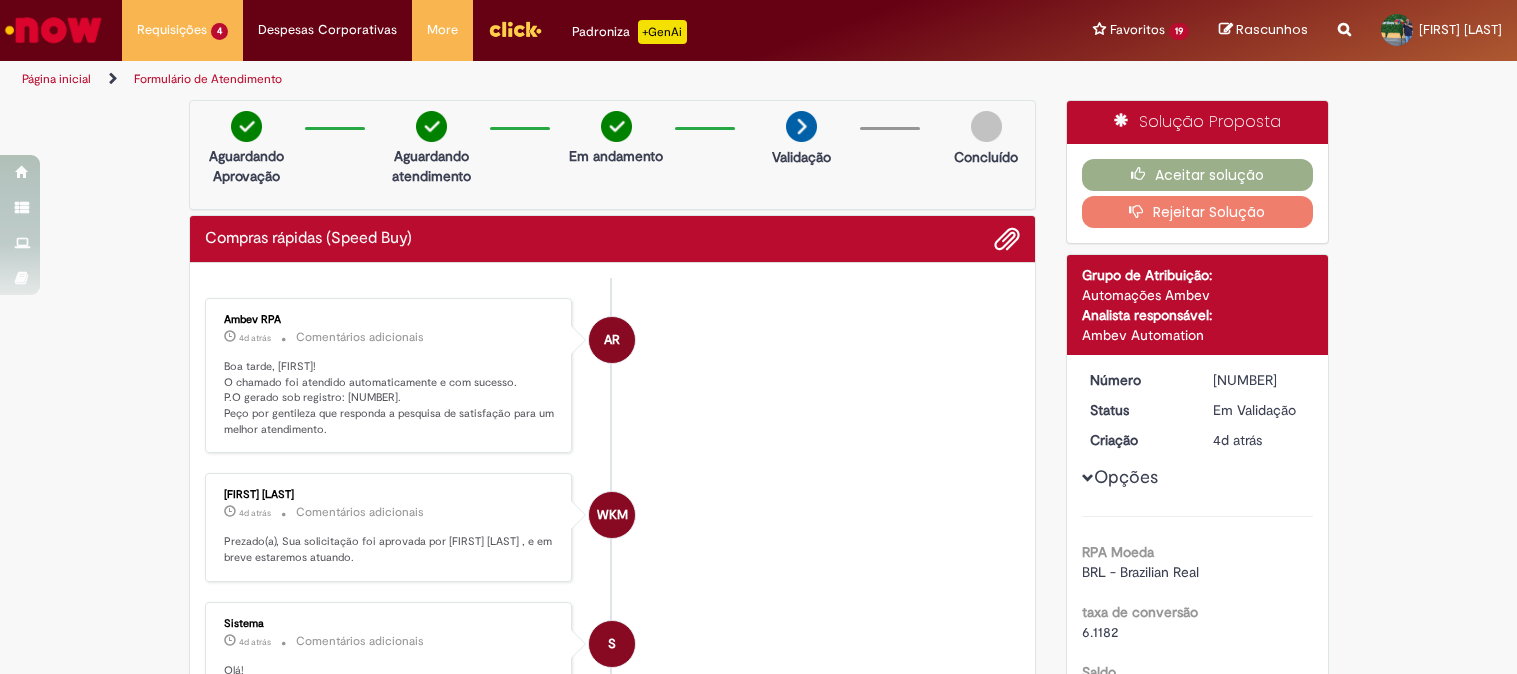 scroll, scrollTop: 0, scrollLeft: 0, axis: both 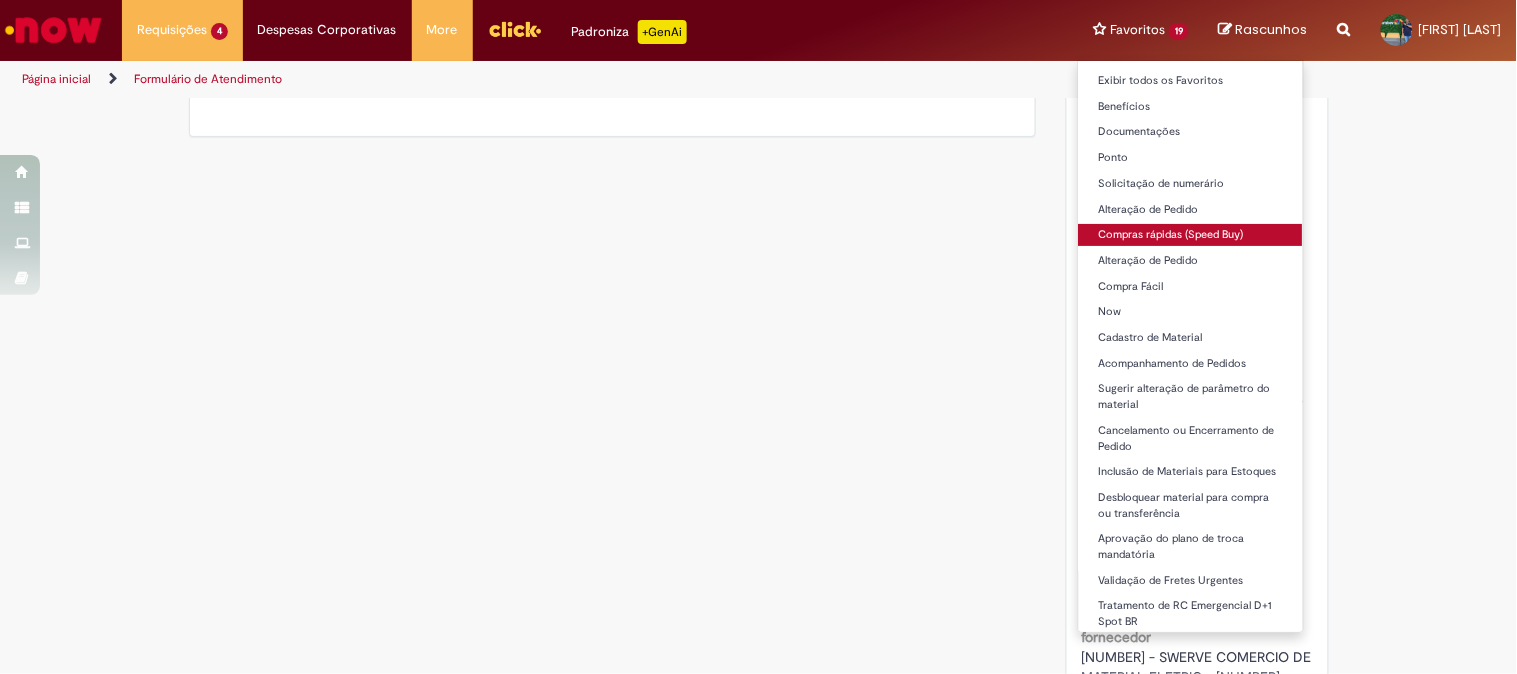 click on "Compras rápidas (Speed Buy)" at bounding box center [1191, 235] 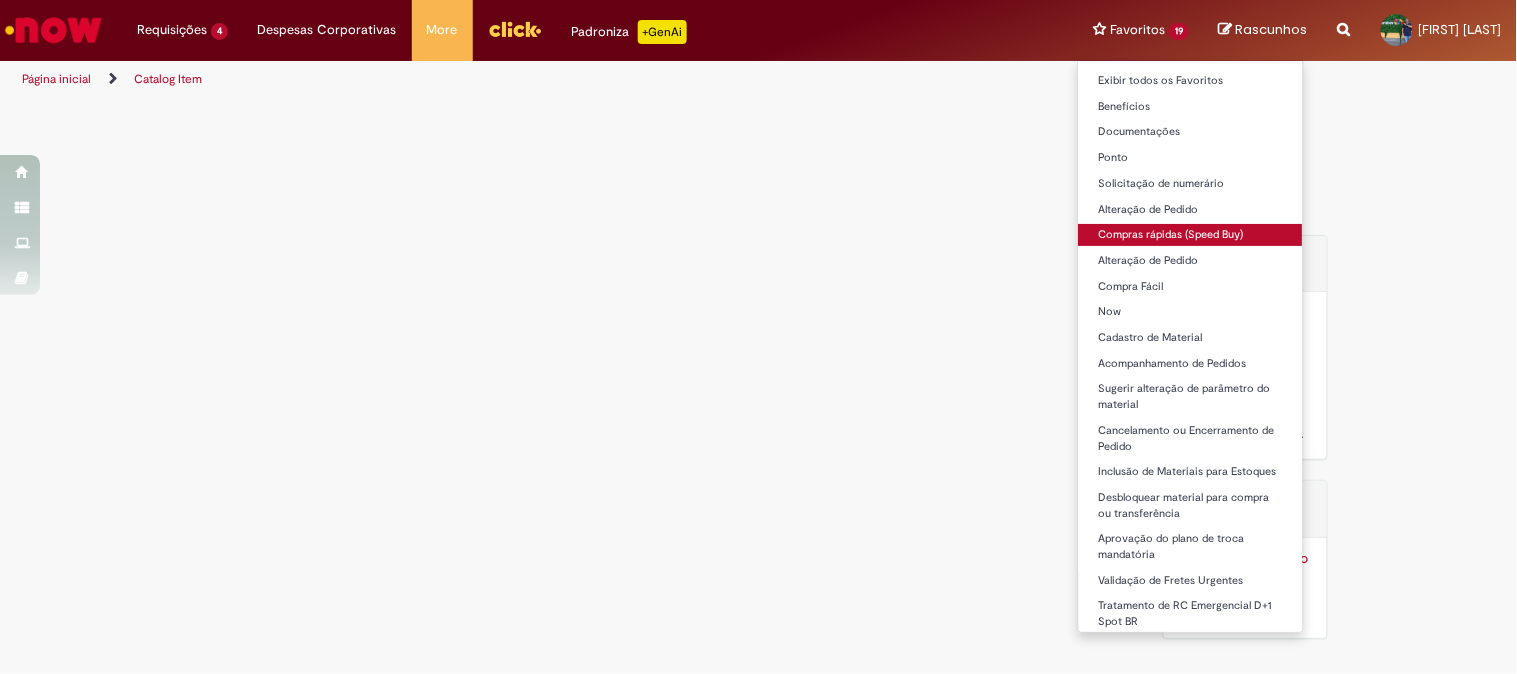 scroll, scrollTop: 0, scrollLeft: 0, axis: both 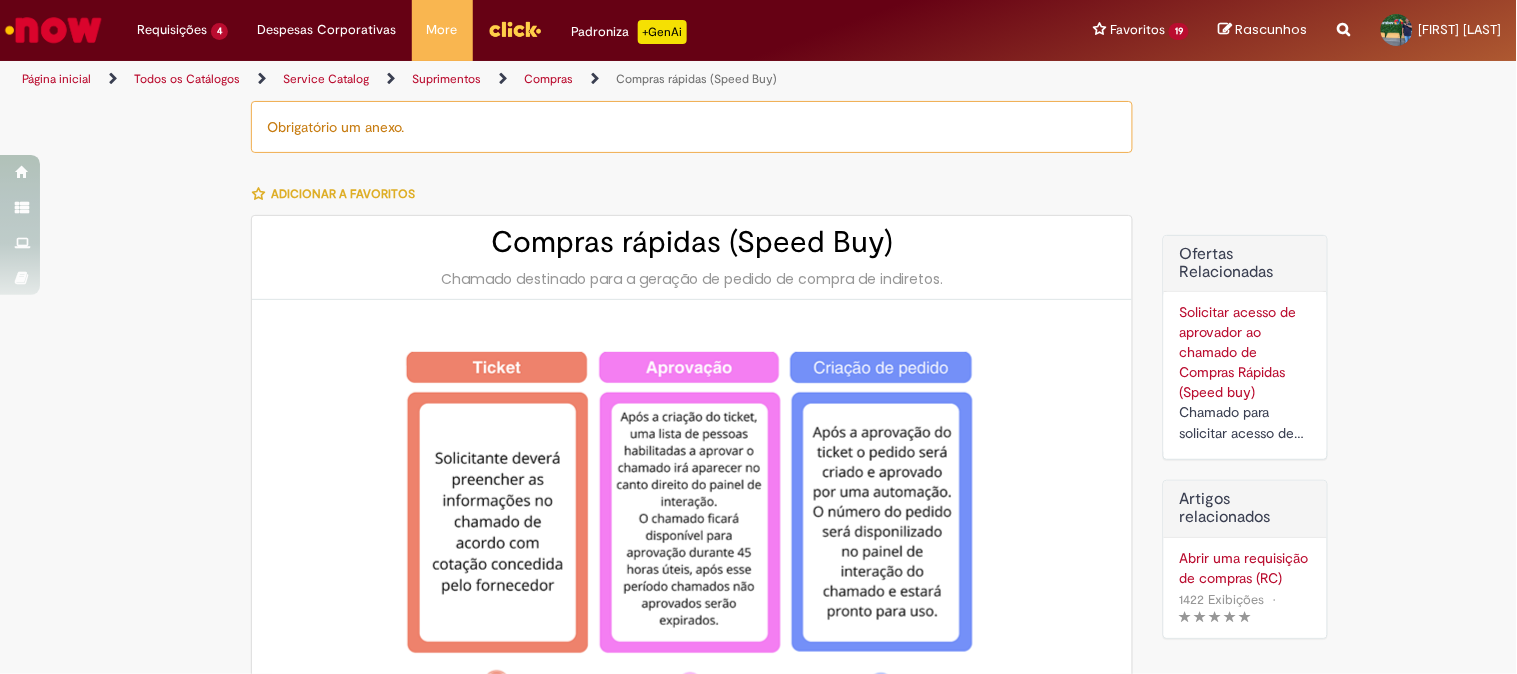 type on "********" 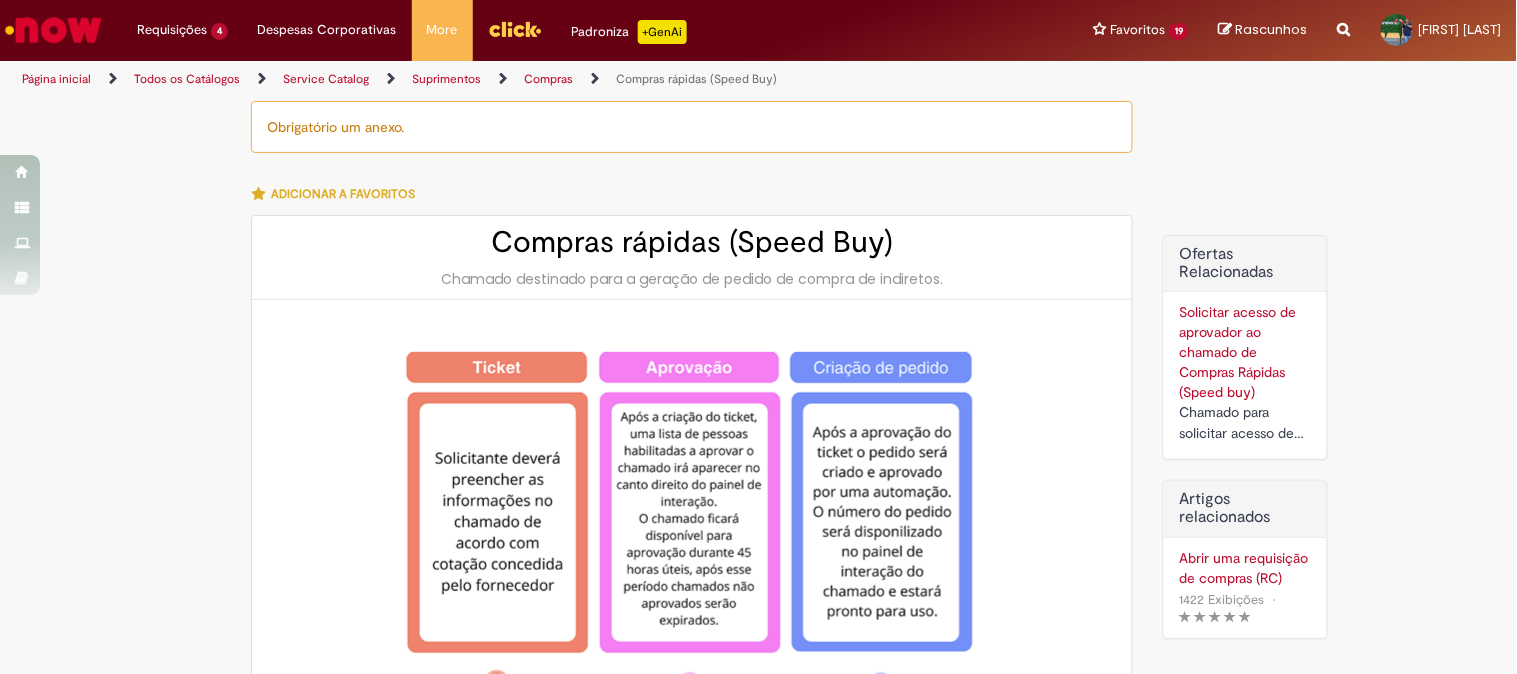 type on "**********" 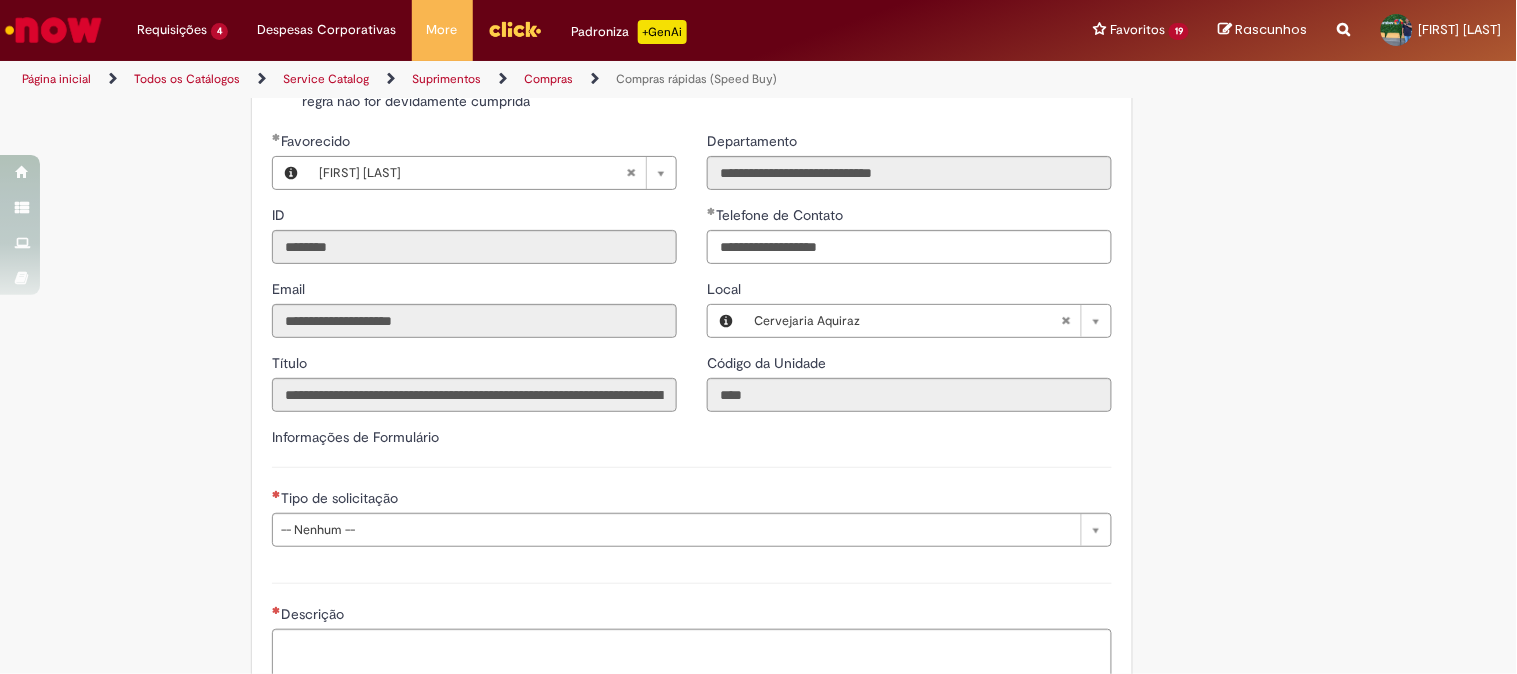 scroll, scrollTop: 2444, scrollLeft: 0, axis: vertical 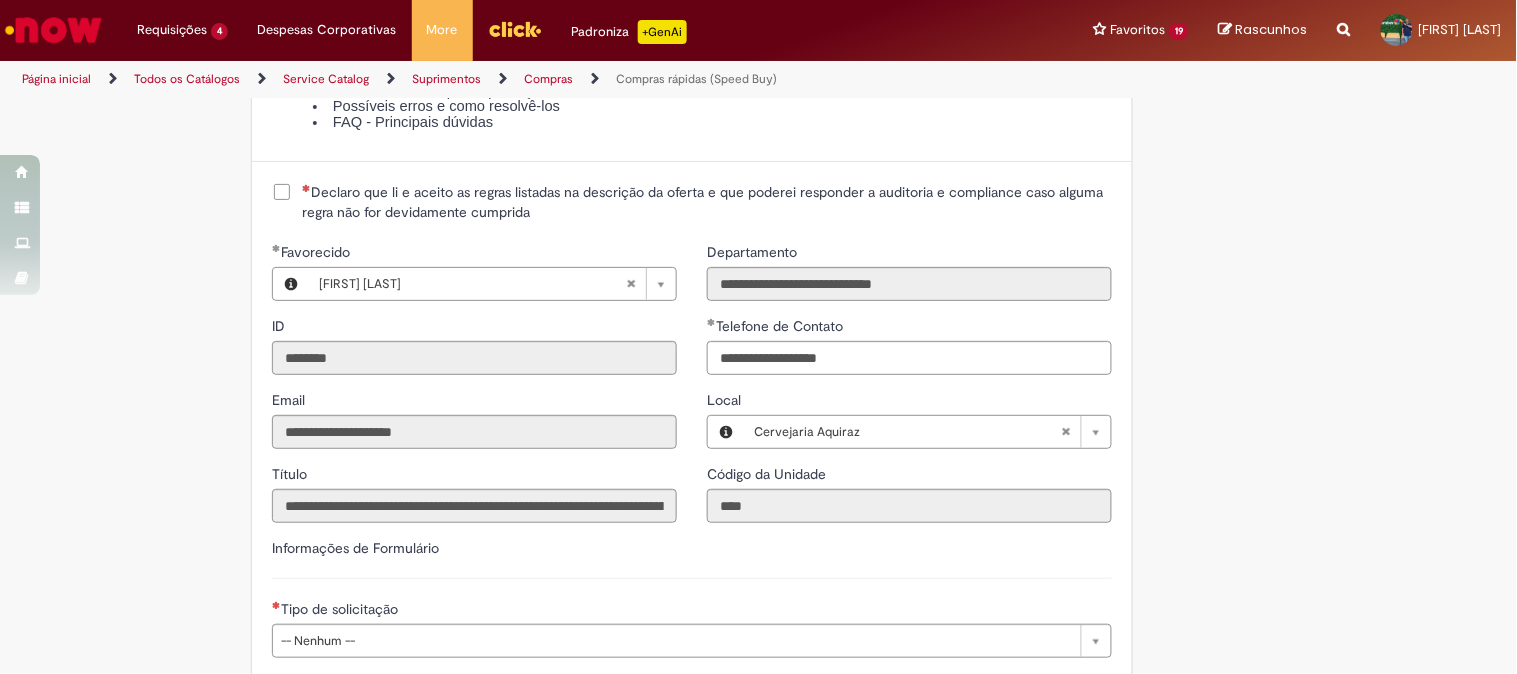 click on "Declaro que li e aceito as regras listadas na descrição da oferta e que poderei responder a auditoria e compliance caso alguma regra não for devidamente cumprida" at bounding box center [707, 202] 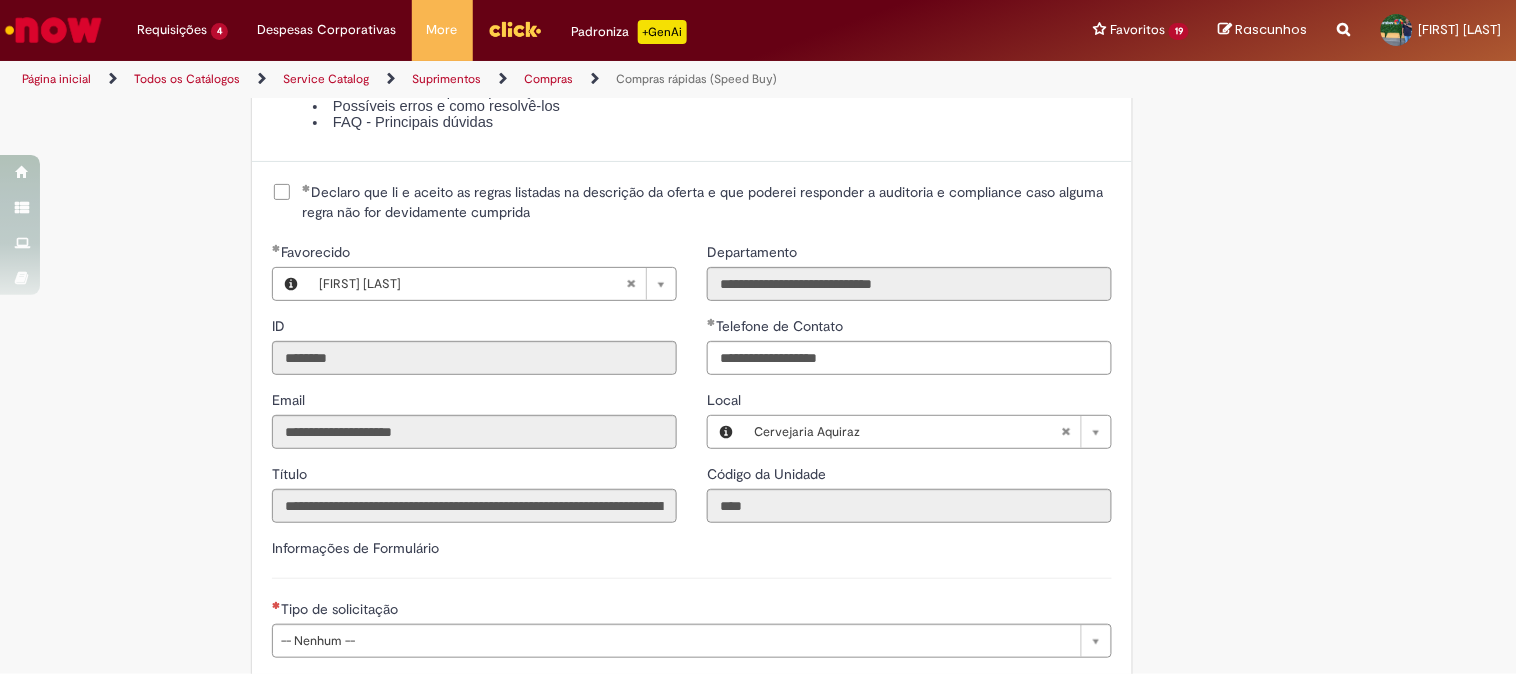 scroll, scrollTop: 2917, scrollLeft: 0, axis: vertical 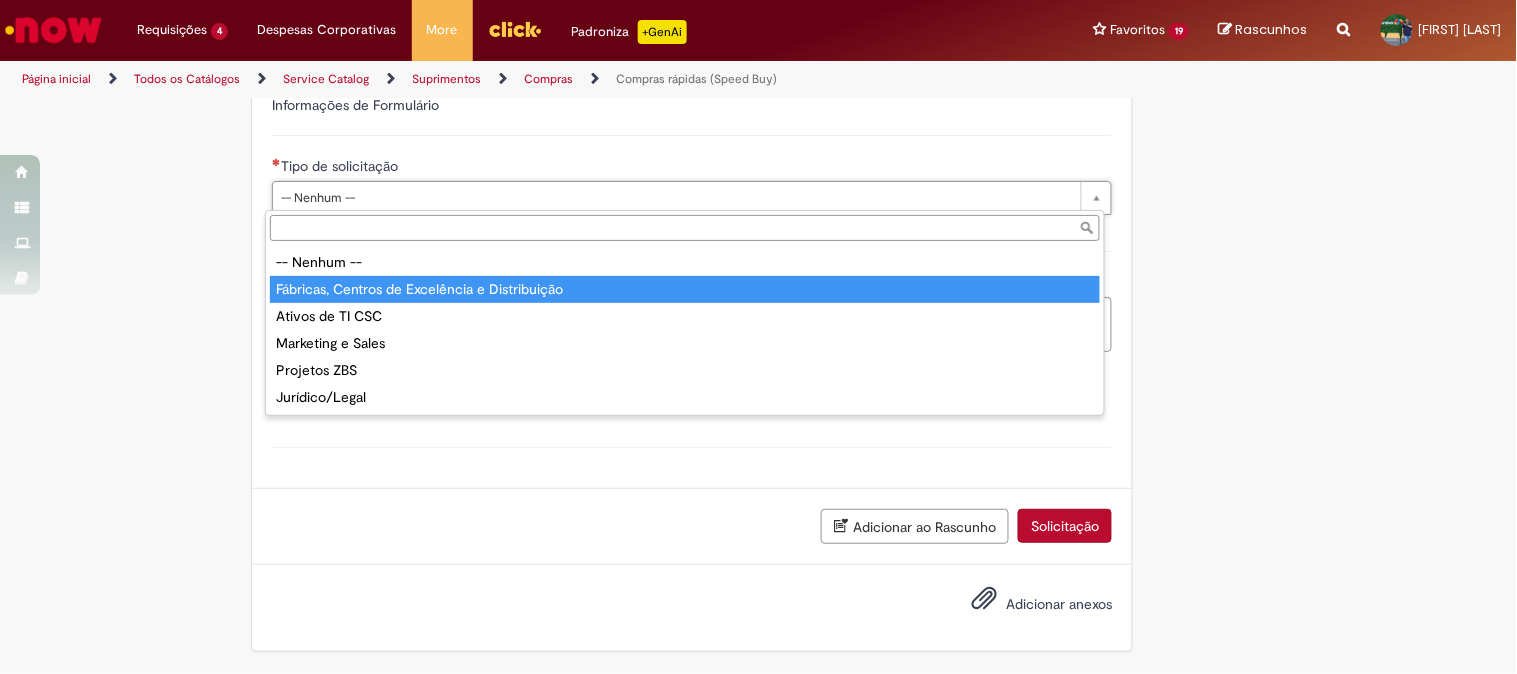 type on "**********" 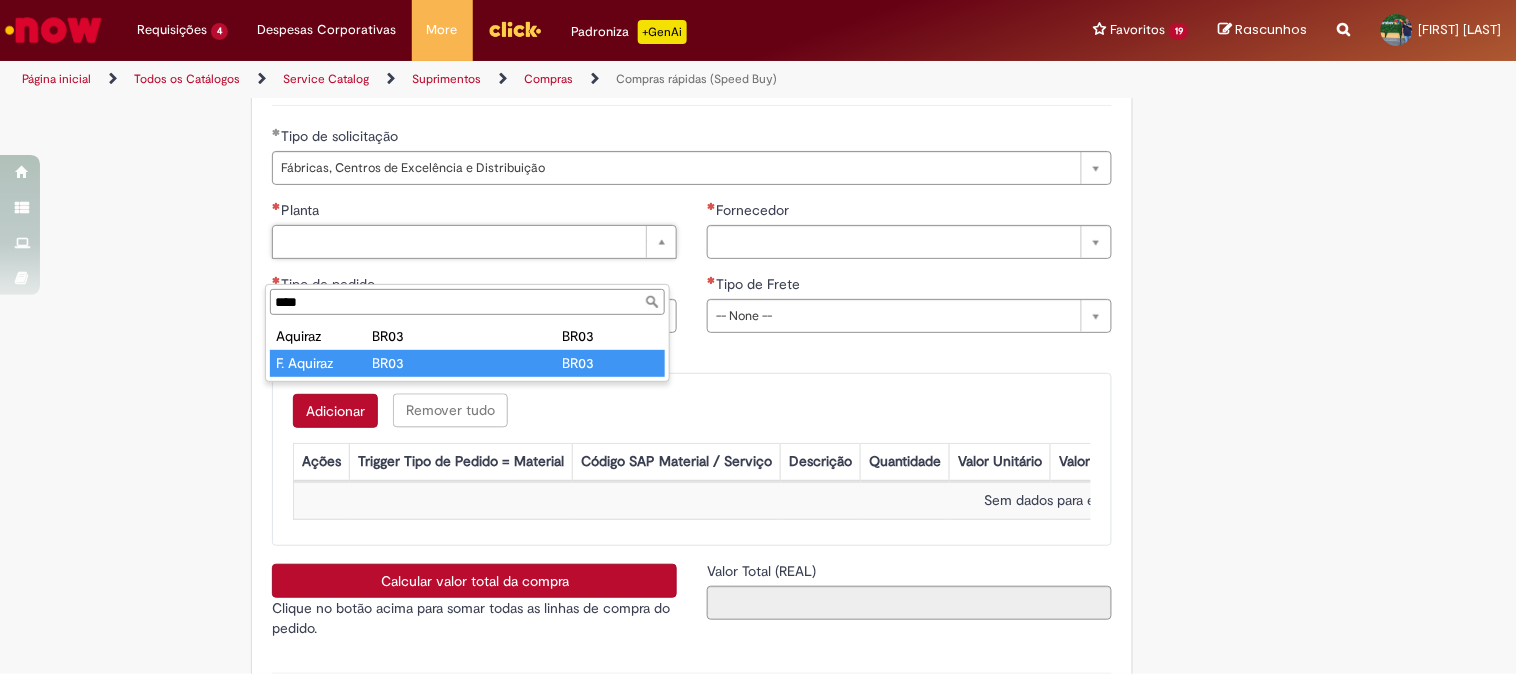 type on "****" 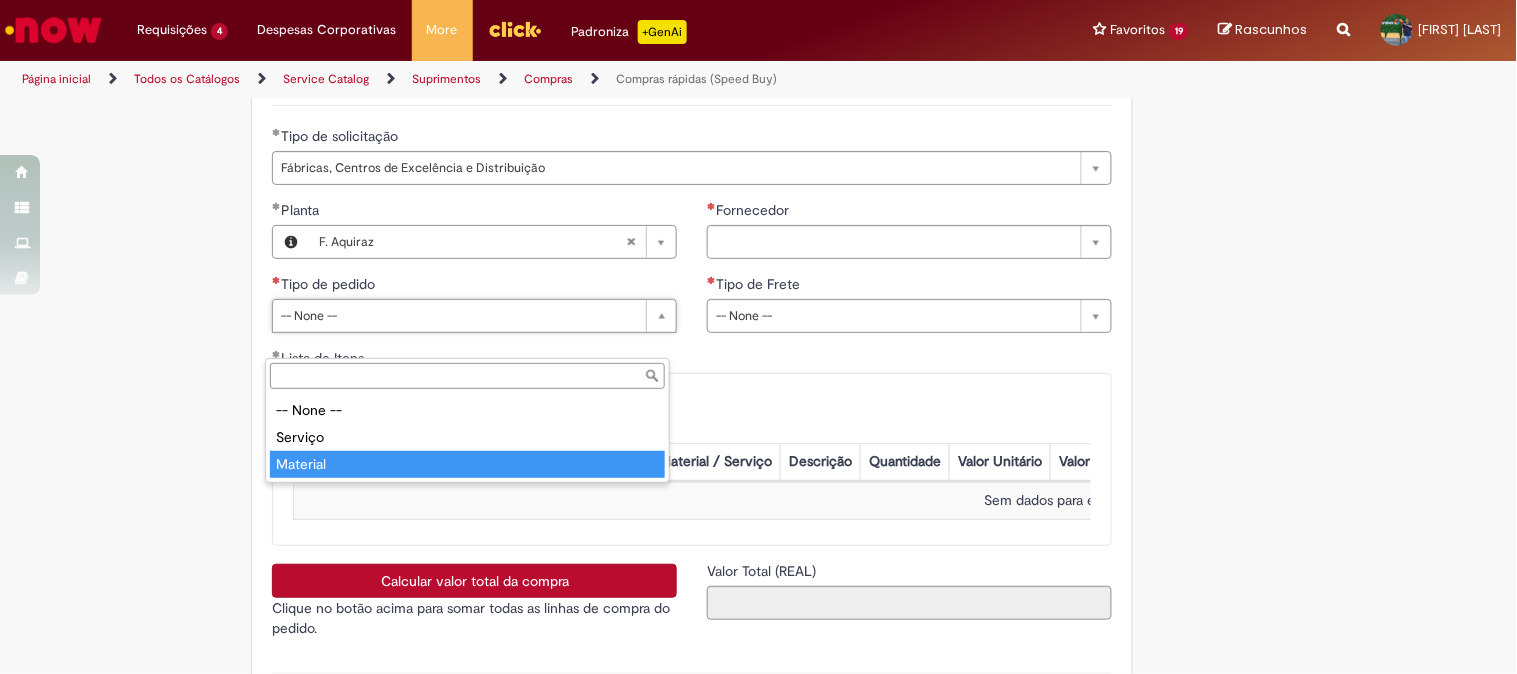type on "********" 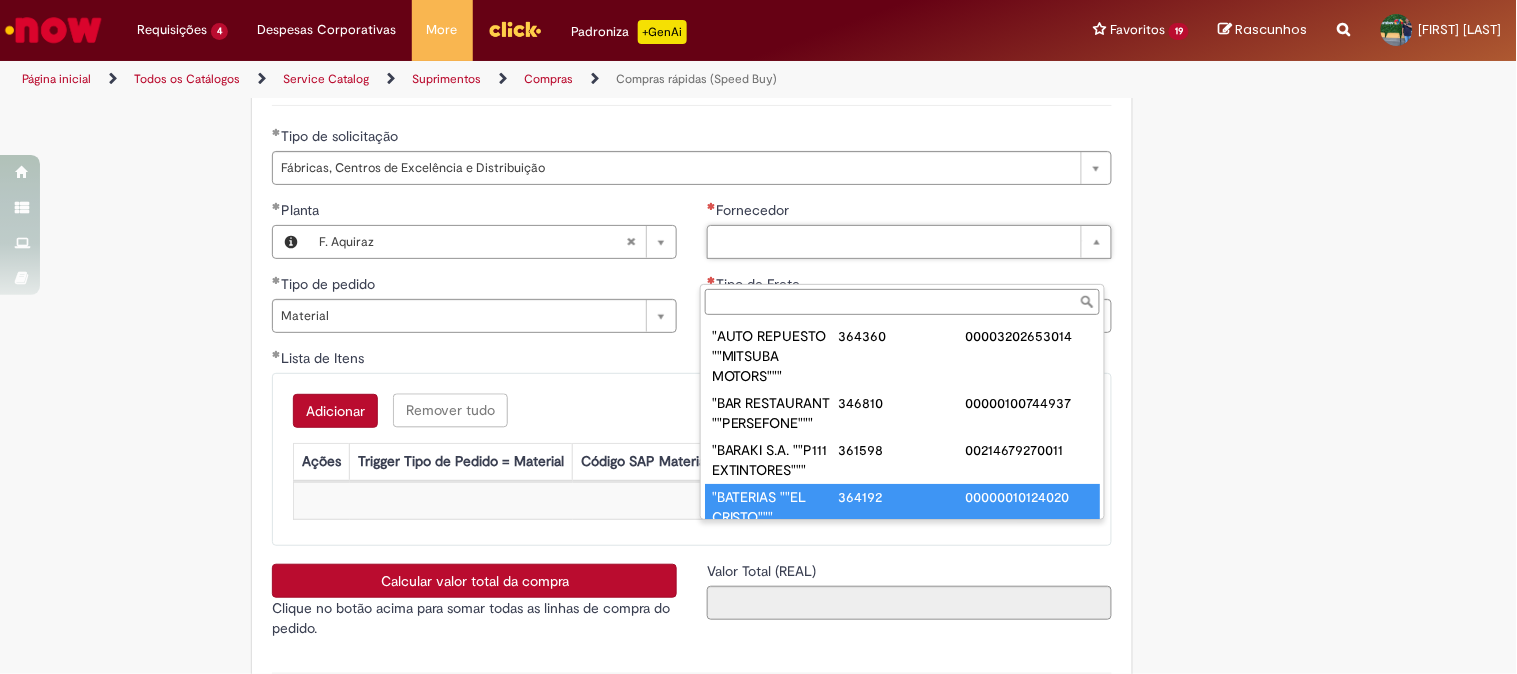 scroll, scrollTop: 7, scrollLeft: 0, axis: vertical 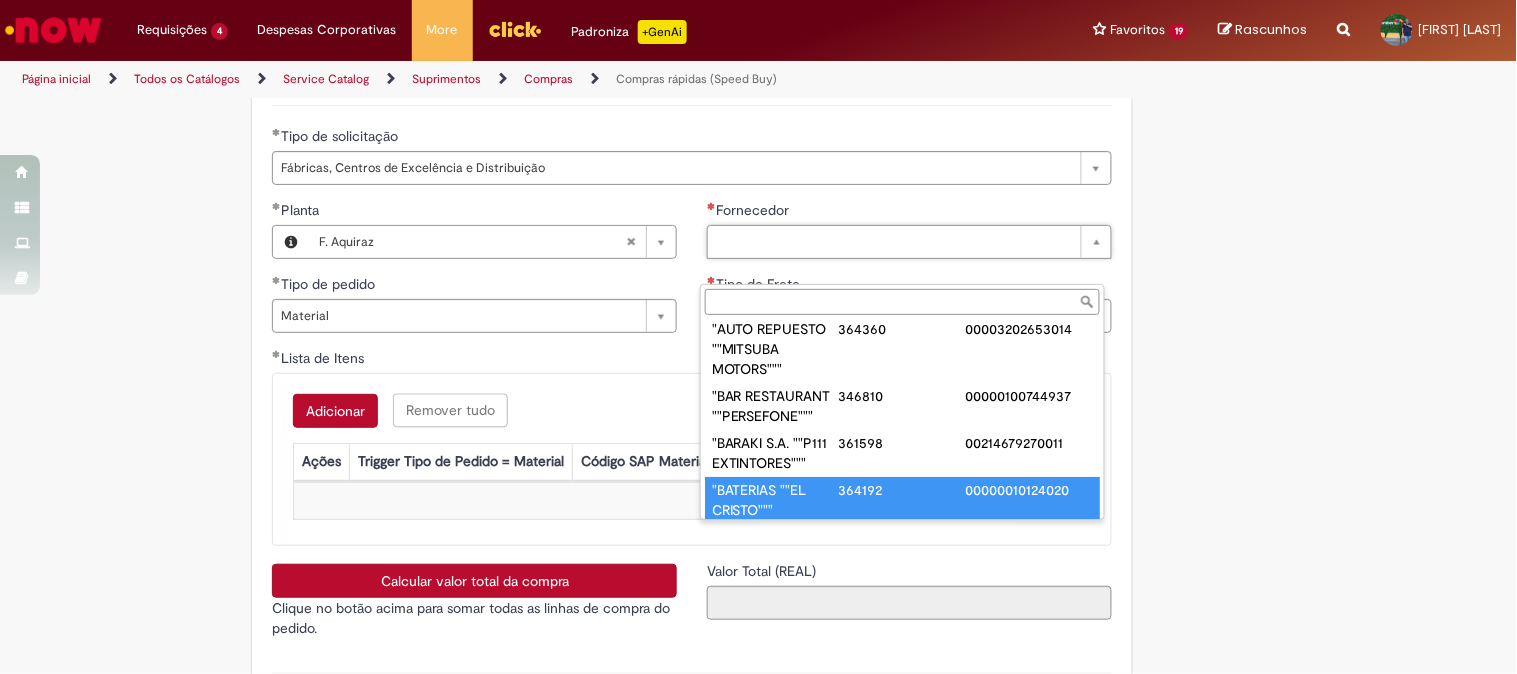 paste on "**********" 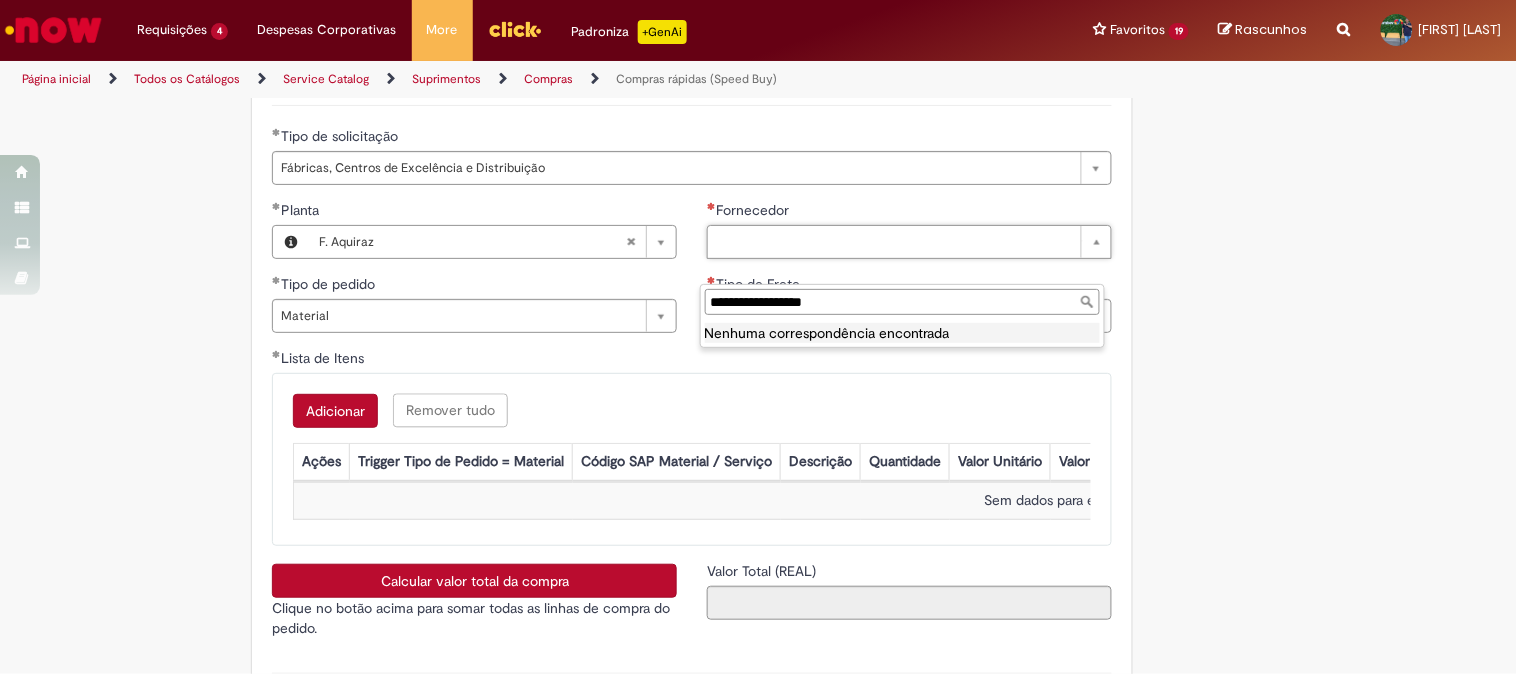 scroll, scrollTop: 0, scrollLeft: 0, axis: both 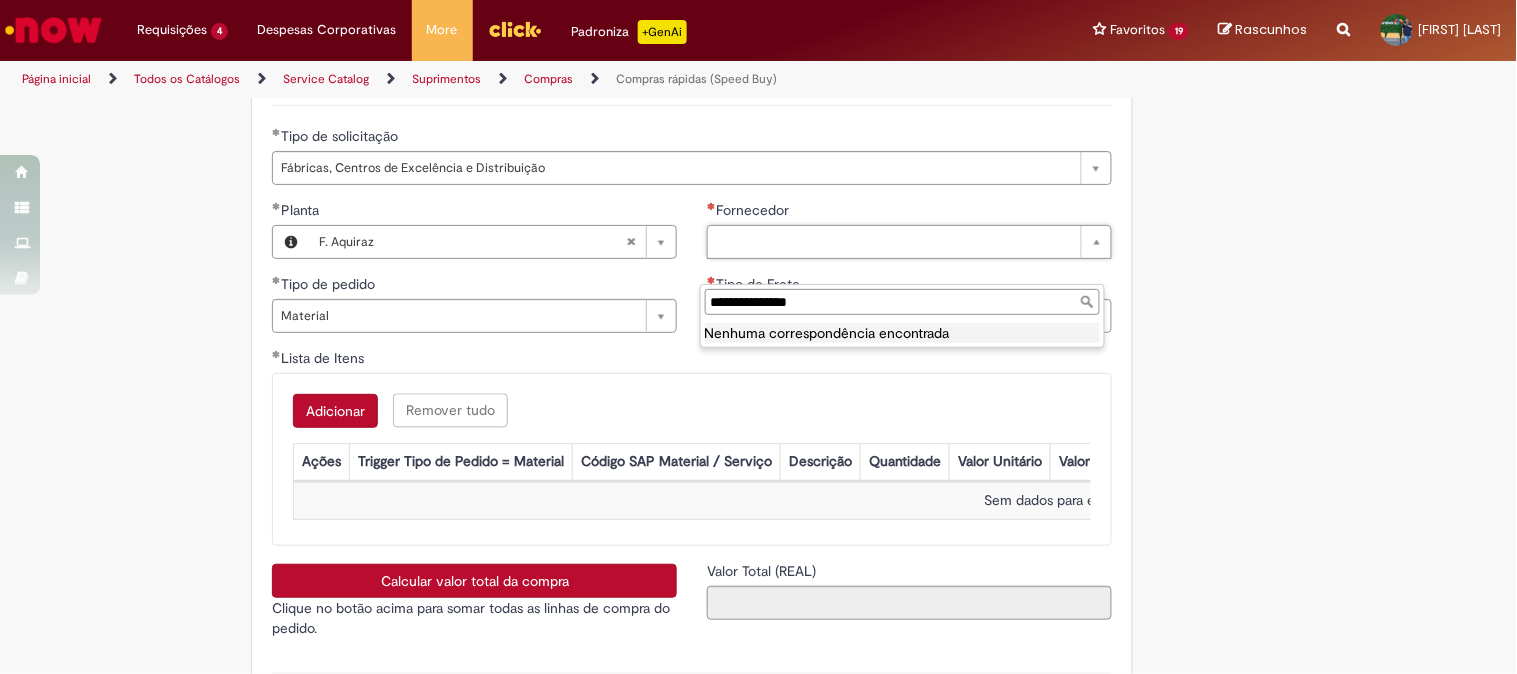 type on "**********" 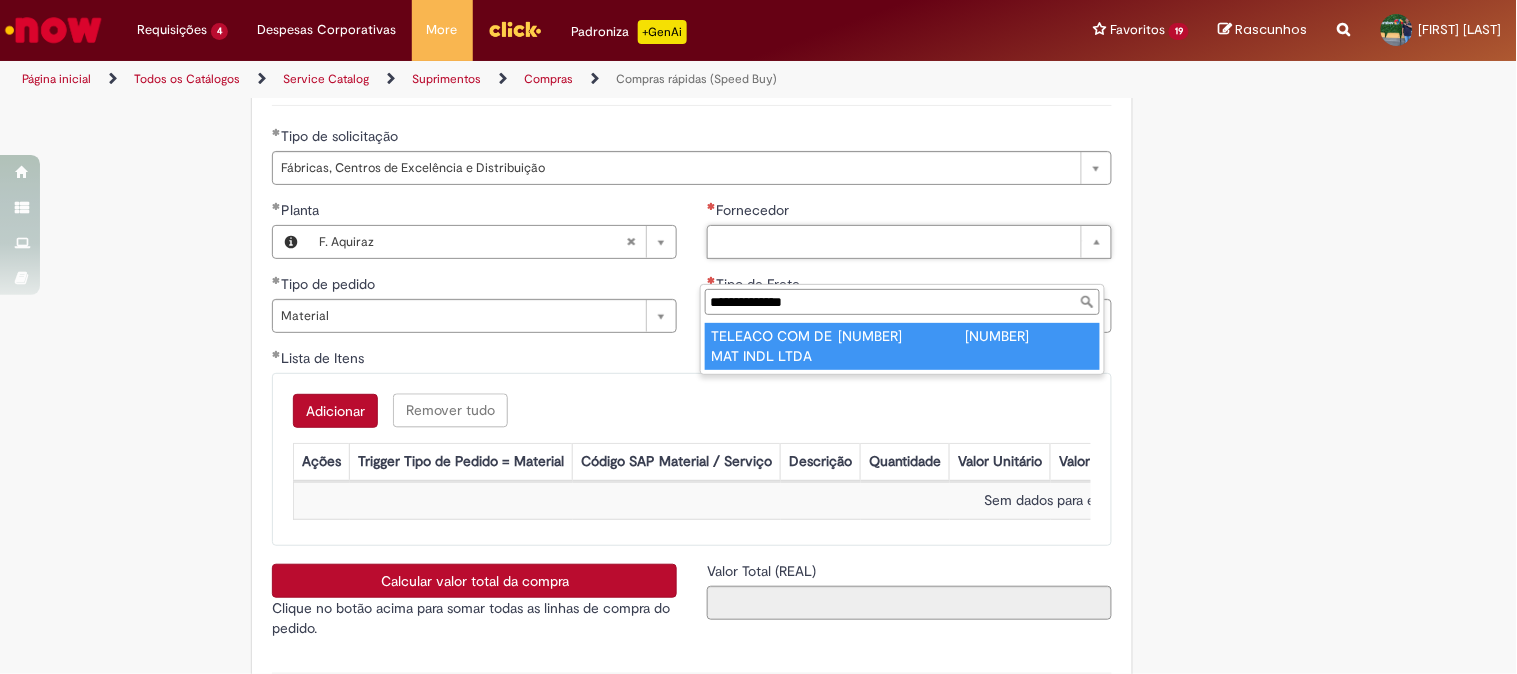 type on "**********" 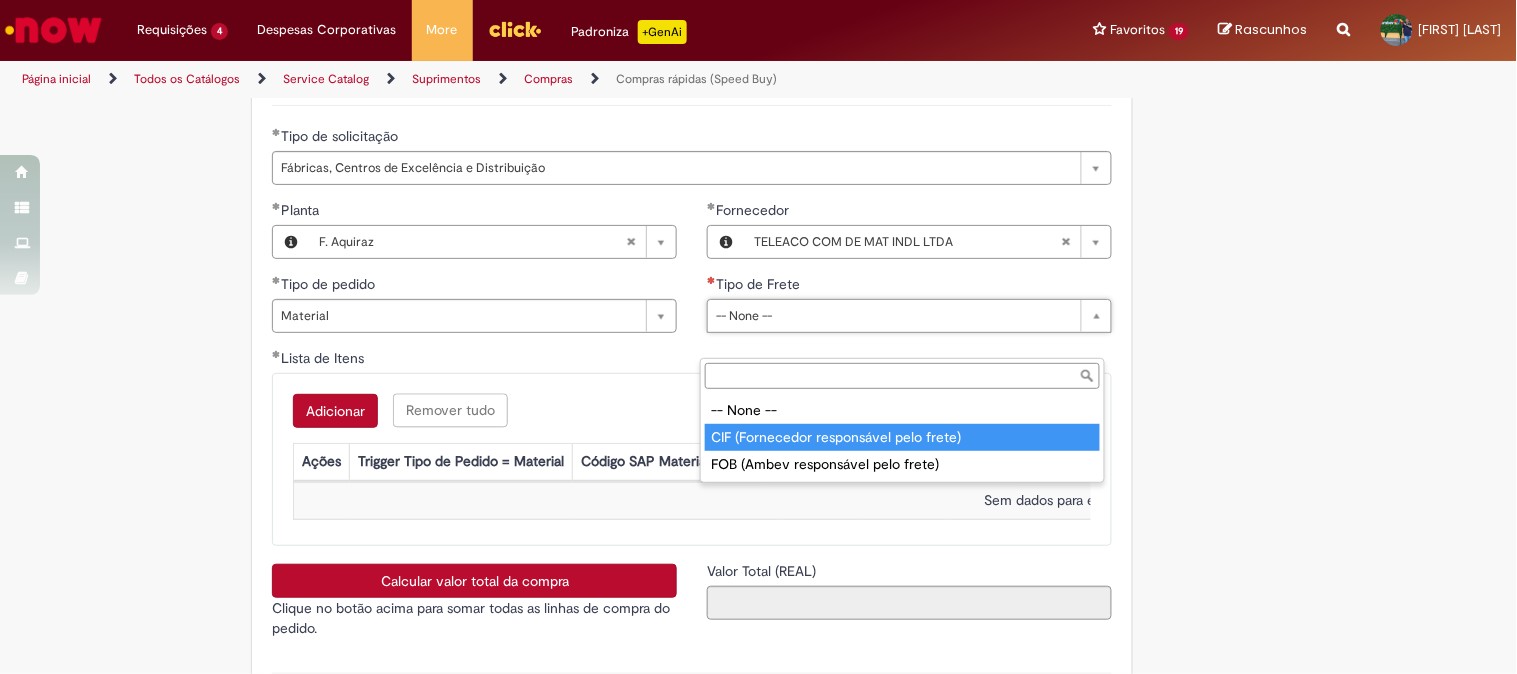 type on "**********" 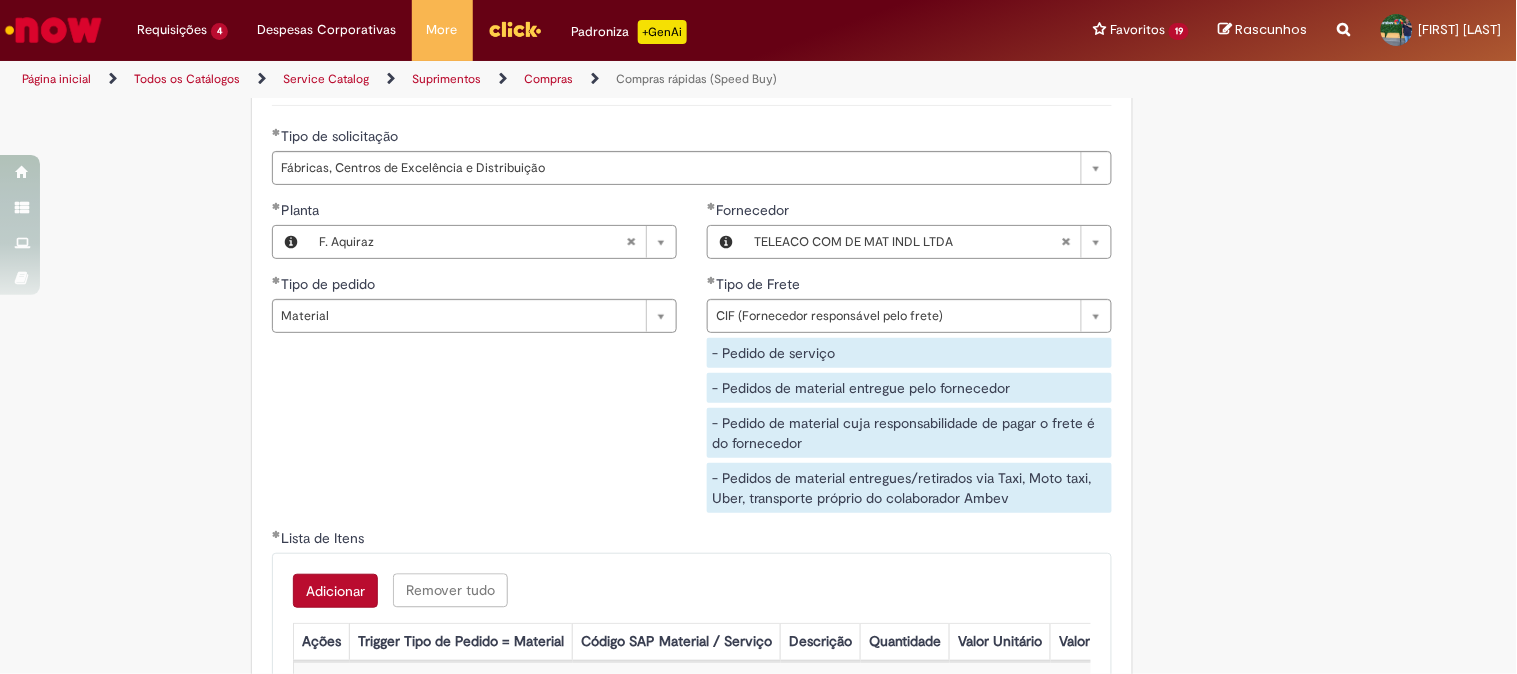 click on "Adicionar" at bounding box center [335, 591] 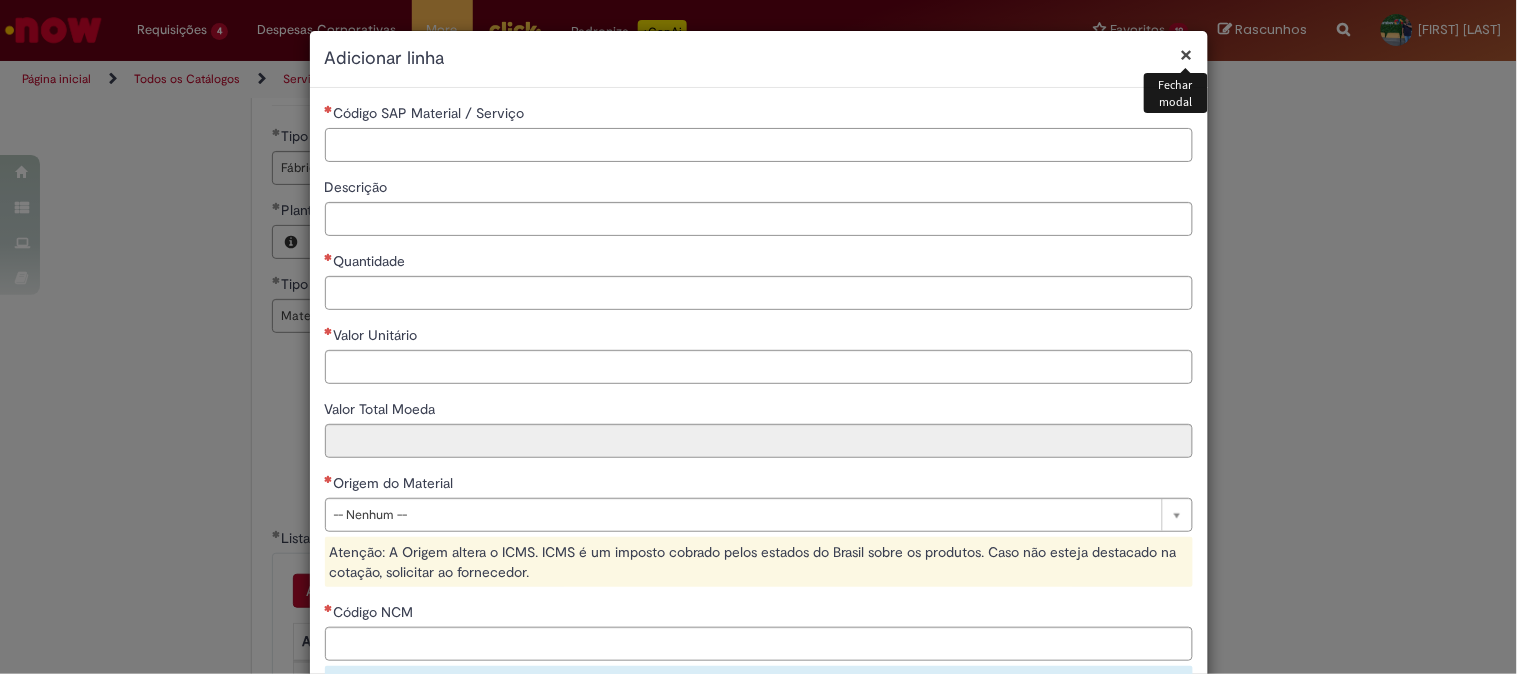 click on "Código SAP Material / Serviço" at bounding box center [759, 145] 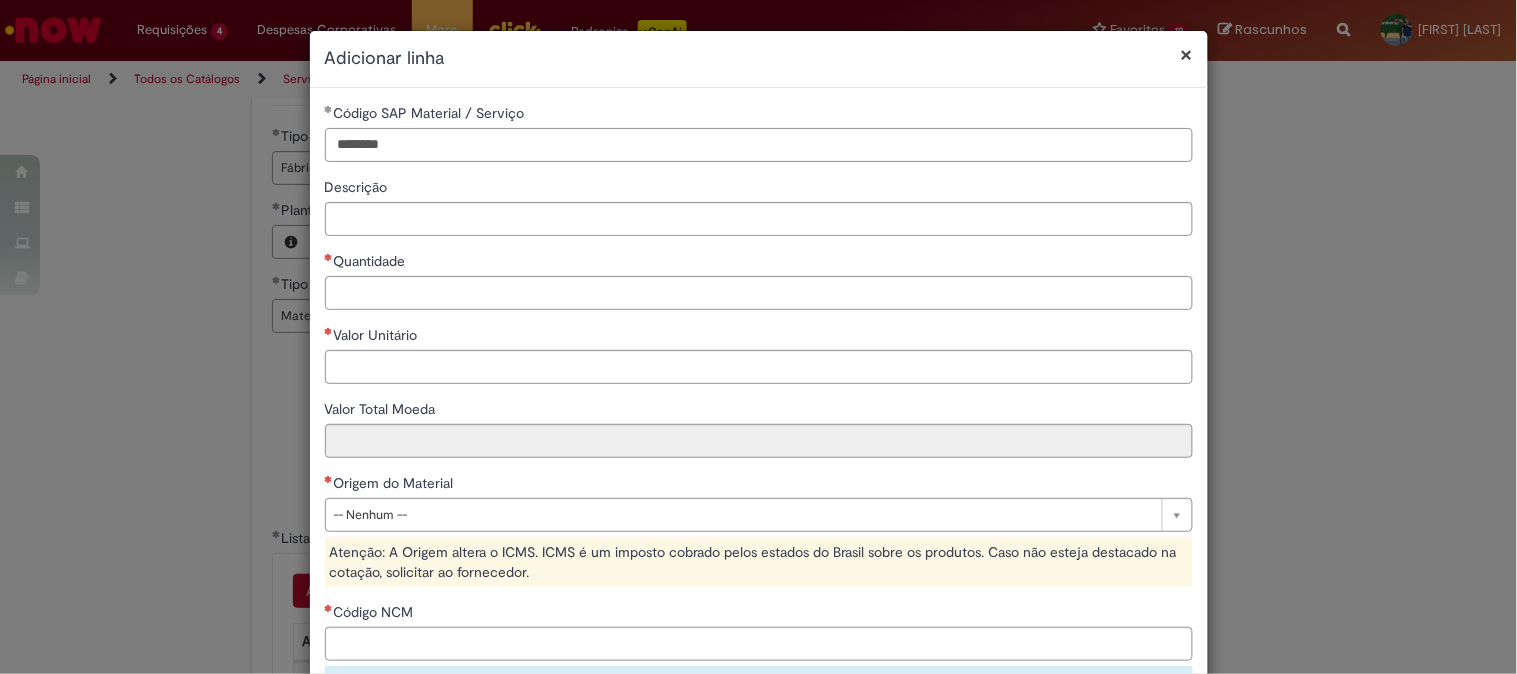 type on "********" 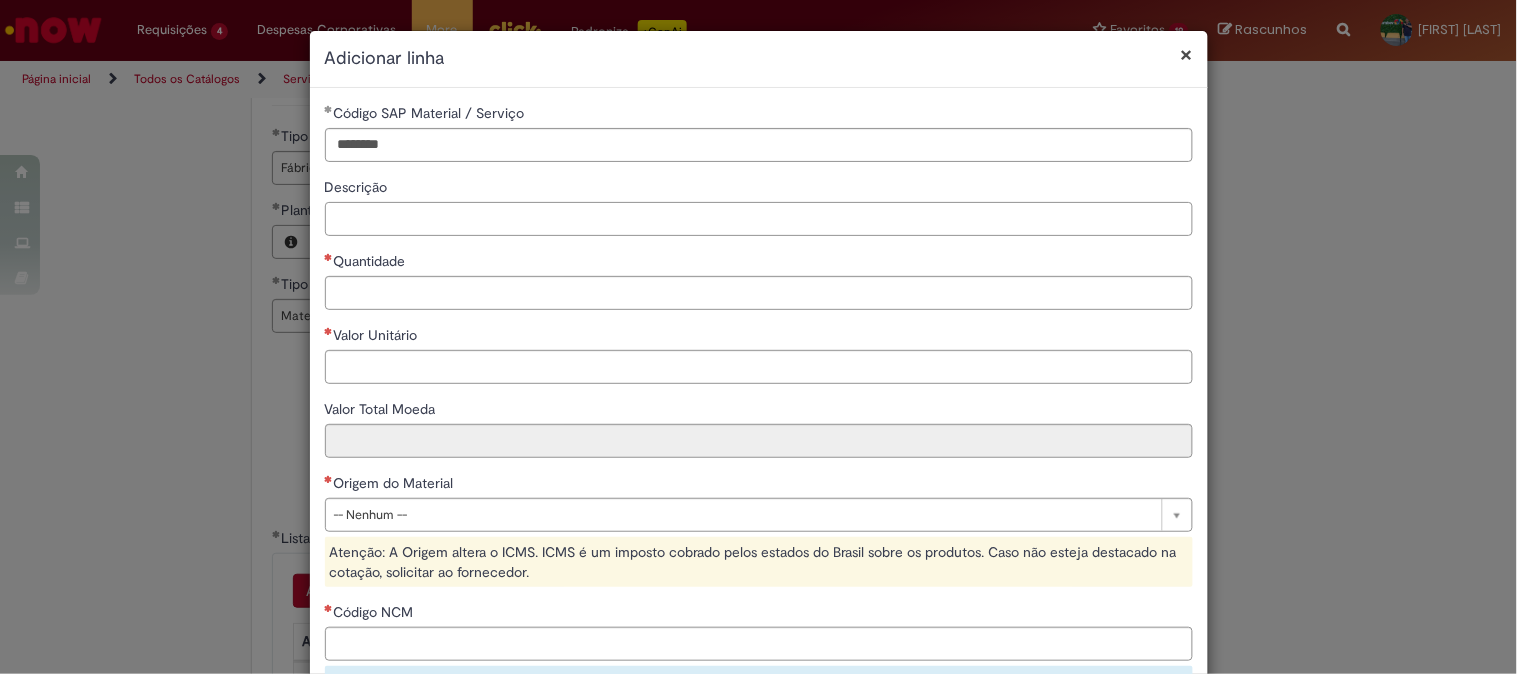 paste on "**********" 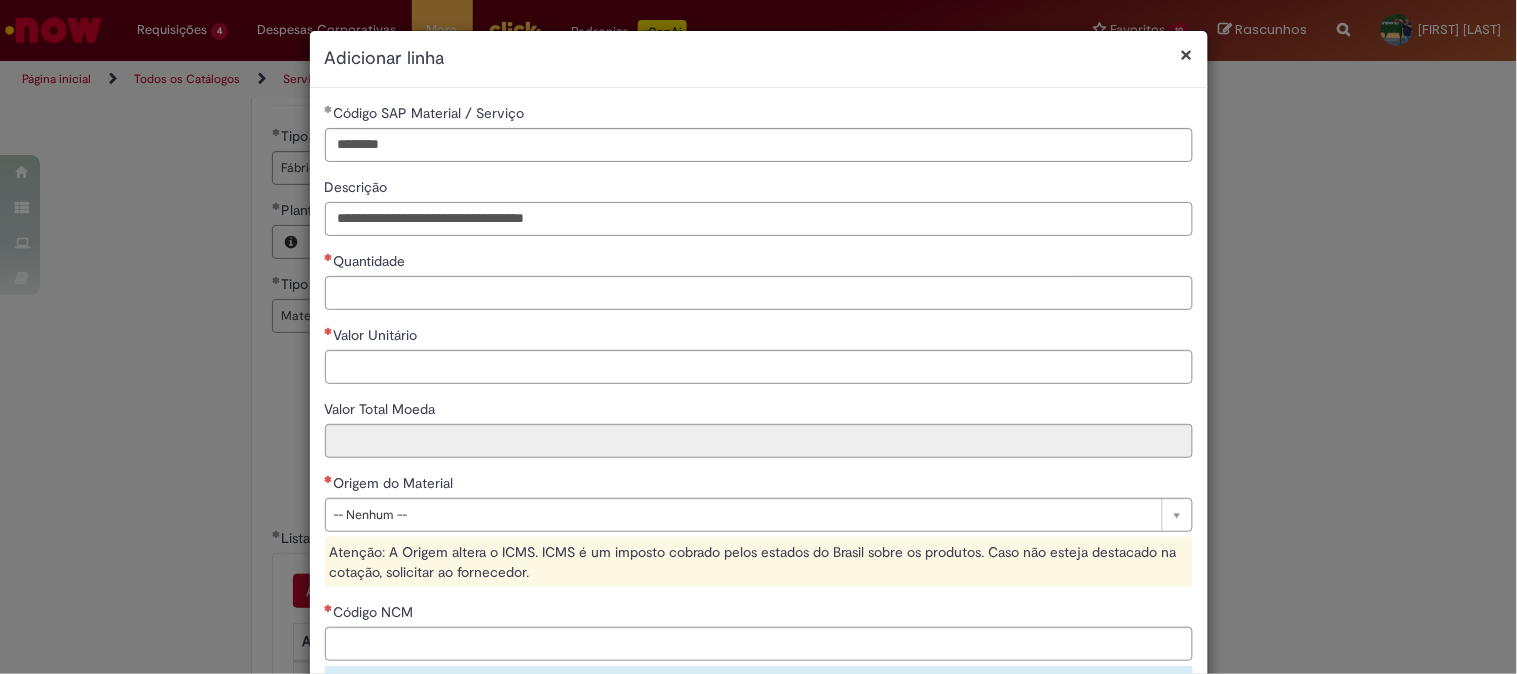 type on "**********" 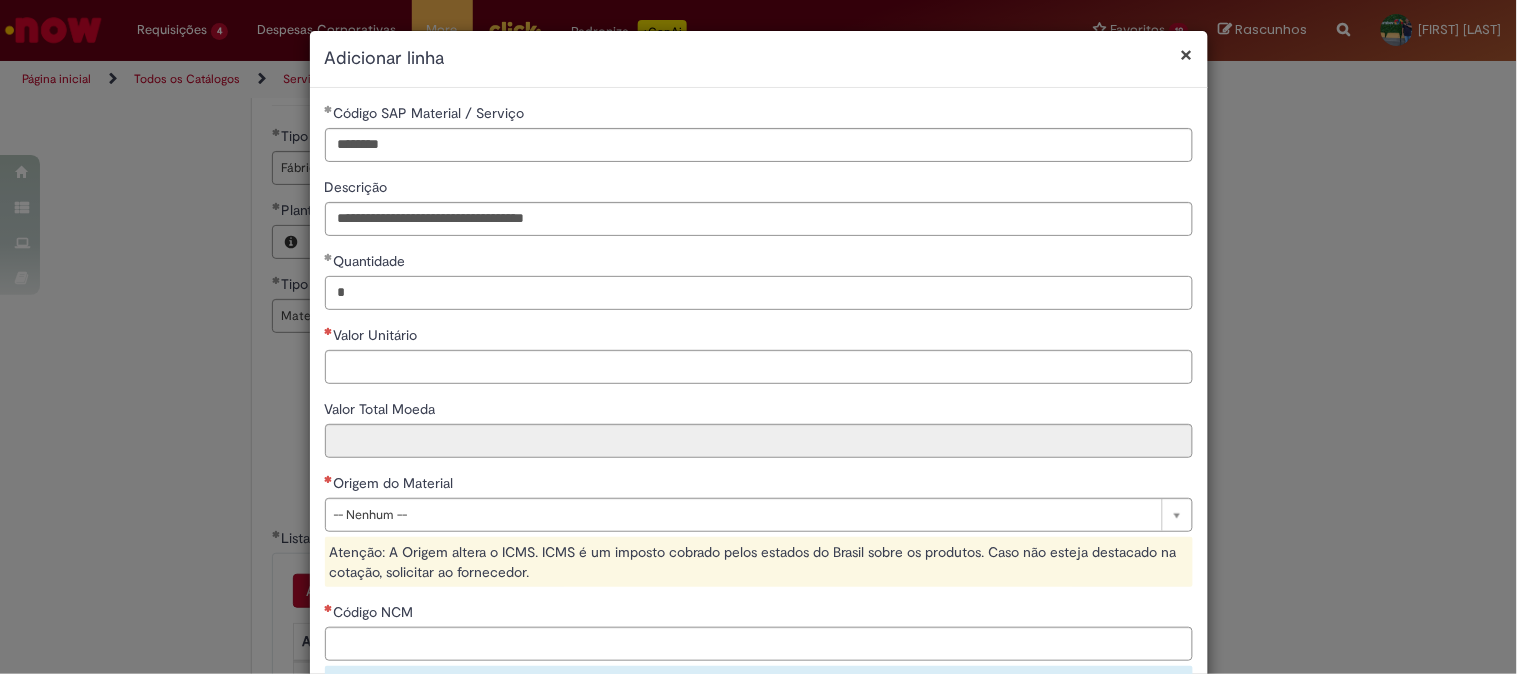 type on "*" 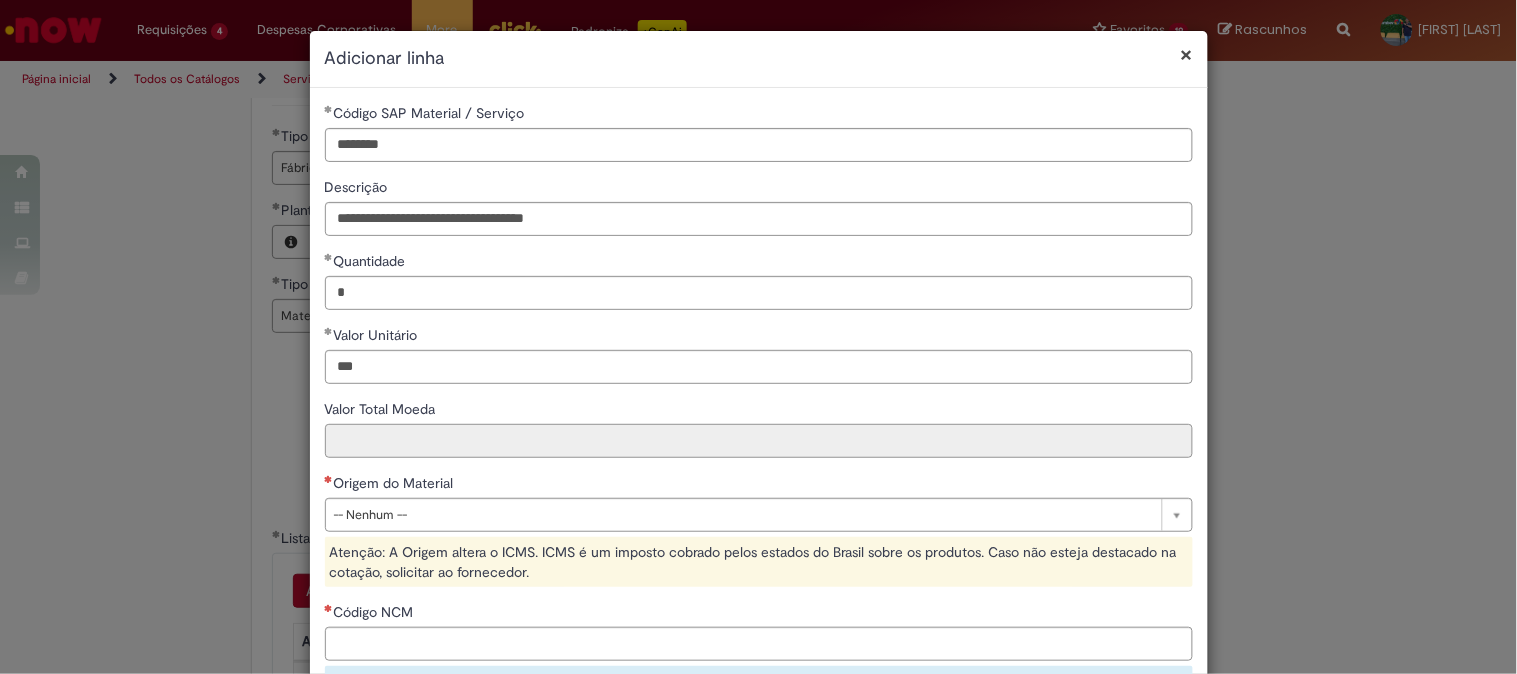 type on "******" 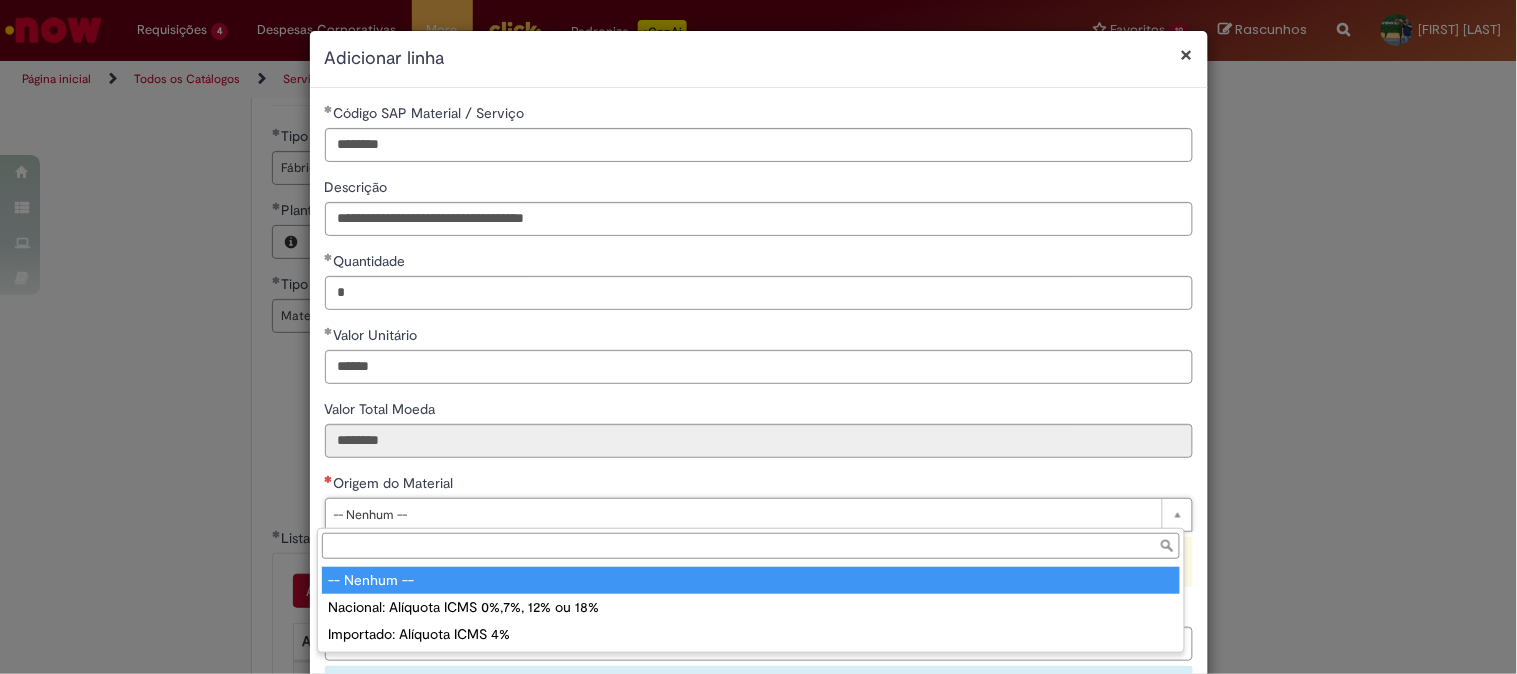 type on "*" 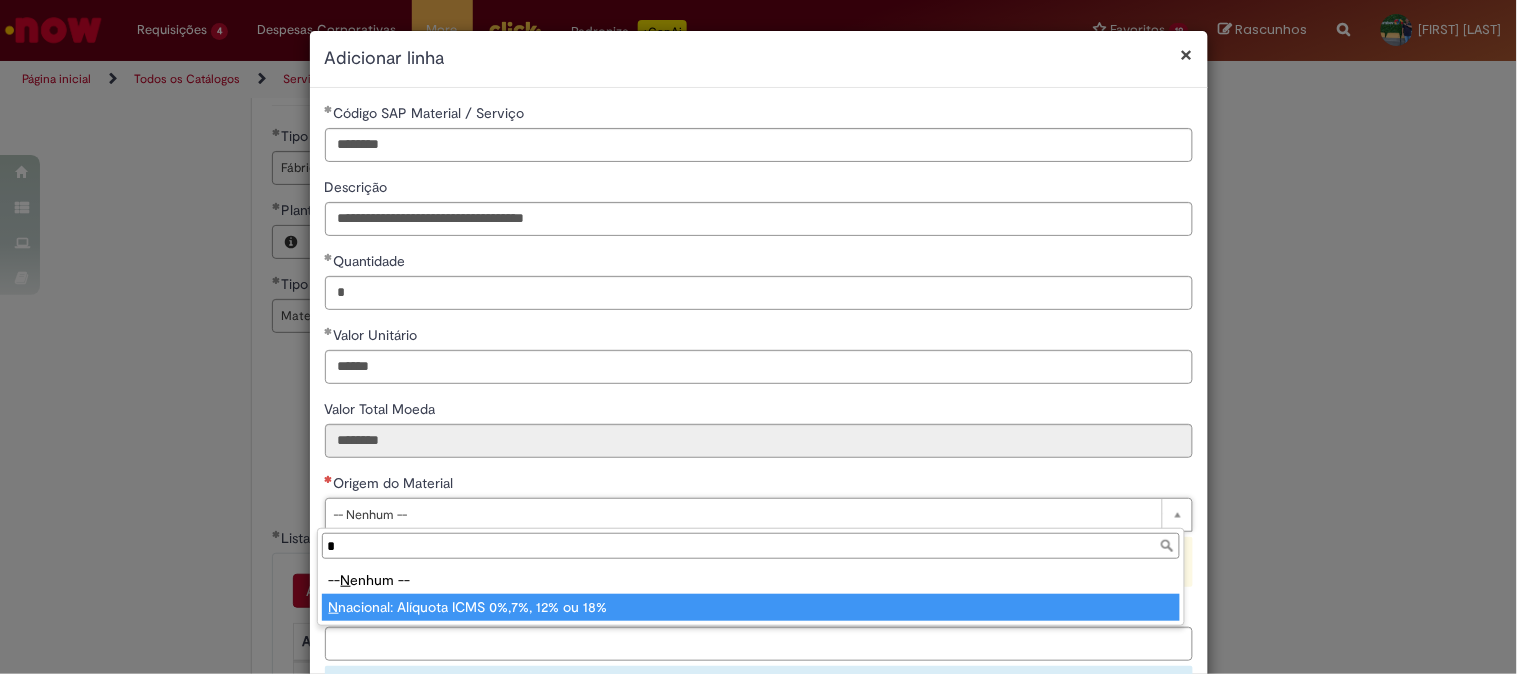 type on "**********" 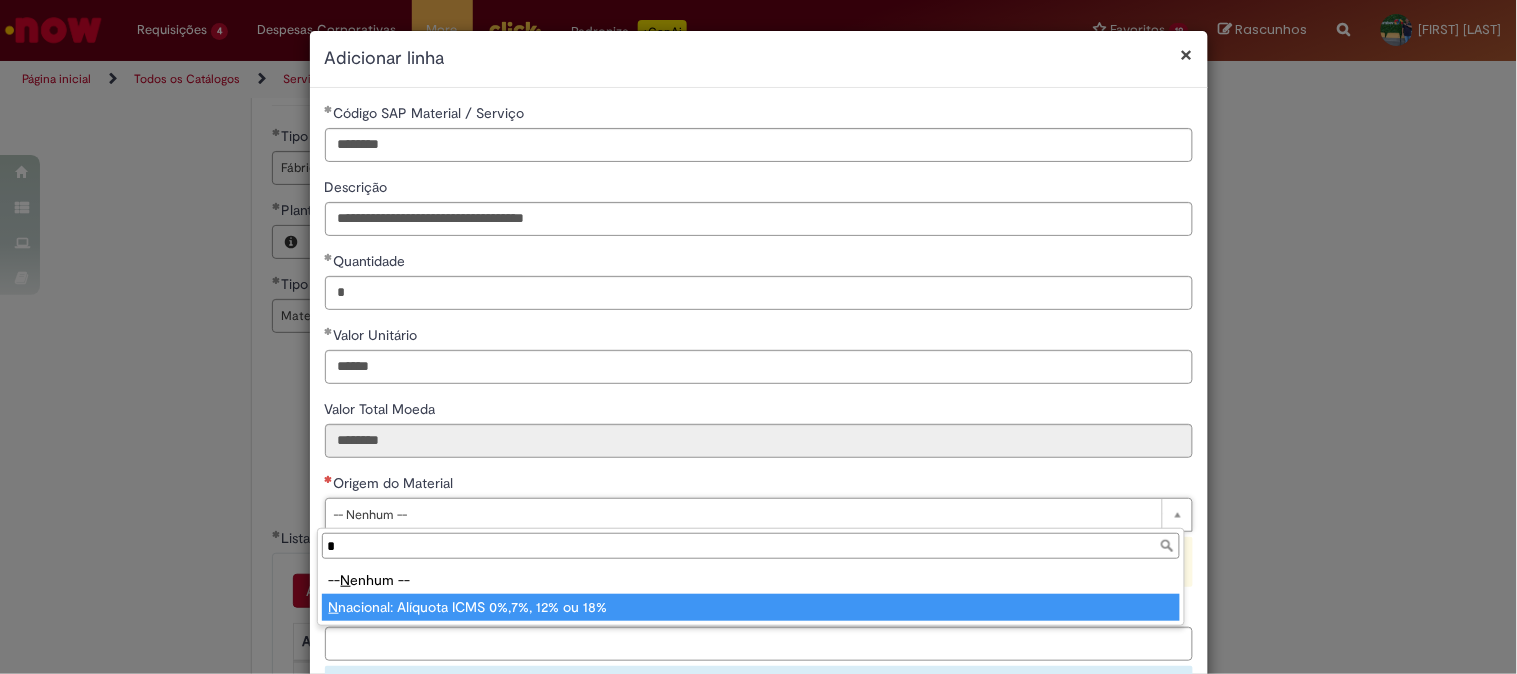 select on "*" 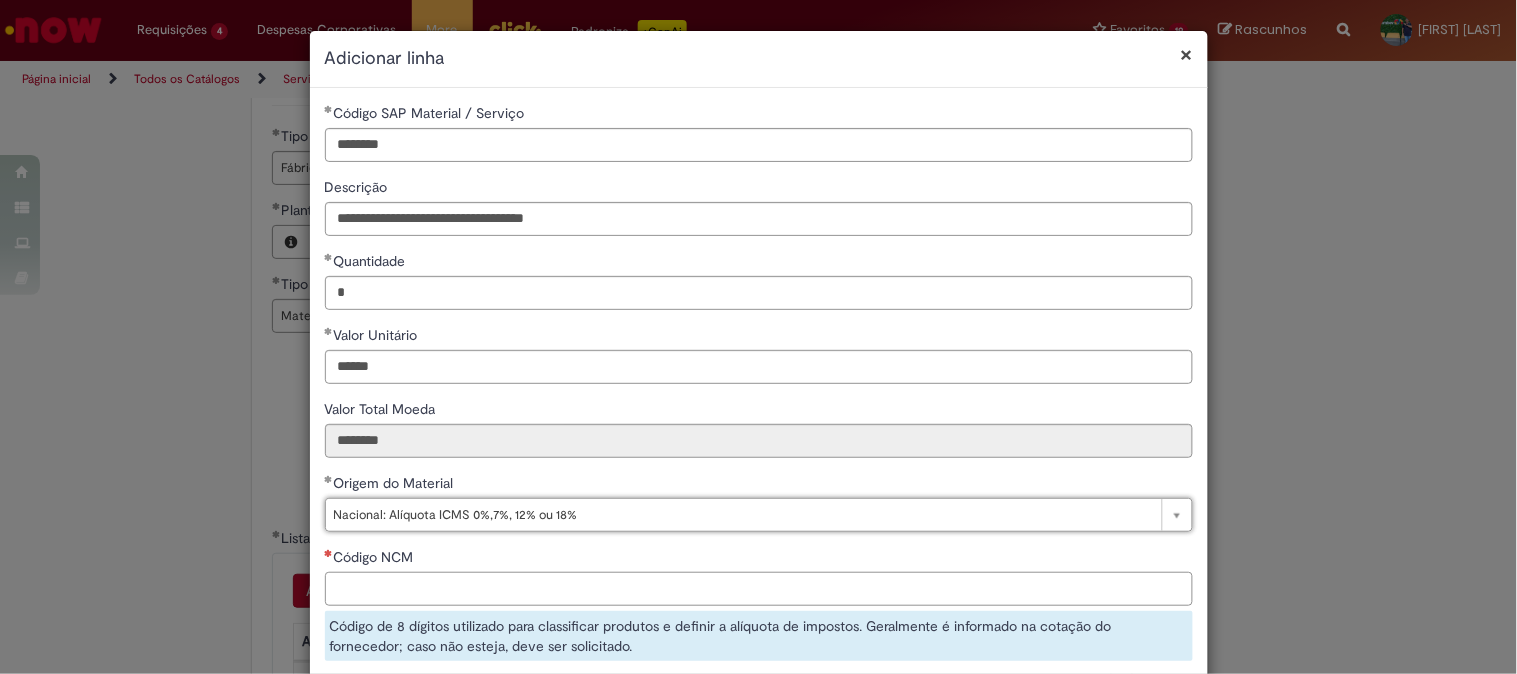 click on "Código NCM" at bounding box center (759, 589) 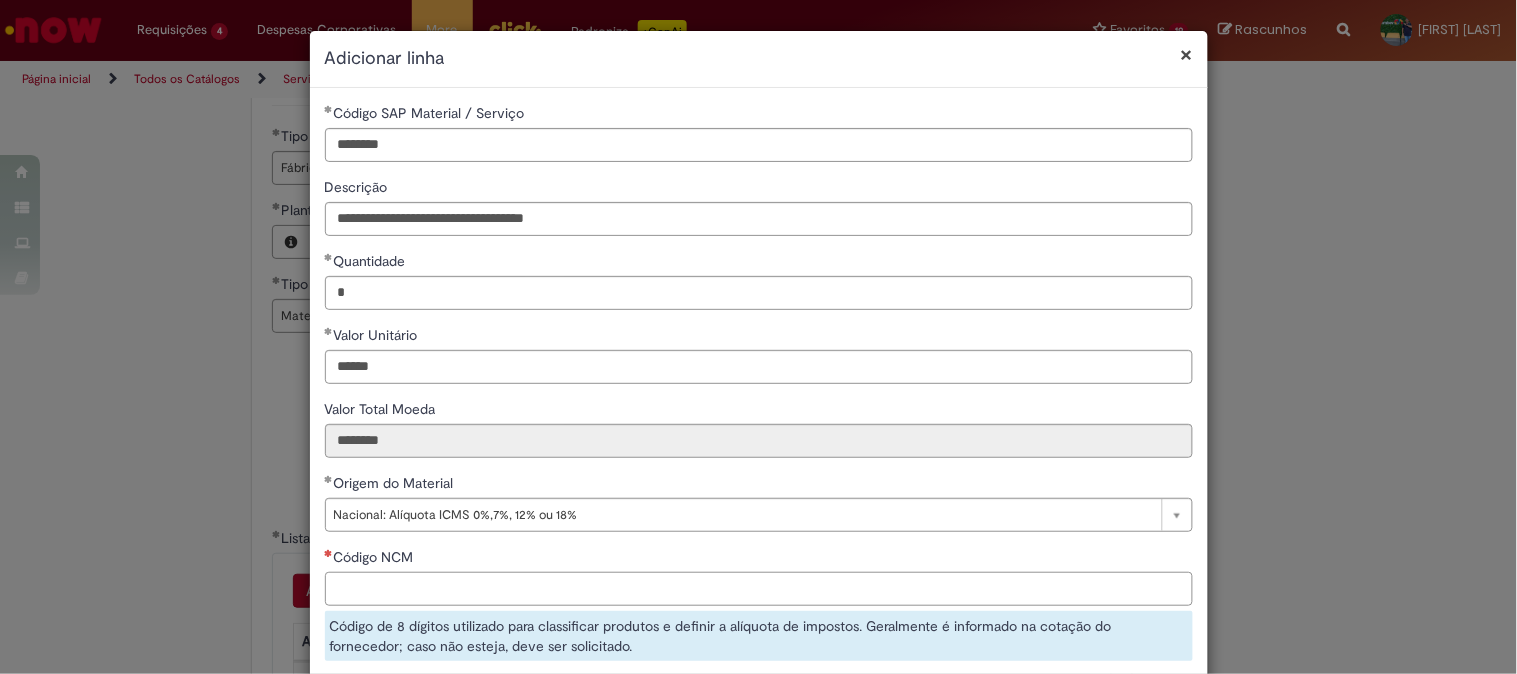 paste on "**********" 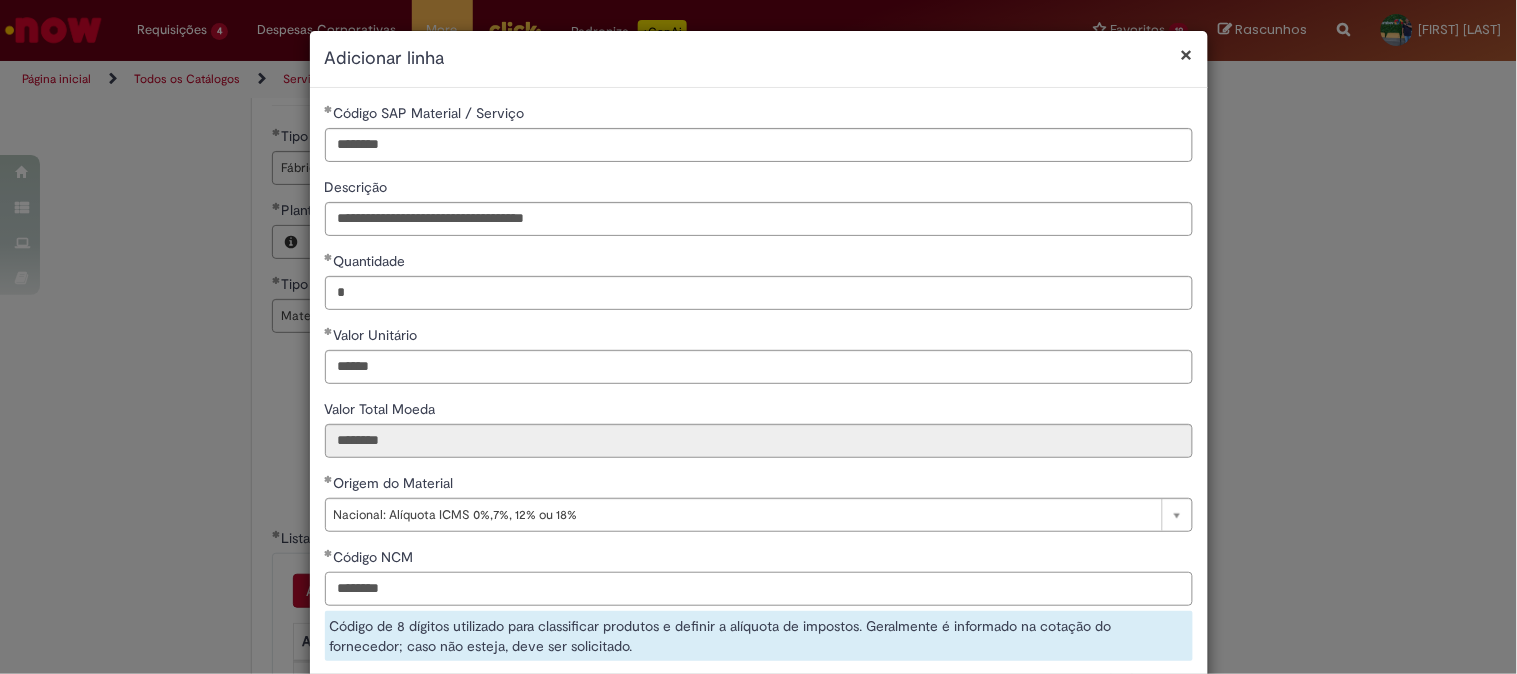 scroll, scrollTop: 261, scrollLeft: 0, axis: vertical 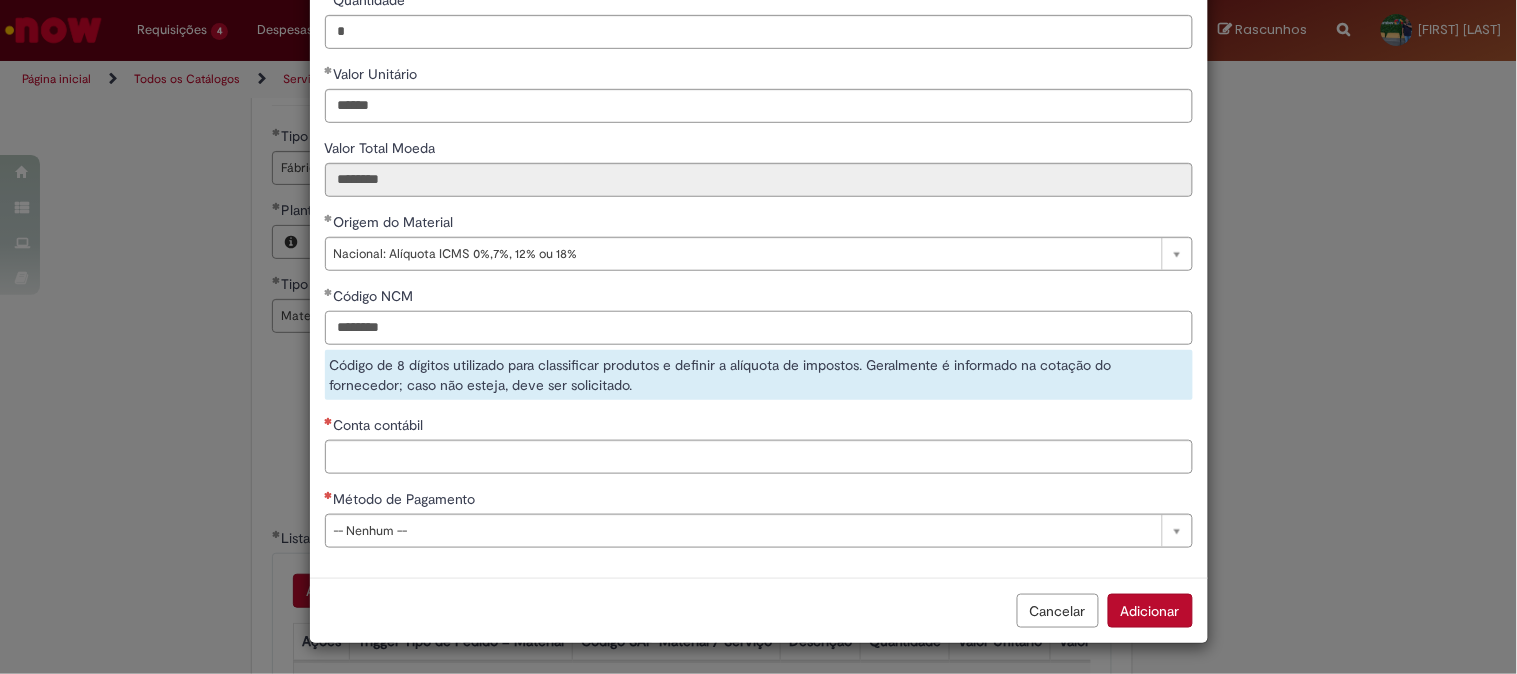 type on "********" 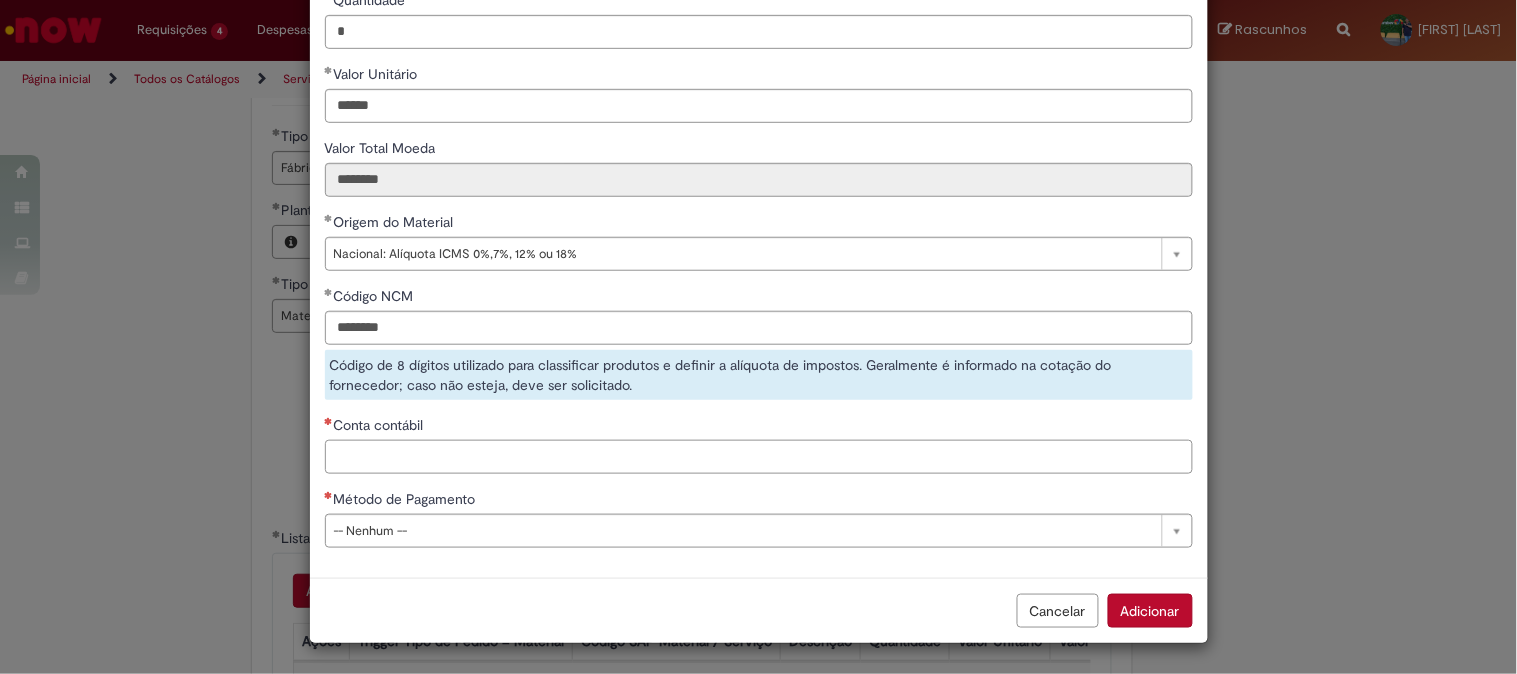 click on "Conta contábil" at bounding box center (759, 457) 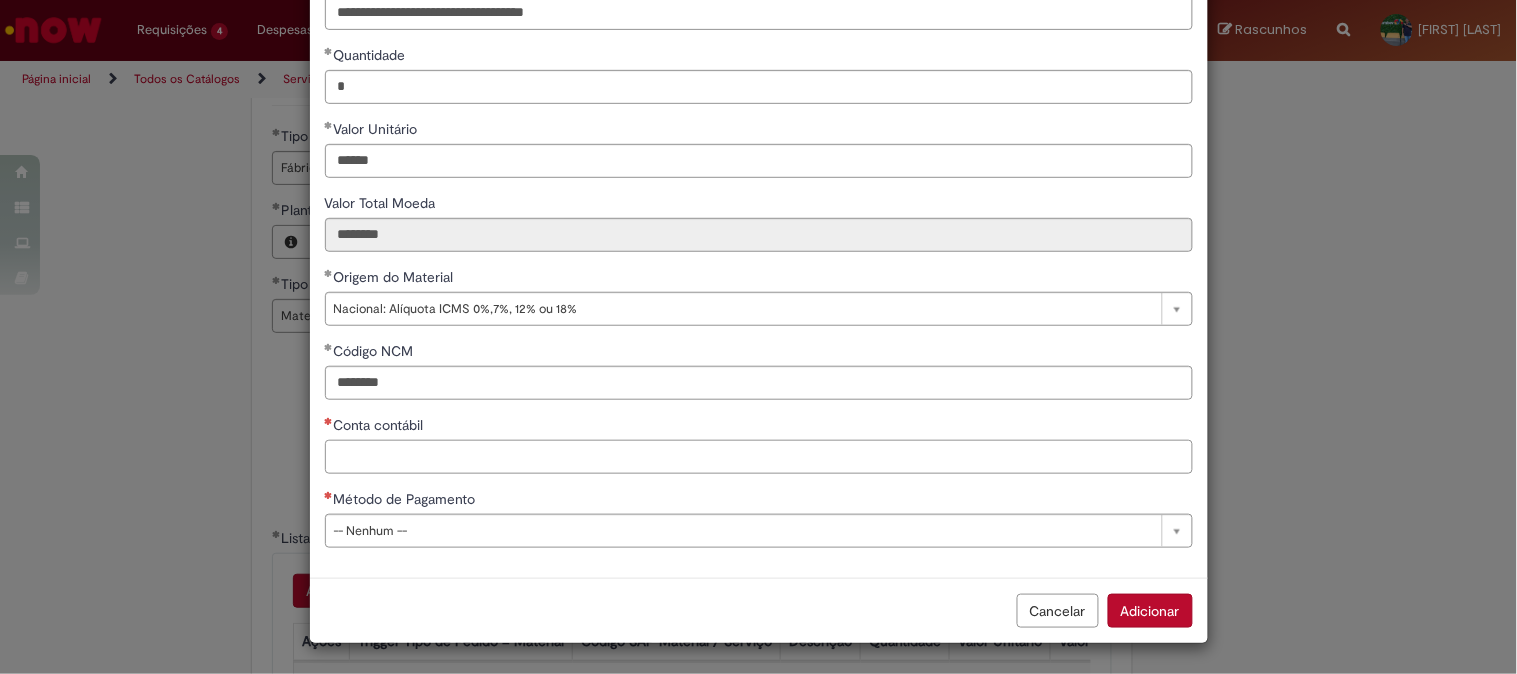 scroll, scrollTop: 206, scrollLeft: 0, axis: vertical 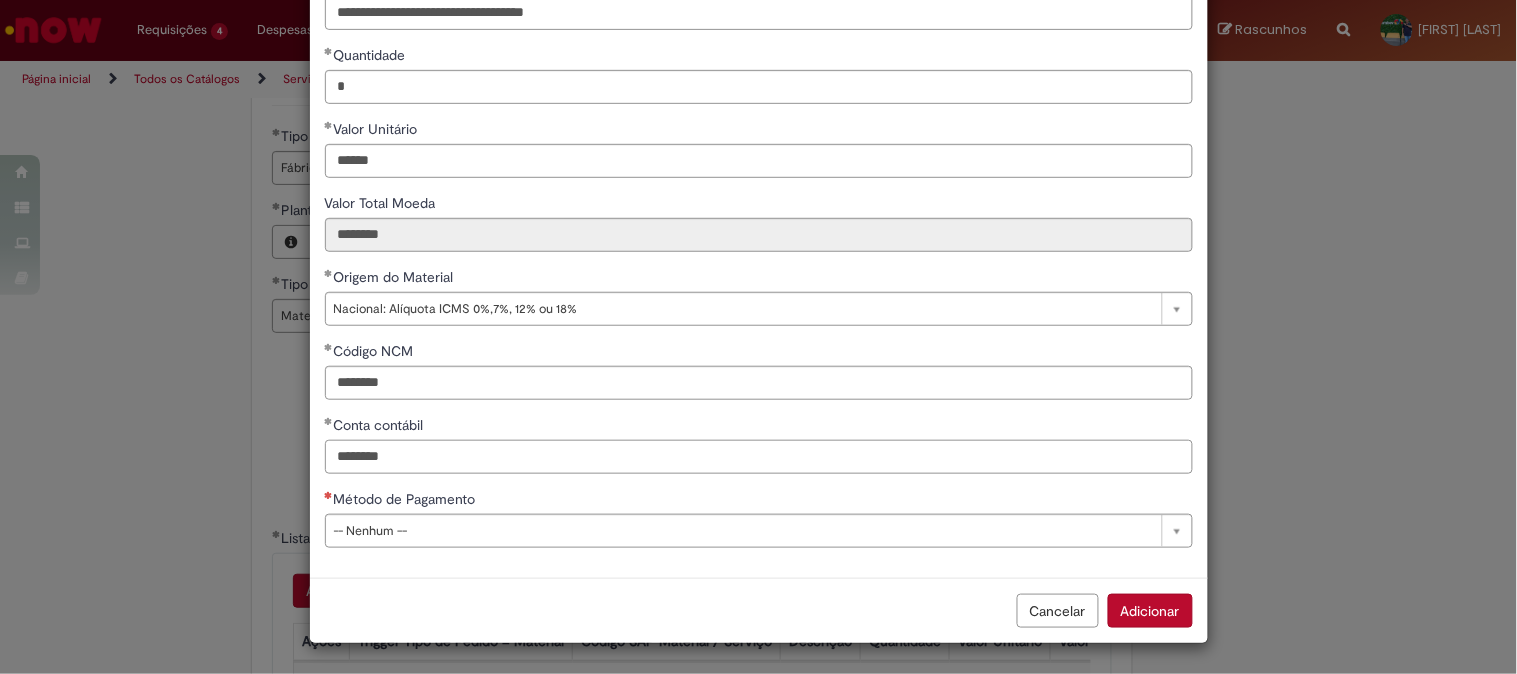 type on "********" 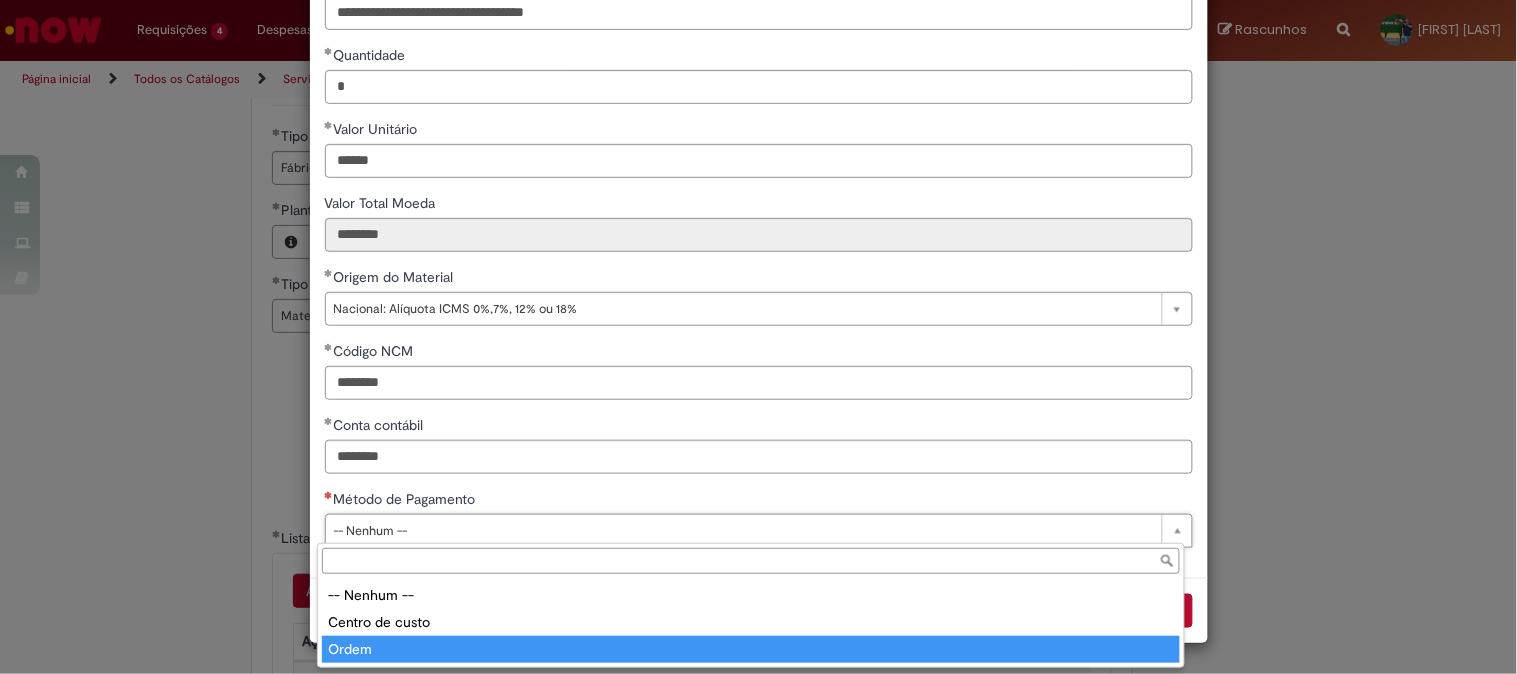 type on "*****" 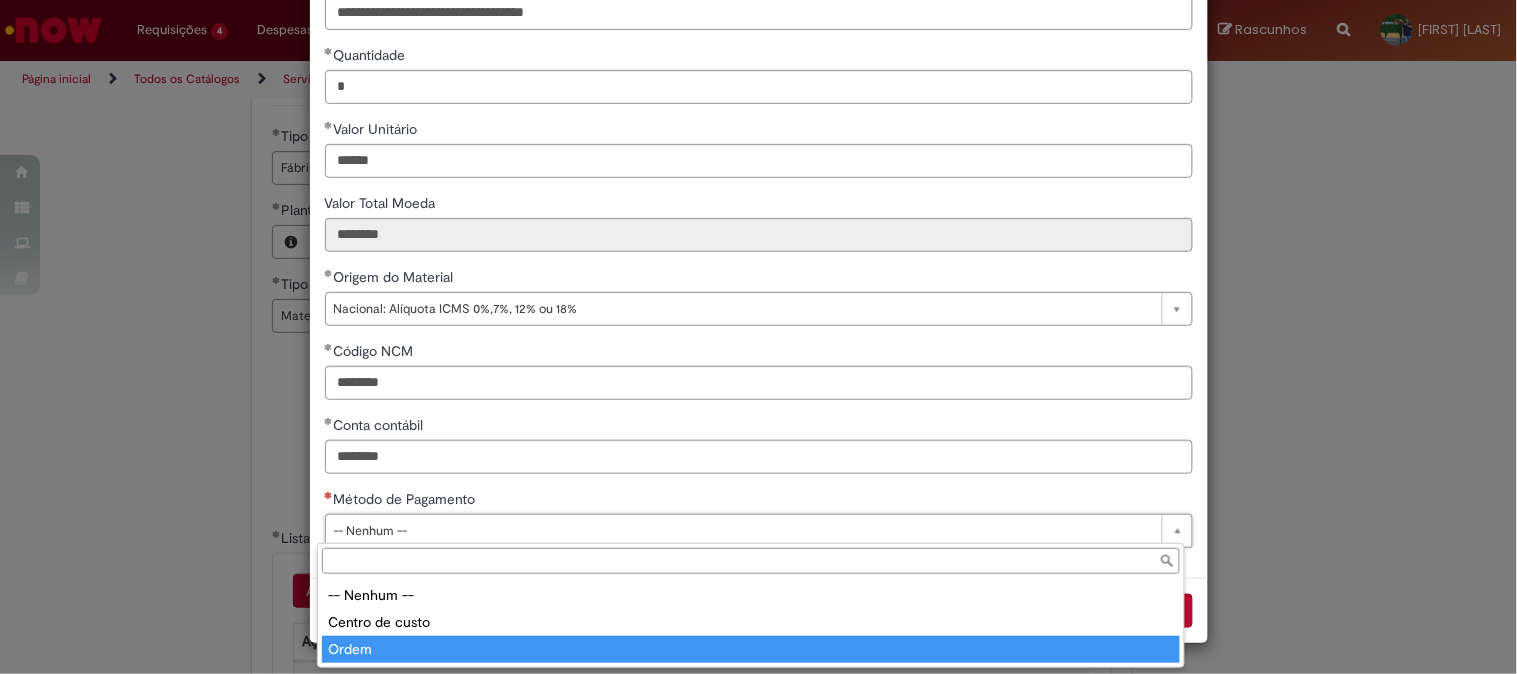 select on "*****" 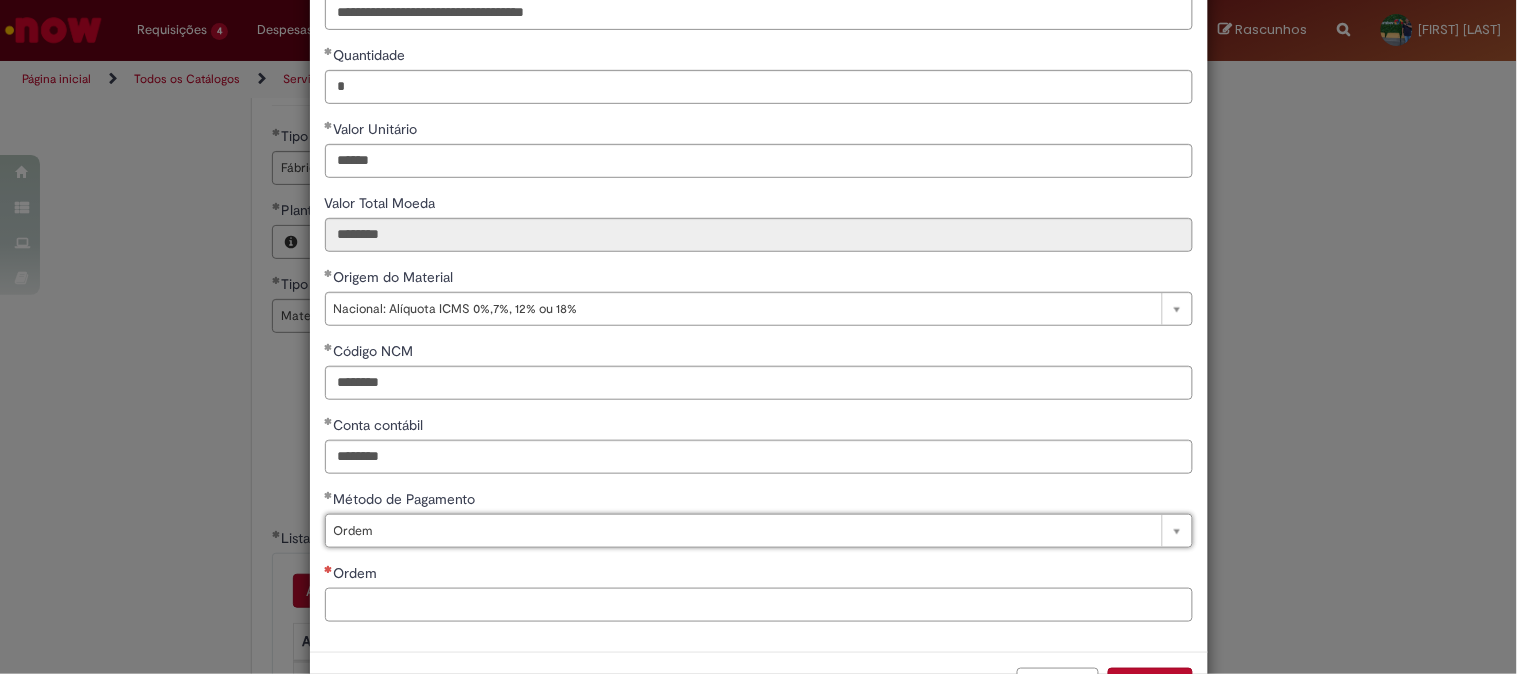 click on "Ordem" at bounding box center [759, 605] 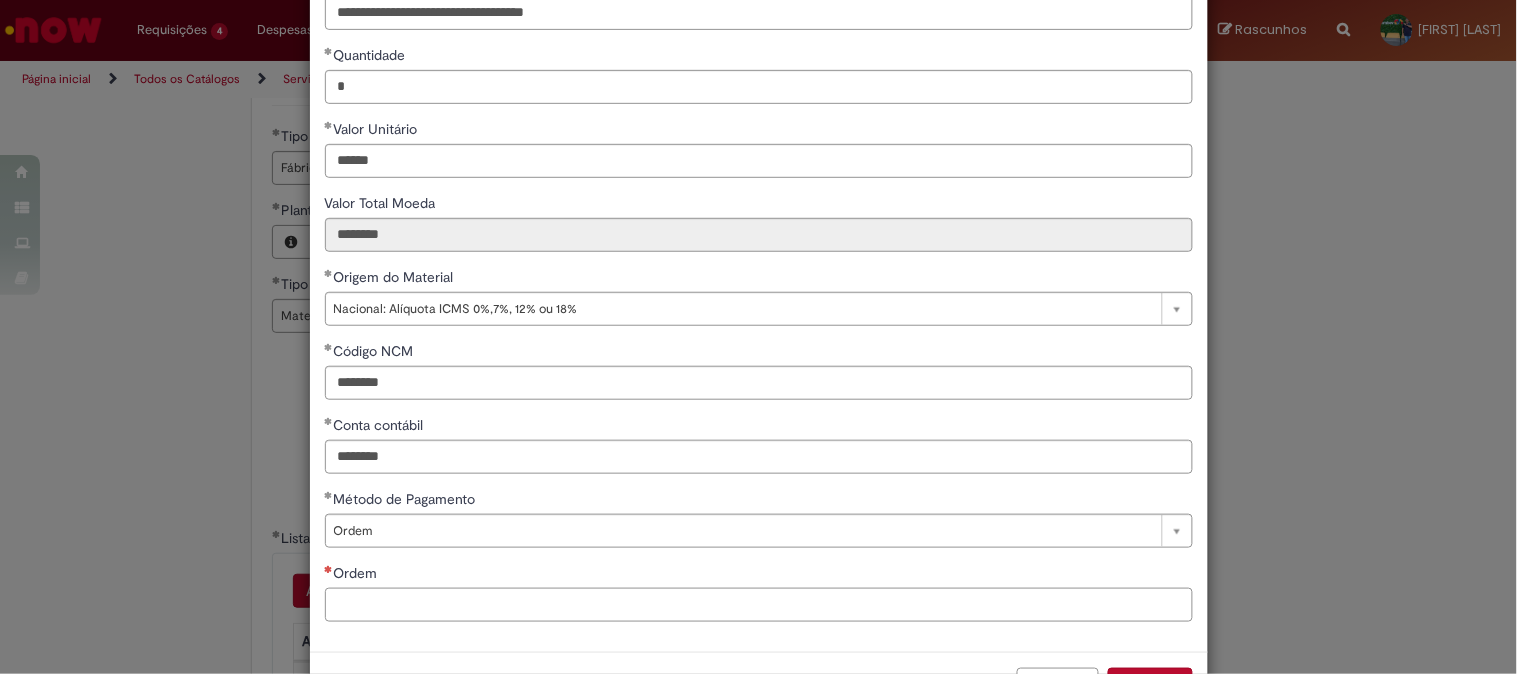paste on "**********" 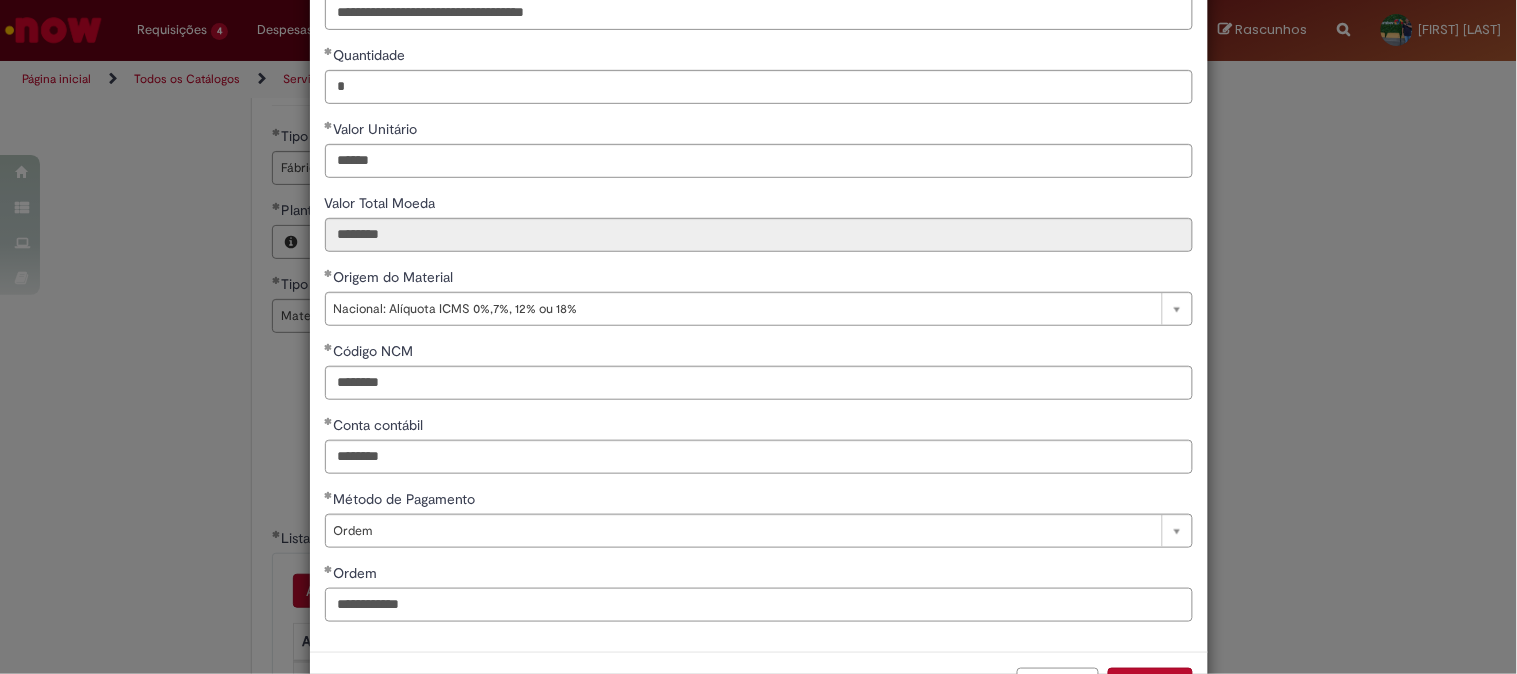 scroll, scrollTop: 280, scrollLeft: 0, axis: vertical 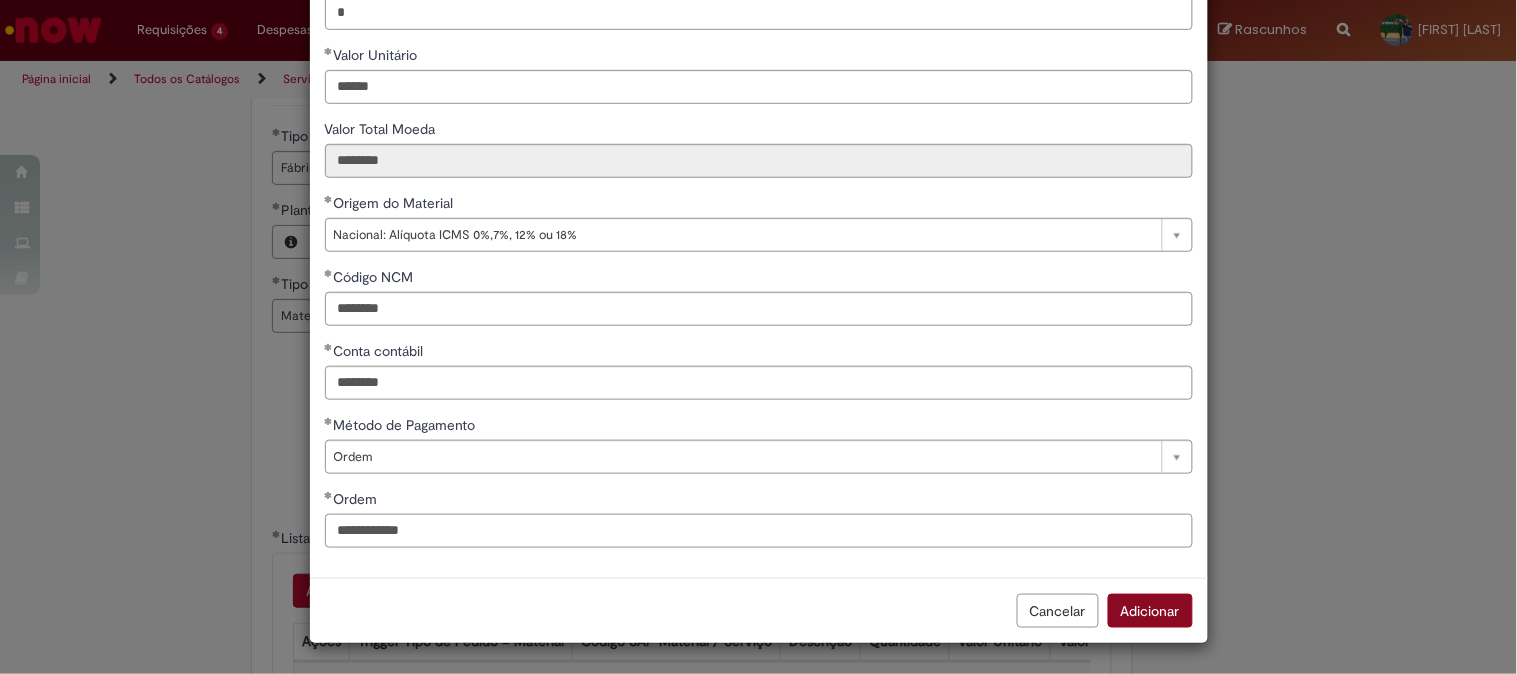 type on "**********" 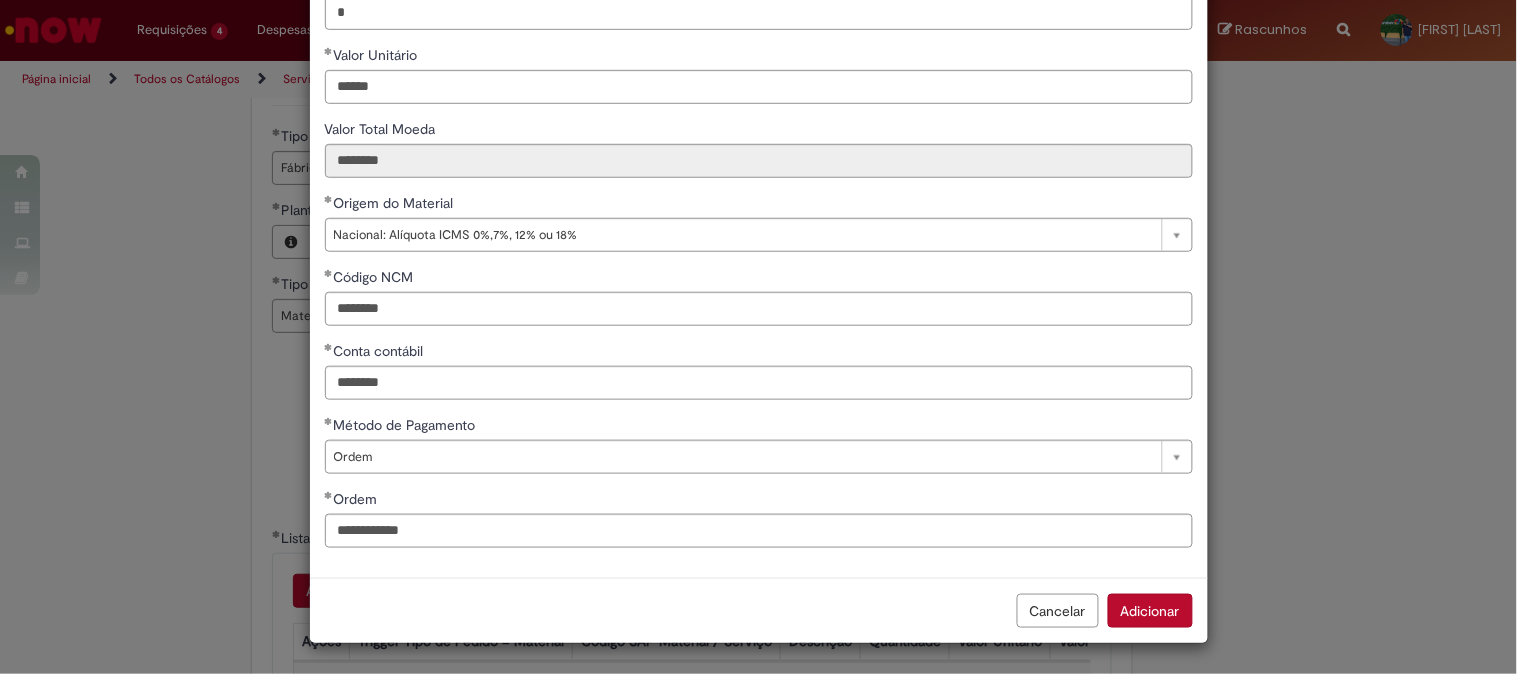 click on "Adicionar" at bounding box center [1150, 611] 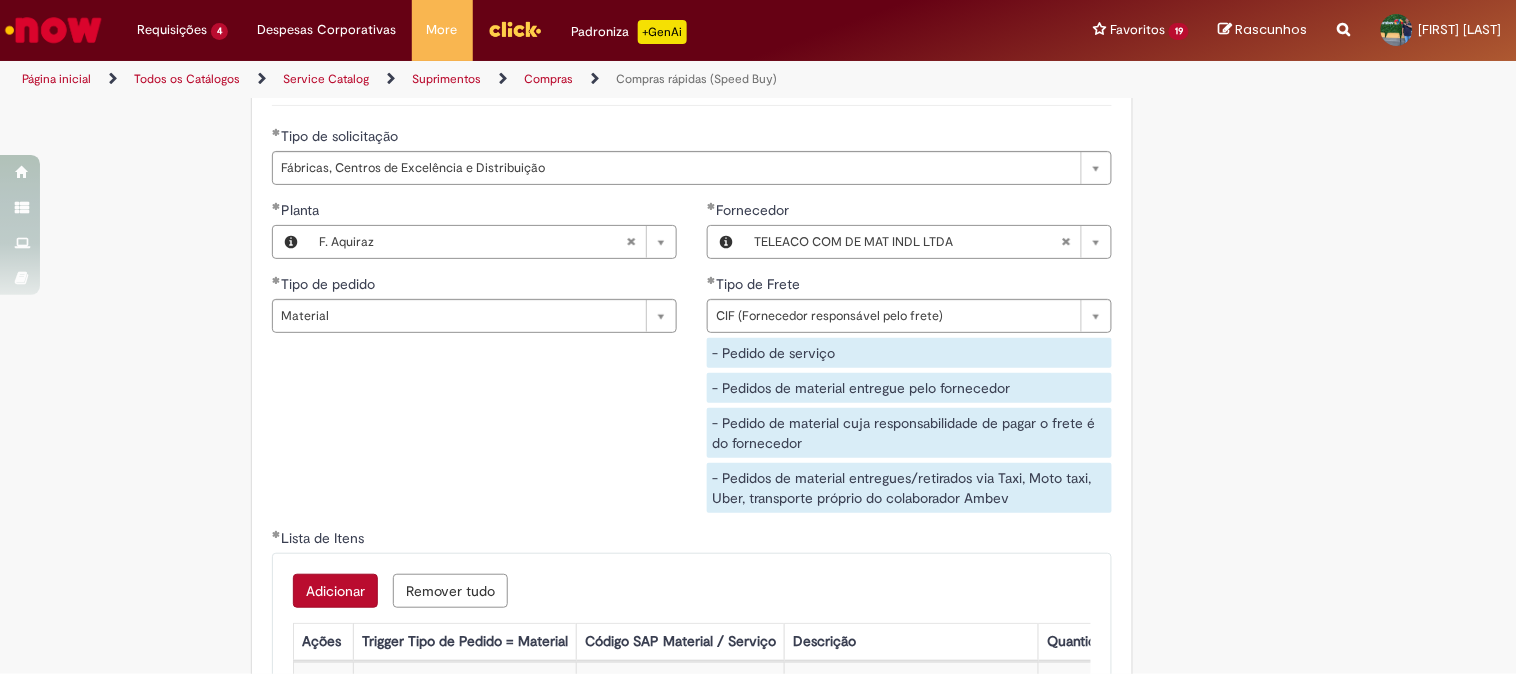 scroll, scrollTop: 3362, scrollLeft: 0, axis: vertical 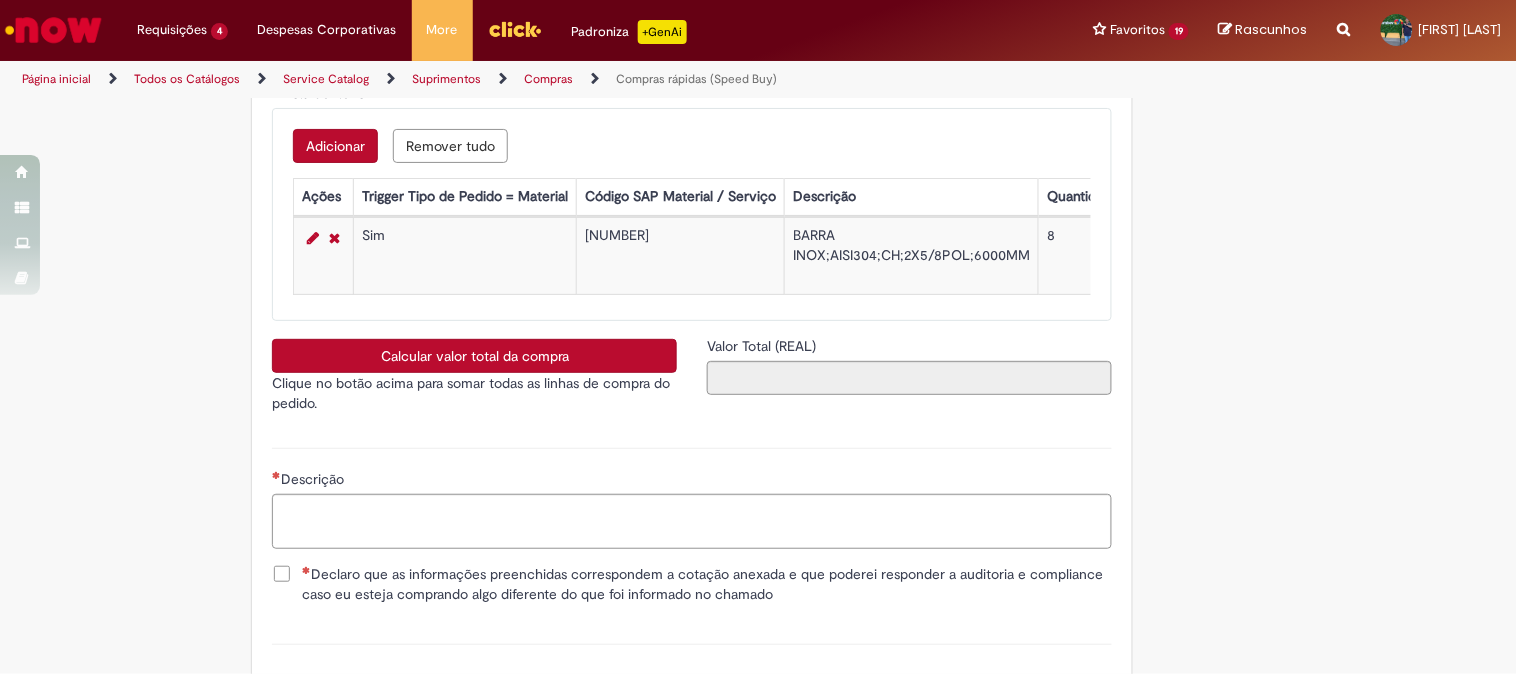 click on "Calcular valor total da compra" at bounding box center (474, 356) 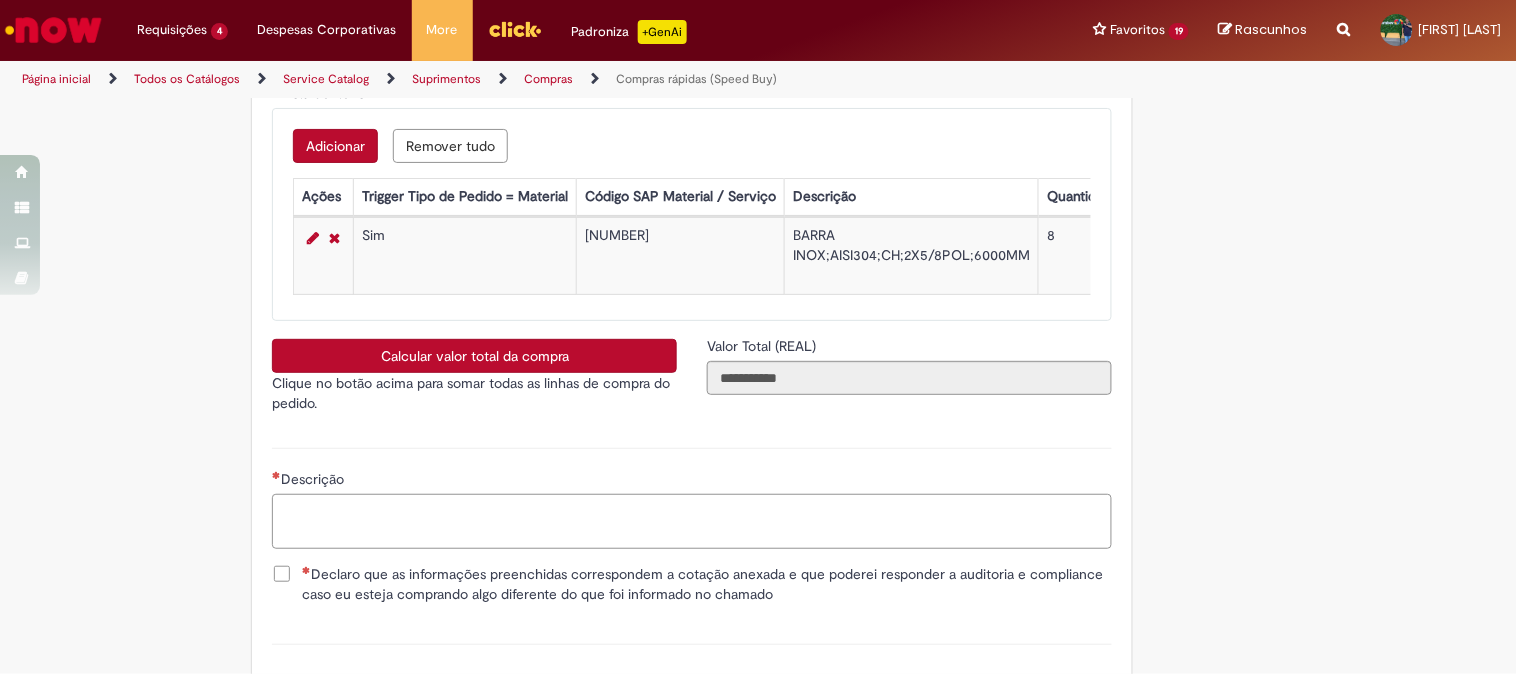 click on "Descrição" at bounding box center (692, 521) 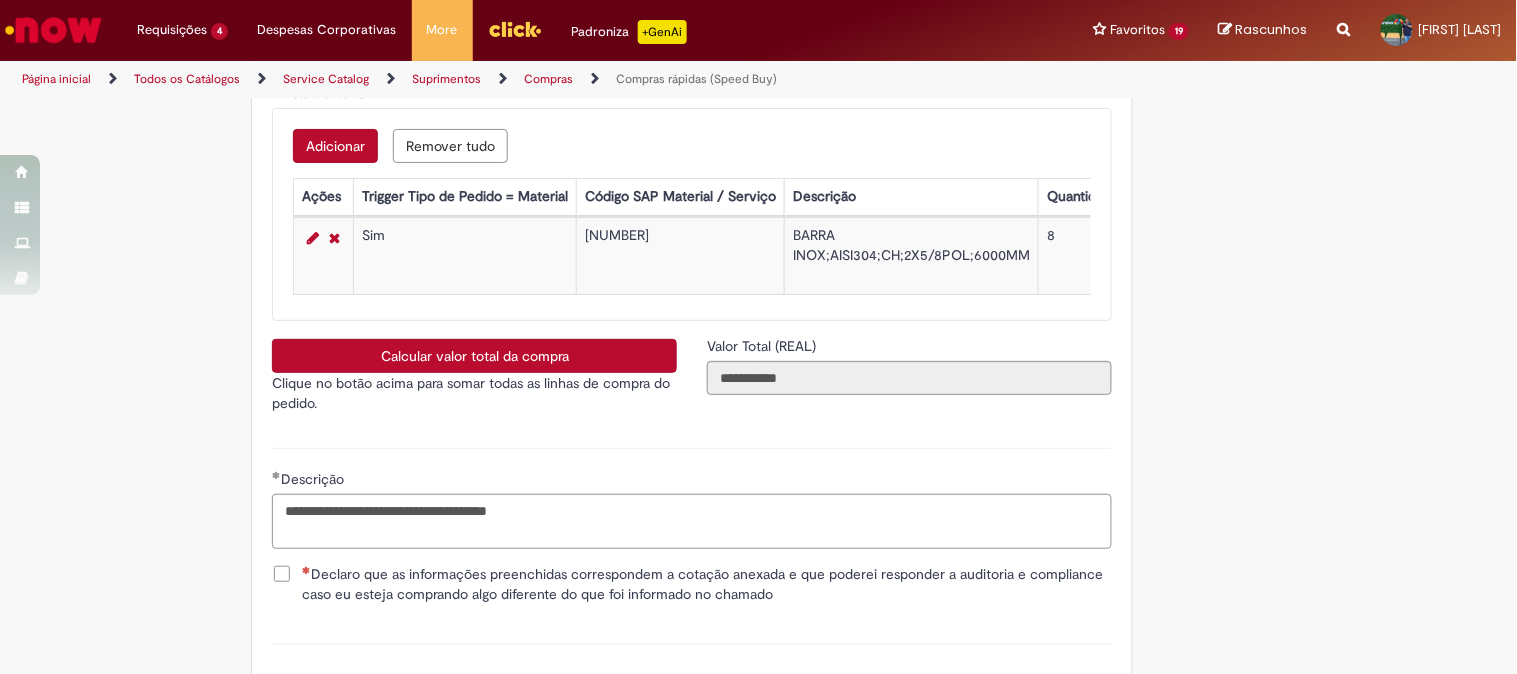 type on "**********" 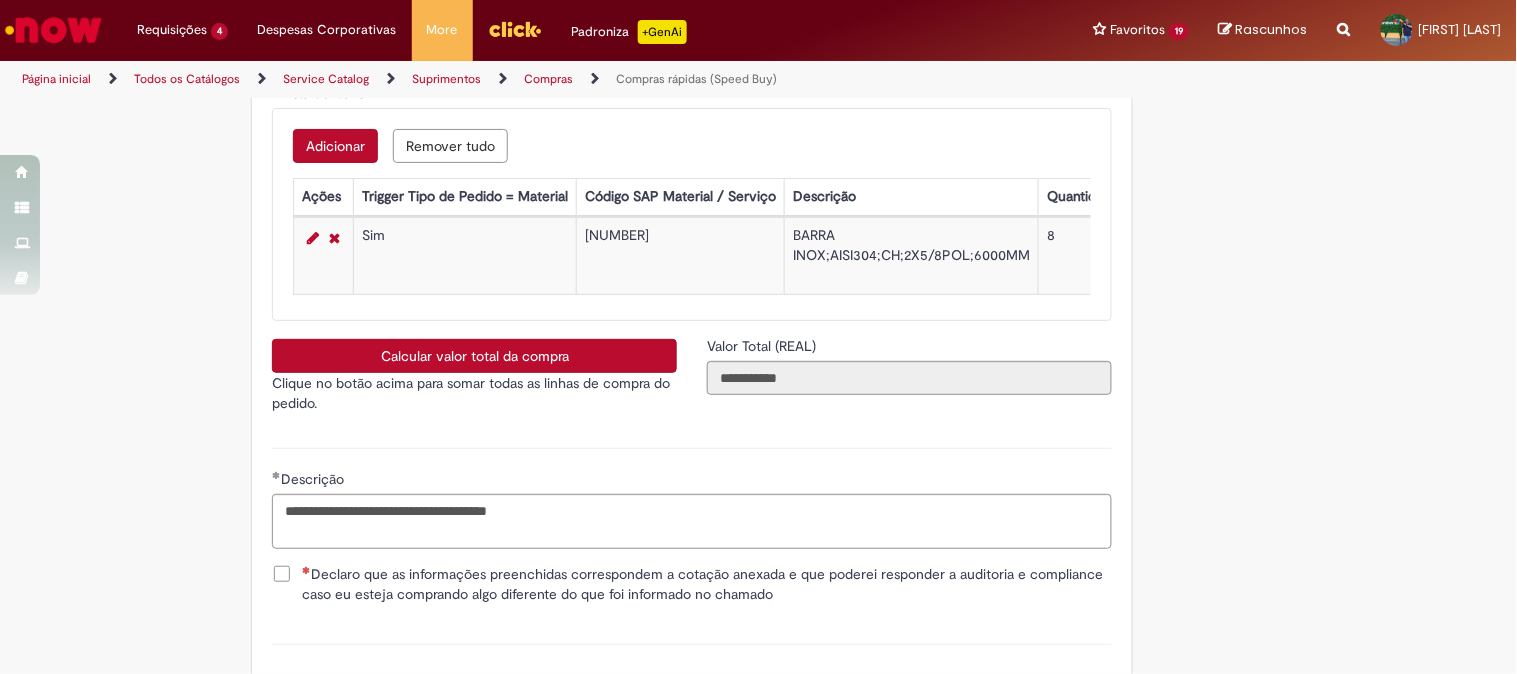 click on "Declaro que as informações preenchidas correspondem a cotação anexada e que poderei responder a auditoria e compliance caso eu esteja comprando algo diferente do que foi informado no chamado" at bounding box center (707, 584) 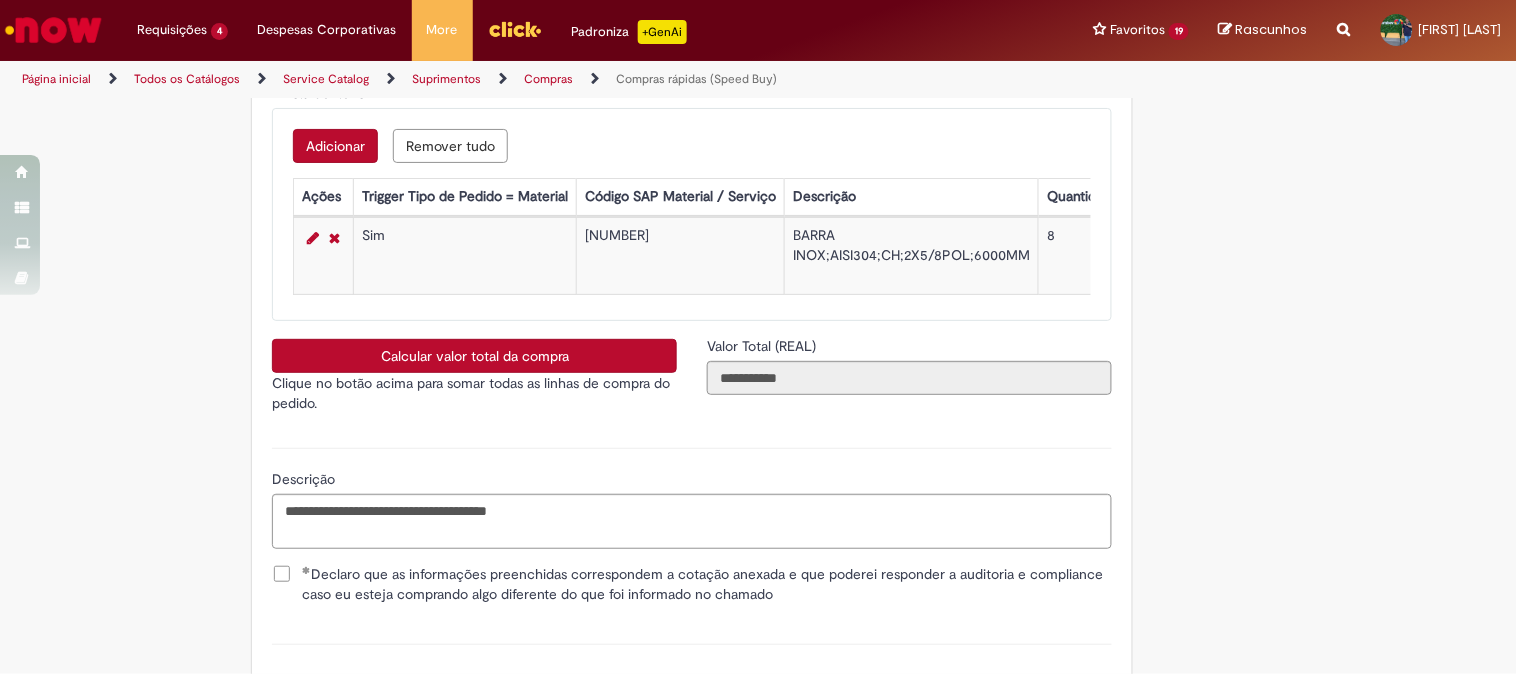 scroll, scrollTop: 3606, scrollLeft: 0, axis: vertical 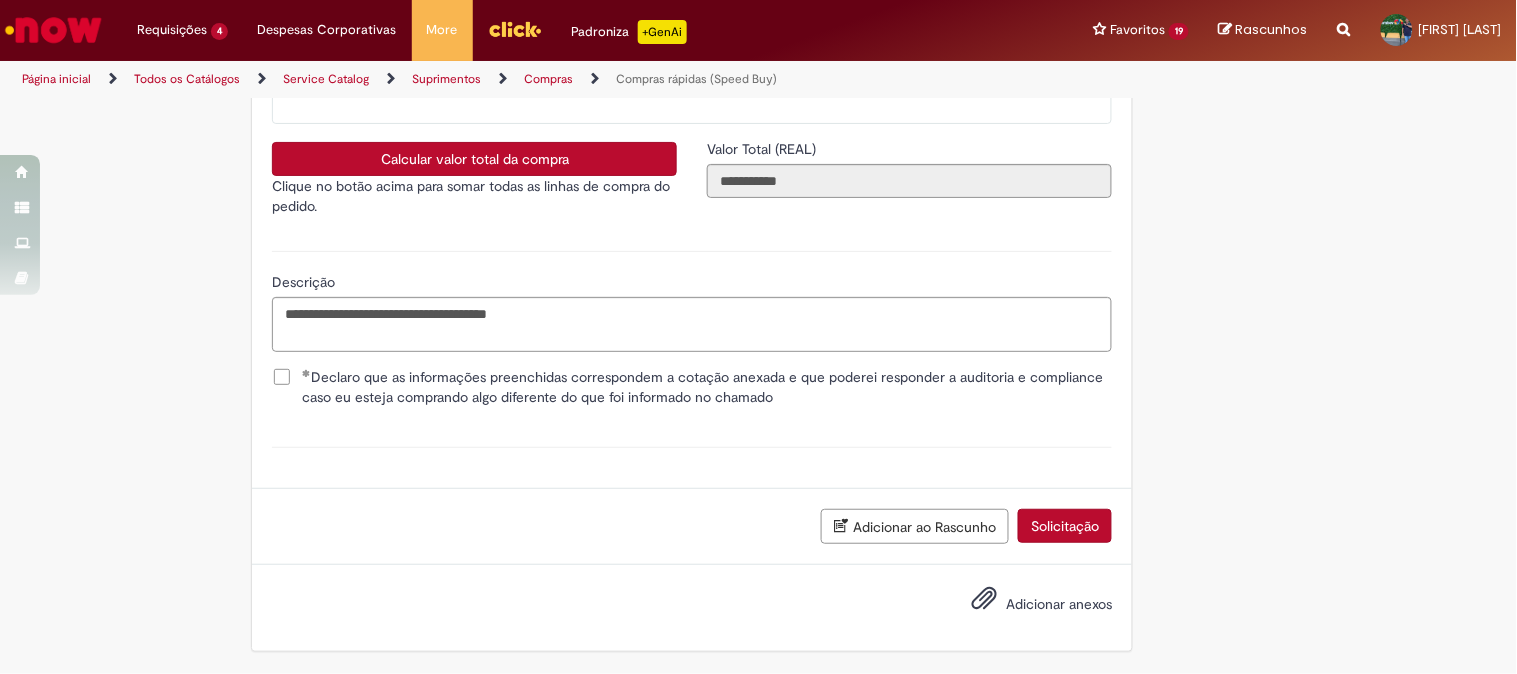 click on "Adicionar anexos" at bounding box center (1059, 604) 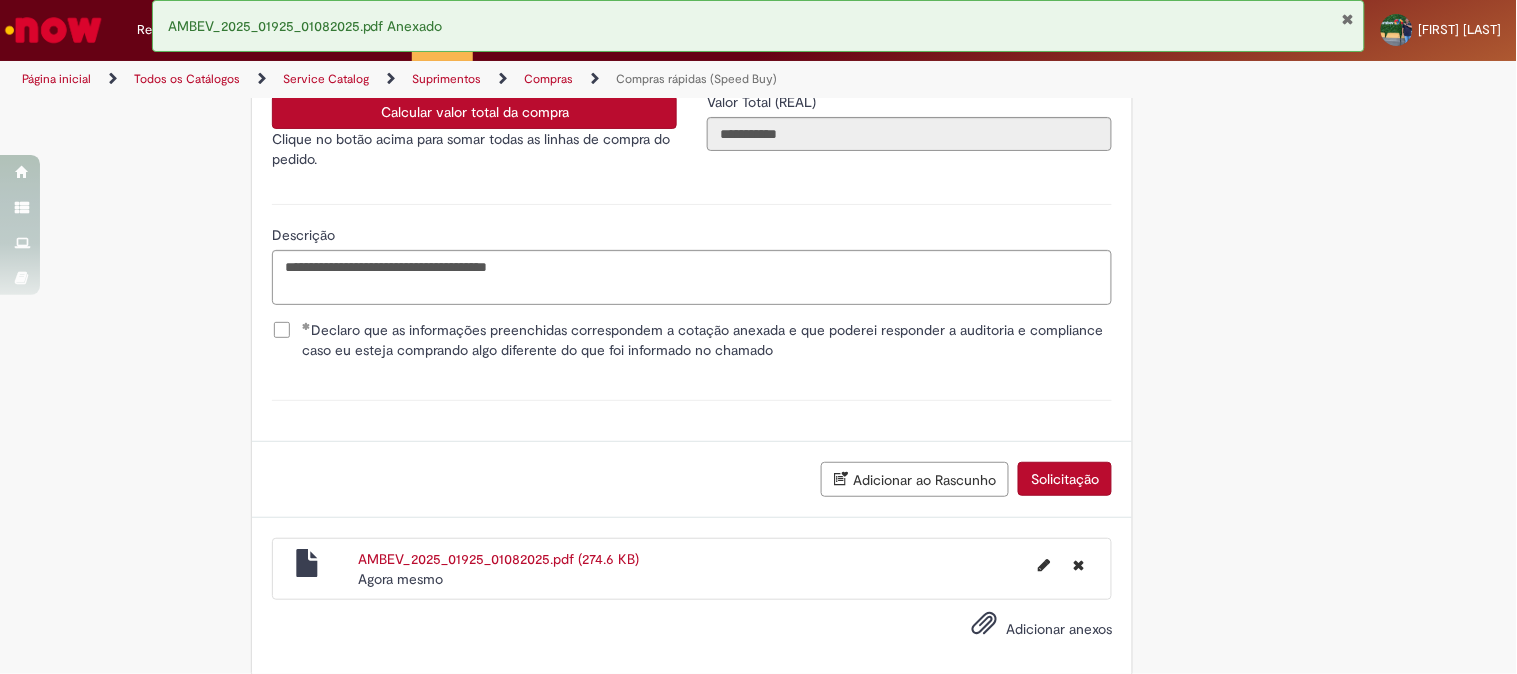 click on "Solicitação" at bounding box center [1065, 479] 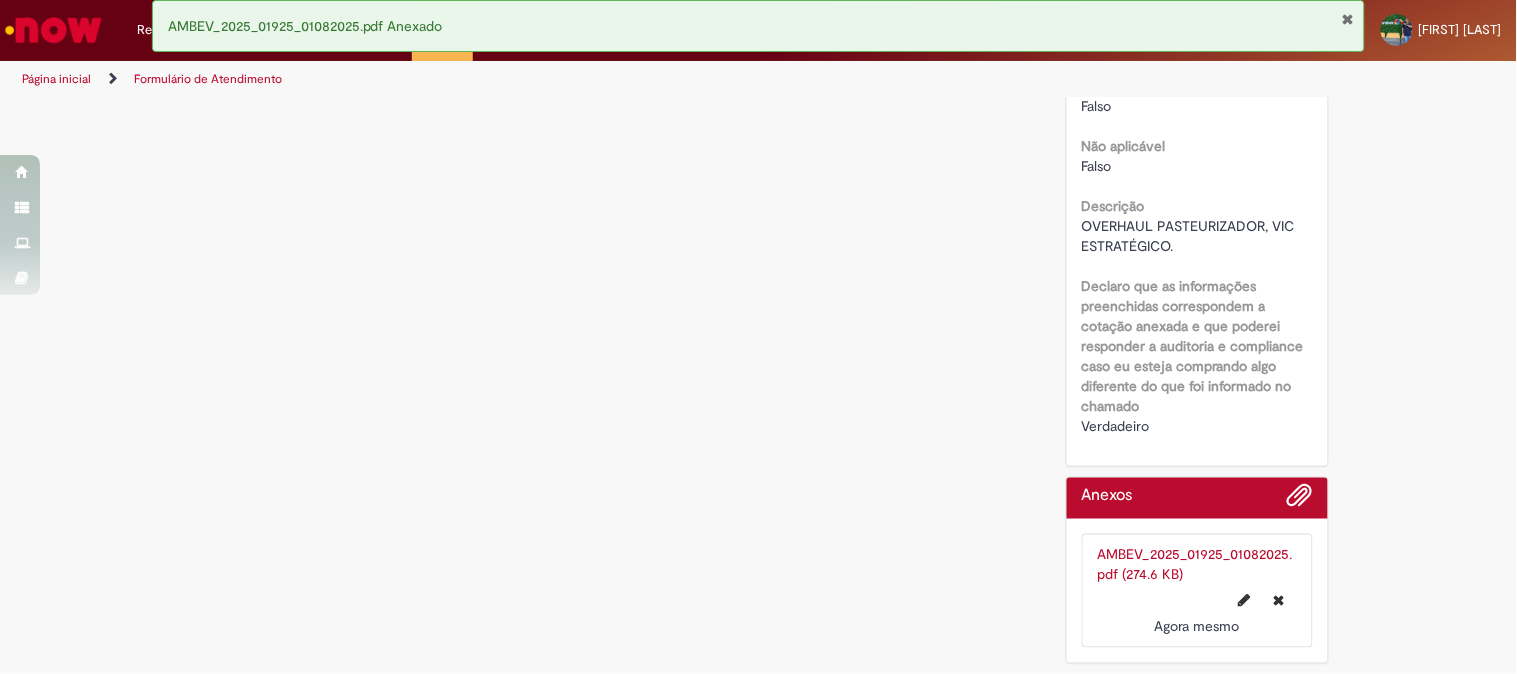 scroll, scrollTop: 0, scrollLeft: 0, axis: both 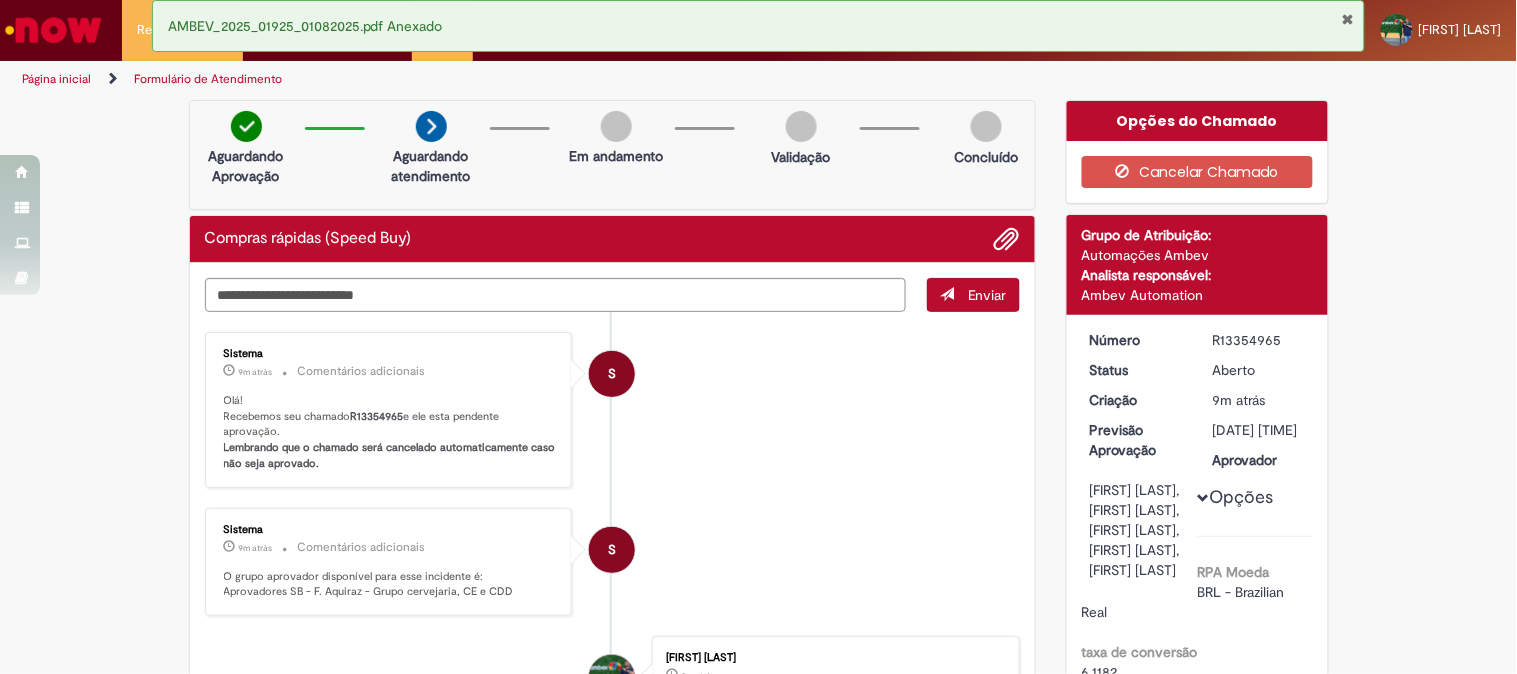 click at bounding box center (1347, 19) 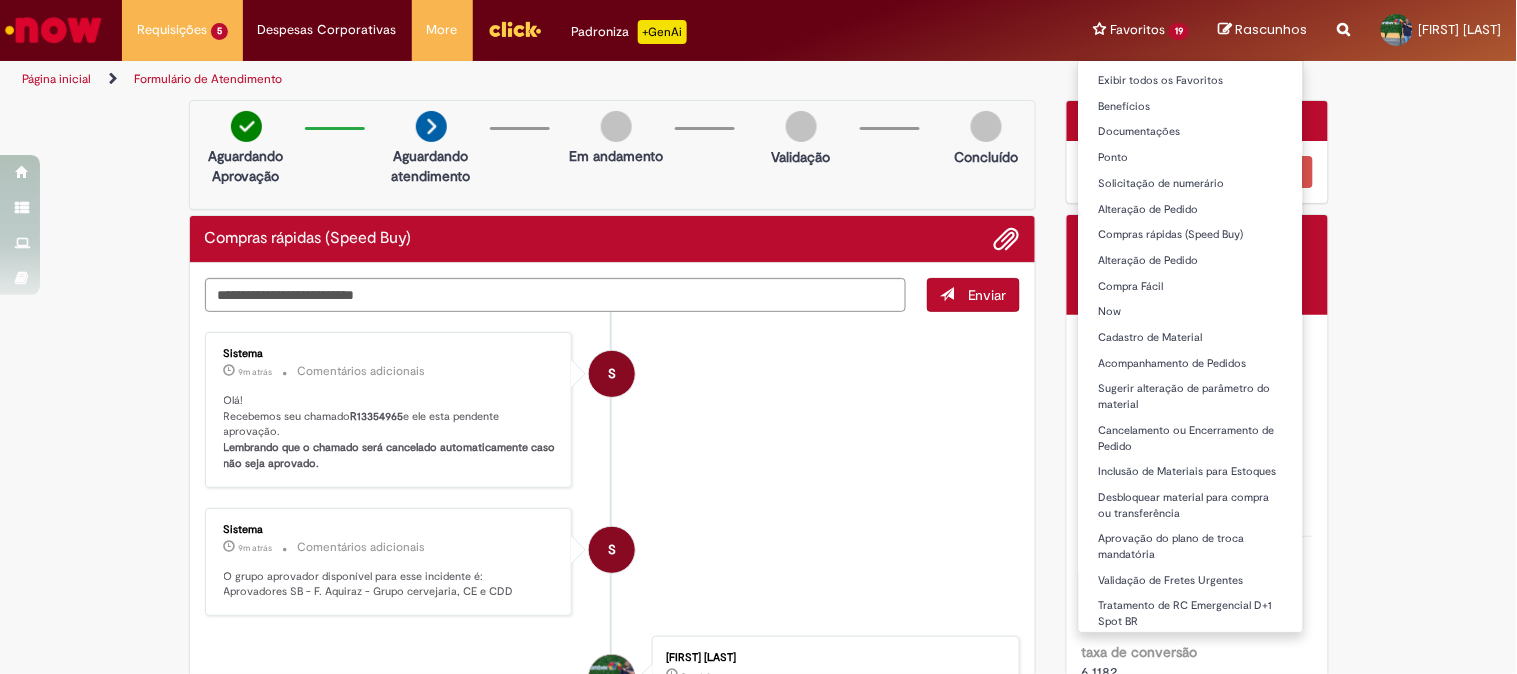 click on "Favoritos   19
Exibir todos os Favoritos
Benefícios
Documentações
Ponto
Solicitação de numerário
Alteração de Pedido
Compras rápidas (Speed Buy)
Alteração de Pedido
Compra Fácil
Now
Cadastro de Material
Acompanhamento de Pedidos
Sugerir alteração de parâmetro do material
Cancelamento ou Encerramento de Pedido
Inclusão de Materiais para Estoques
Desbloquear material para compra ou transferência
Aprovação do plano de troca mandatória
Validação de Fretes Urgentes
Tratamento de RC Emergencial D+1 Spot BR
Criar Requisição de Compra (RC)" at bounding box center [1141, 30] 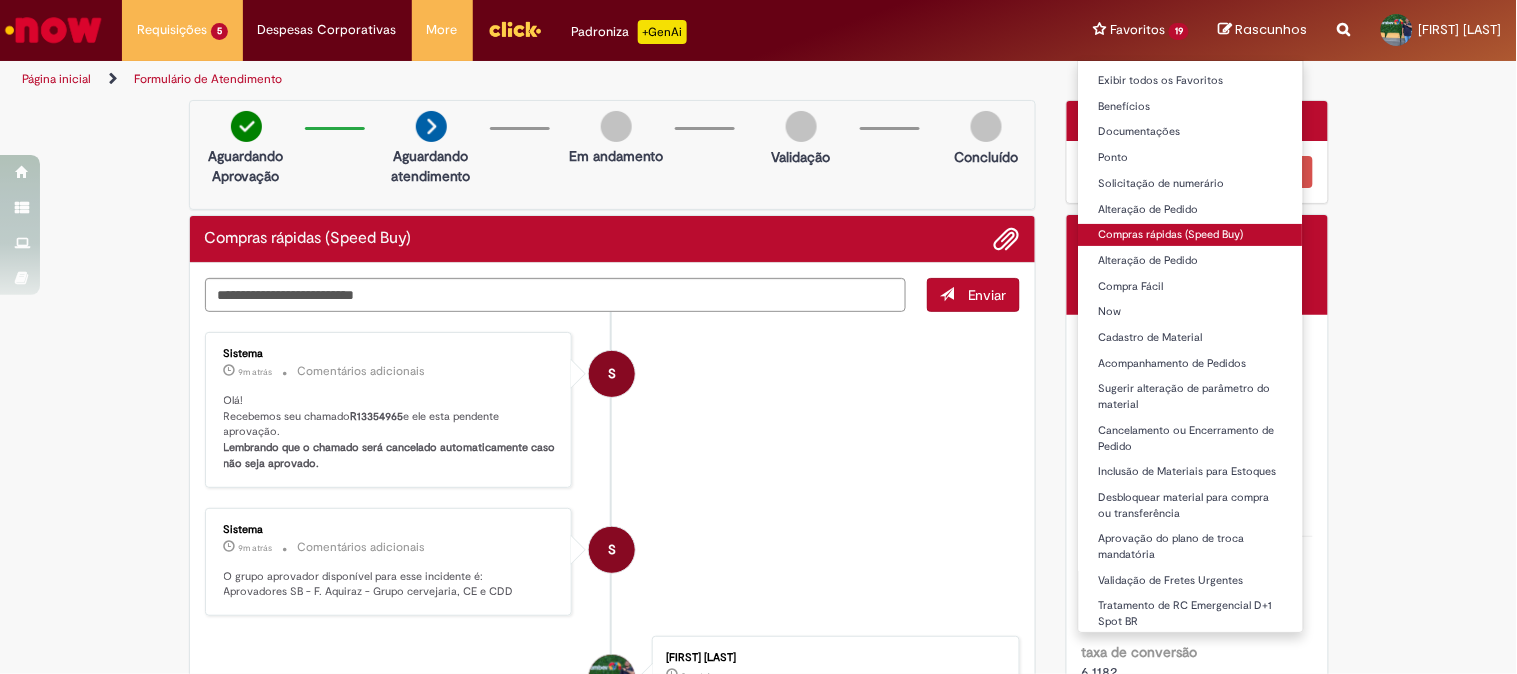 click on "Compras rápidas (Speed Buy)" at bounding box center [1191, 235] 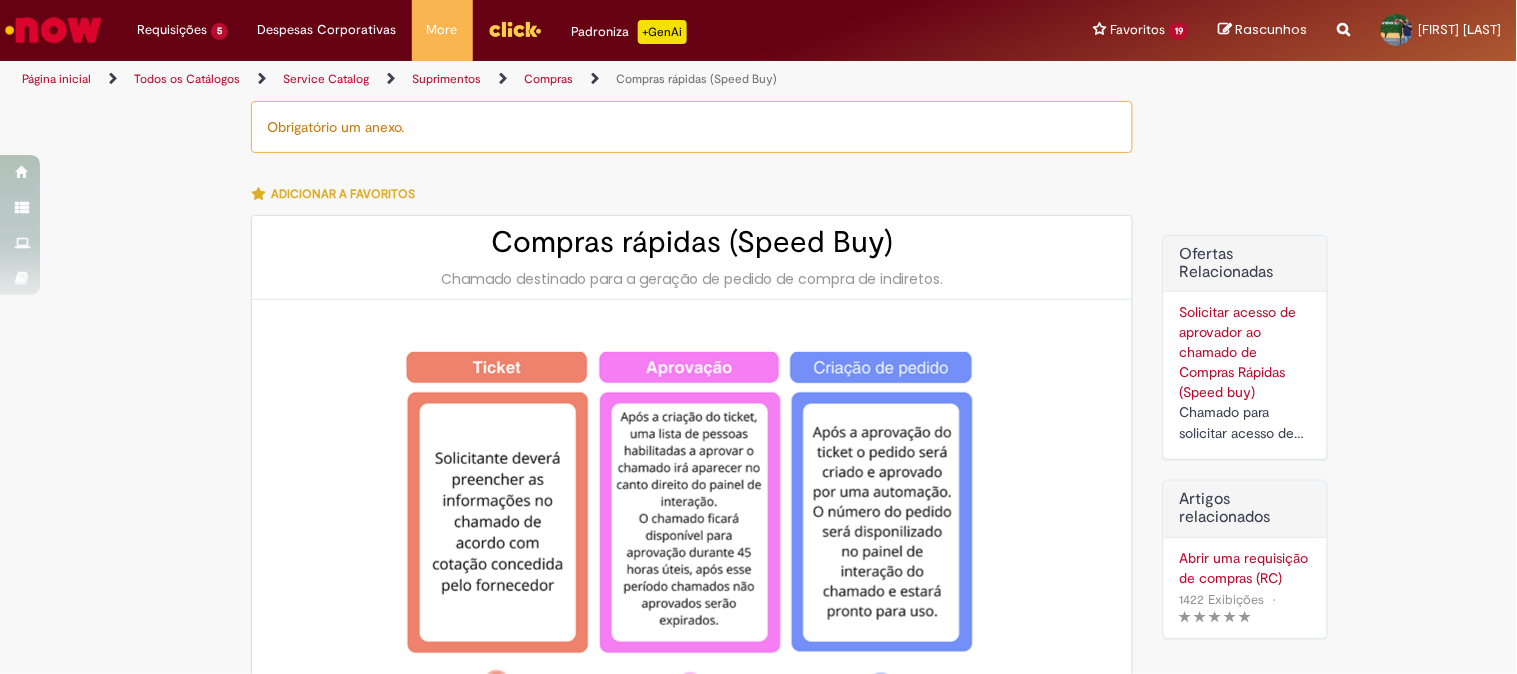 type on "********" 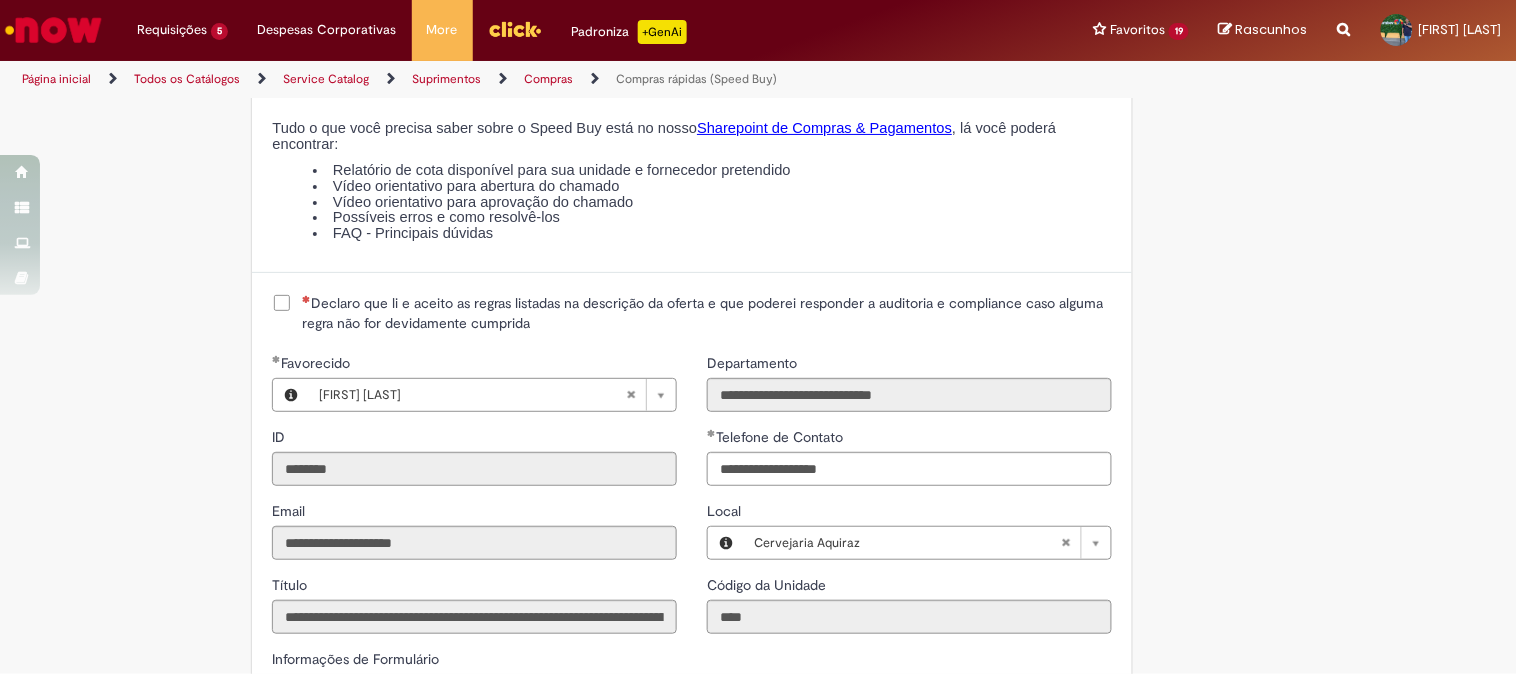 scroll, scrollTop: 2444, scrollLeft: 0, axis: vertical 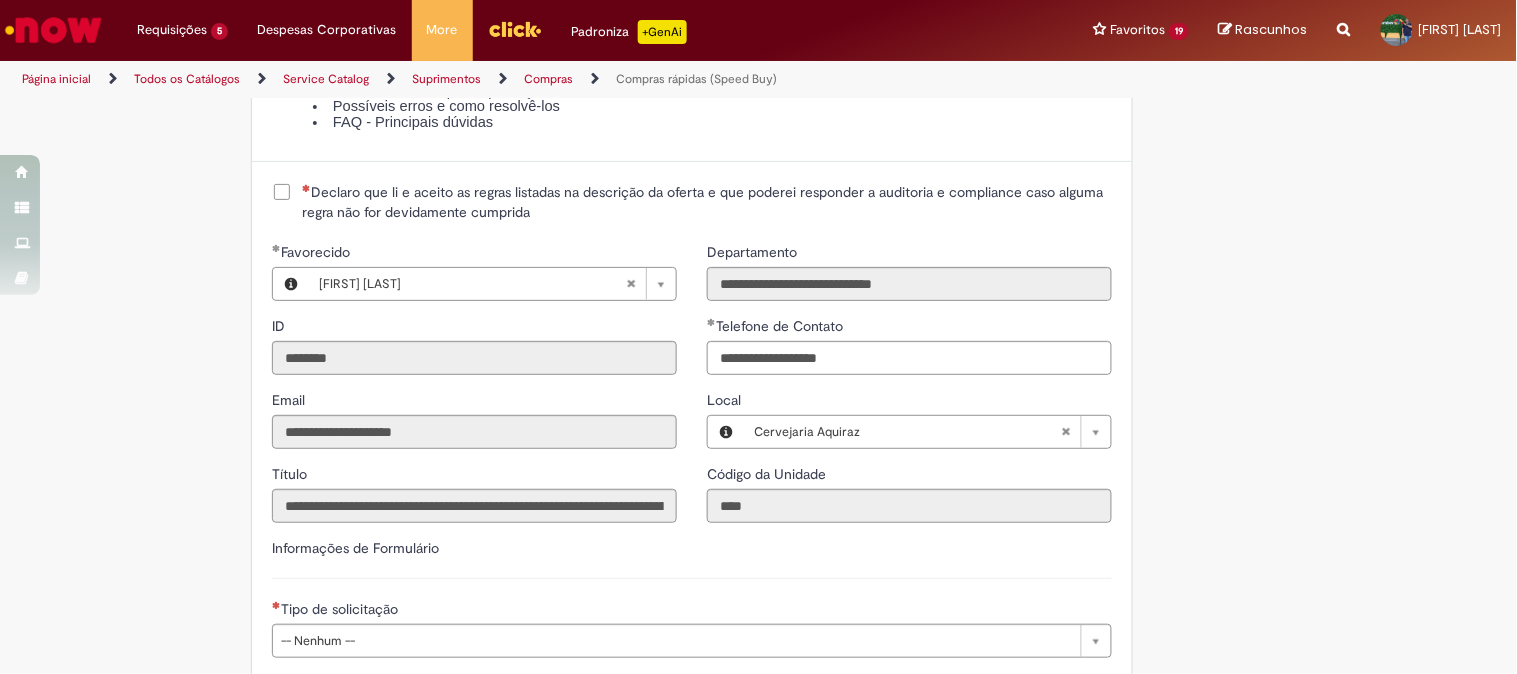 click on "Declaro que li e aceito as regras listadas na descrição da oferta e que poderei responder a auditoria e compliance caso alguma regra não for devidamente cumprida" at bounding box center [707, 202] 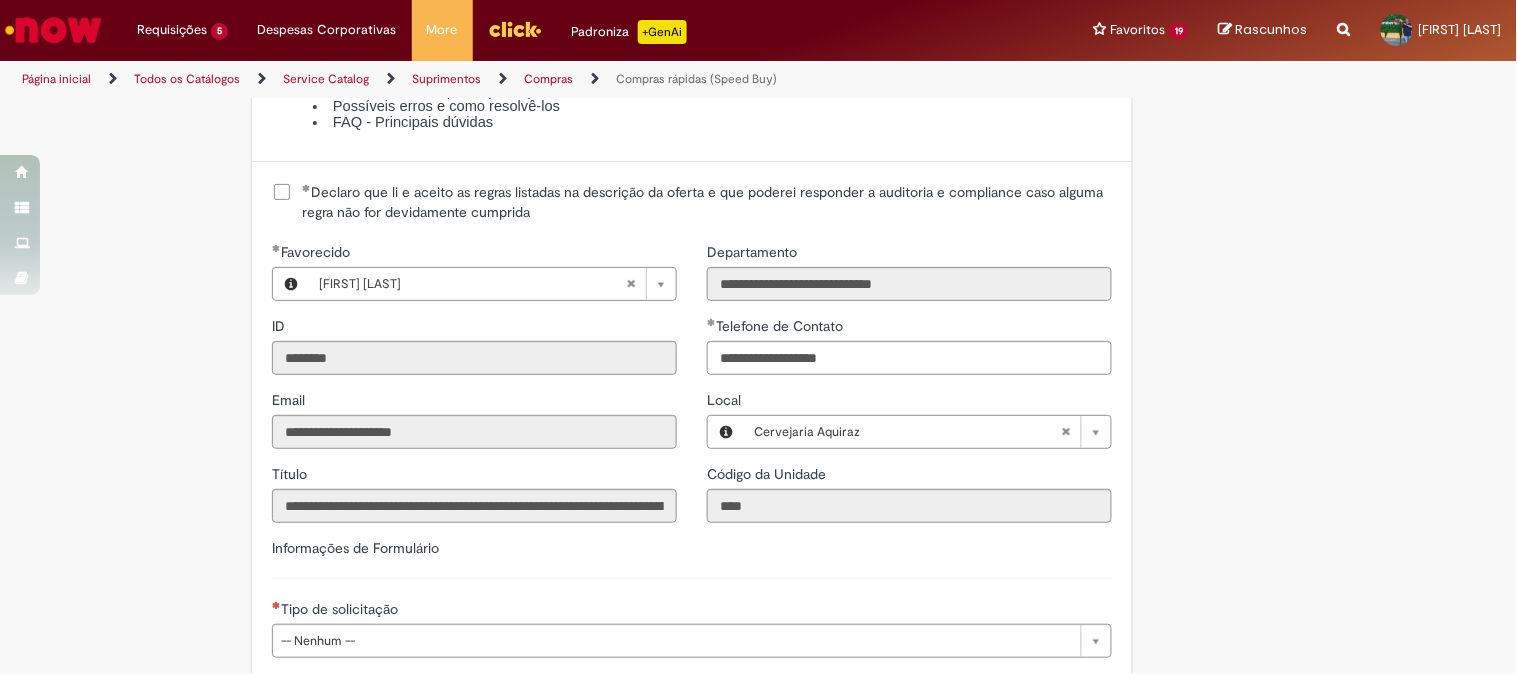 scroll, scrollTop: 2777, scrollLeft: 0, axis: vertical 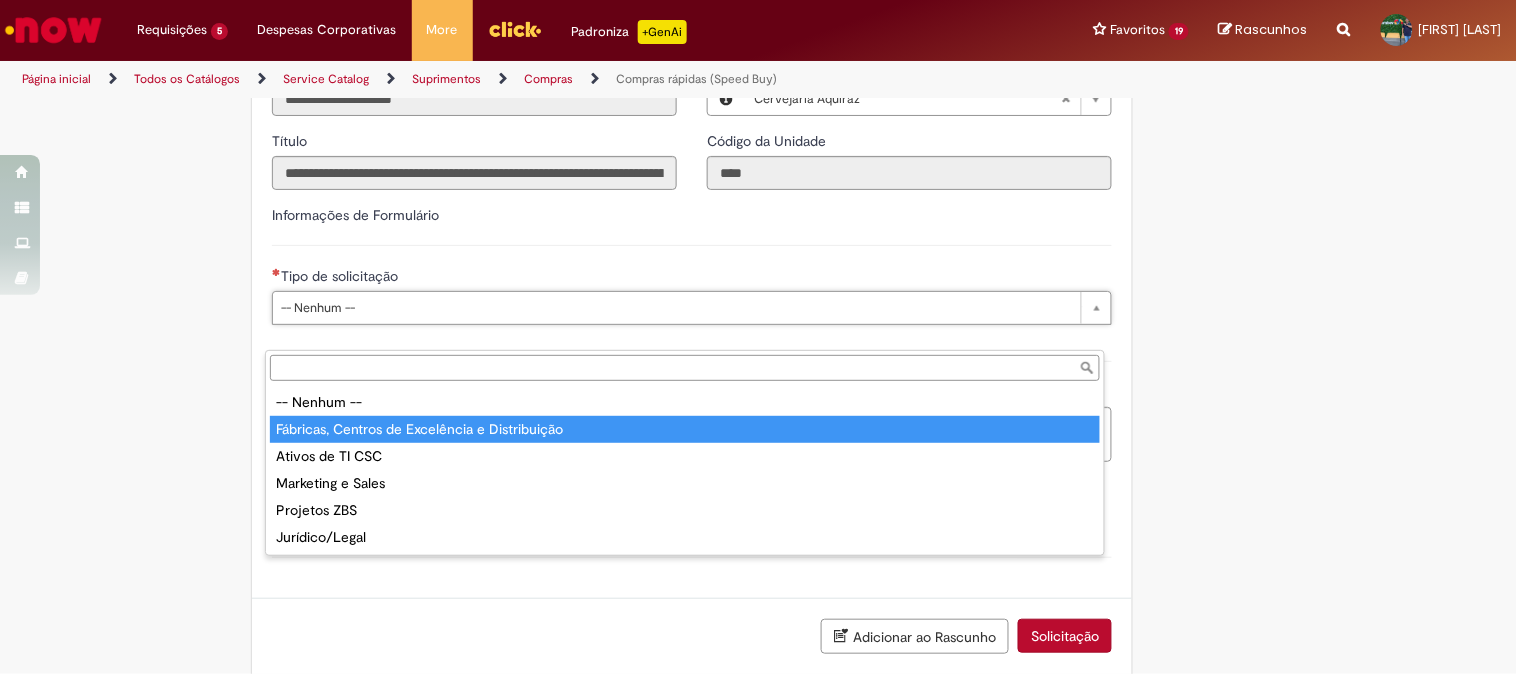 type on "**********" 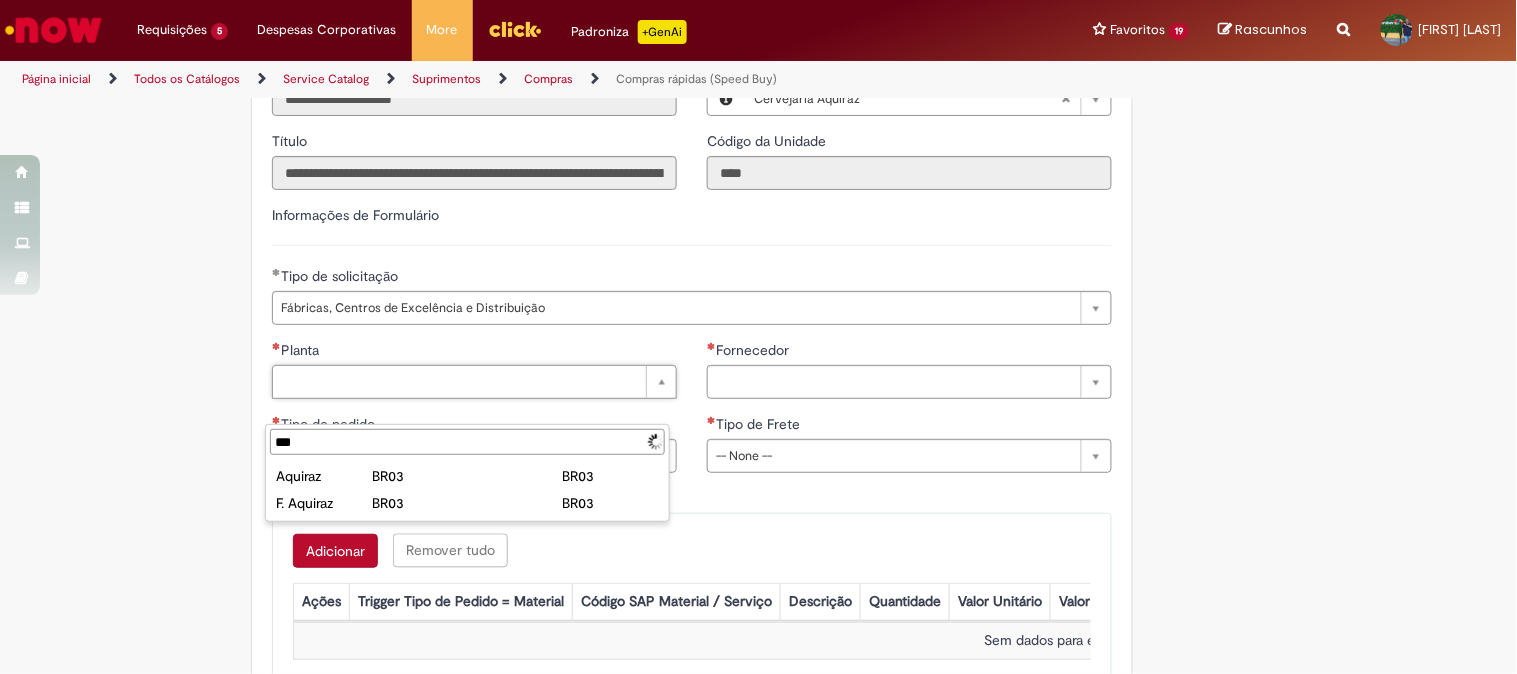 type on "****" 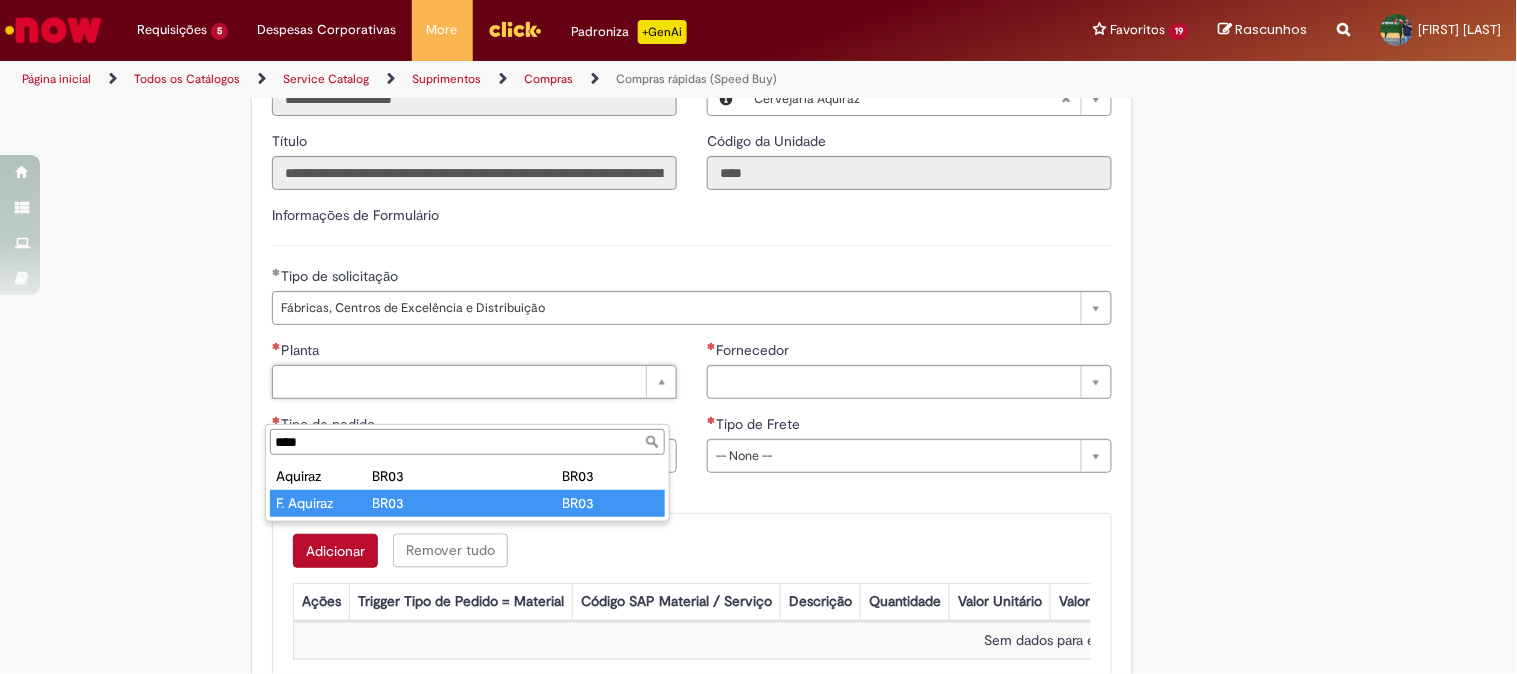 type on "**********" 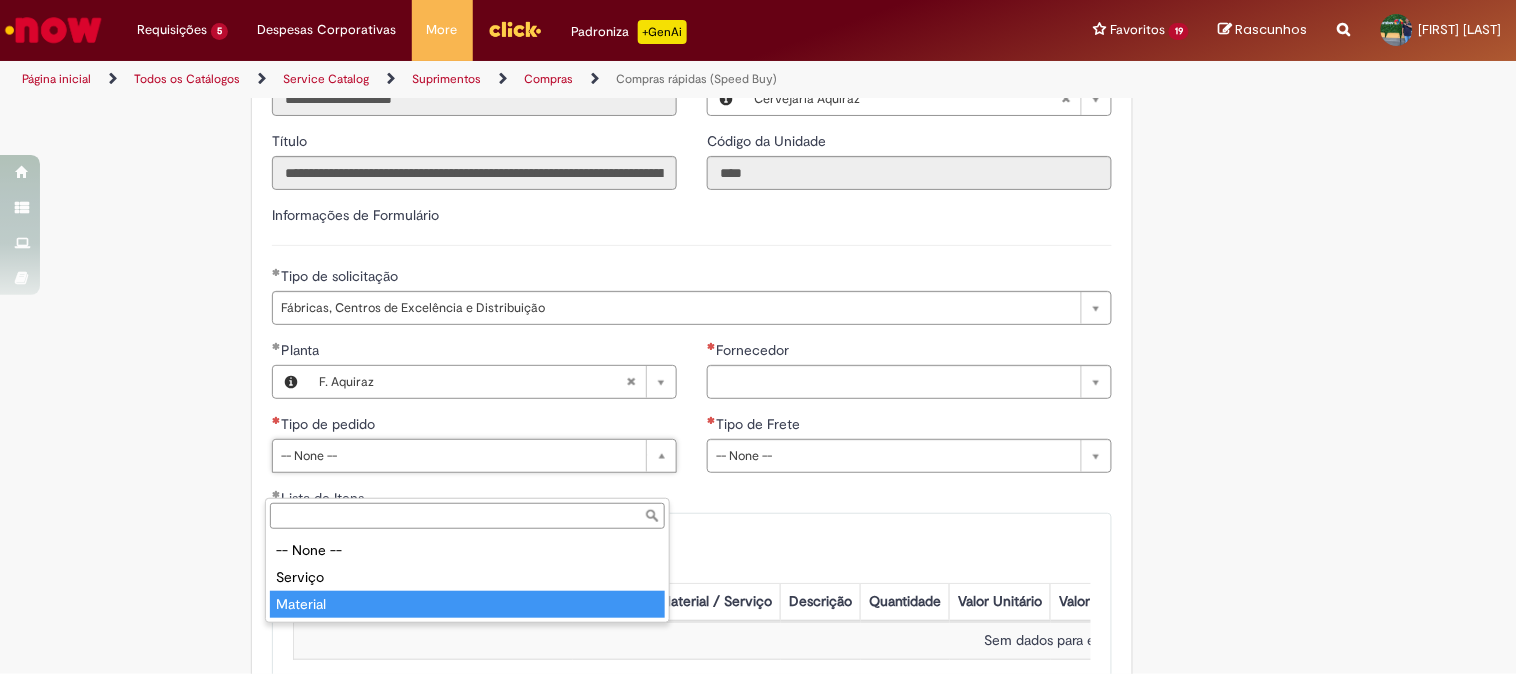 type on "********" 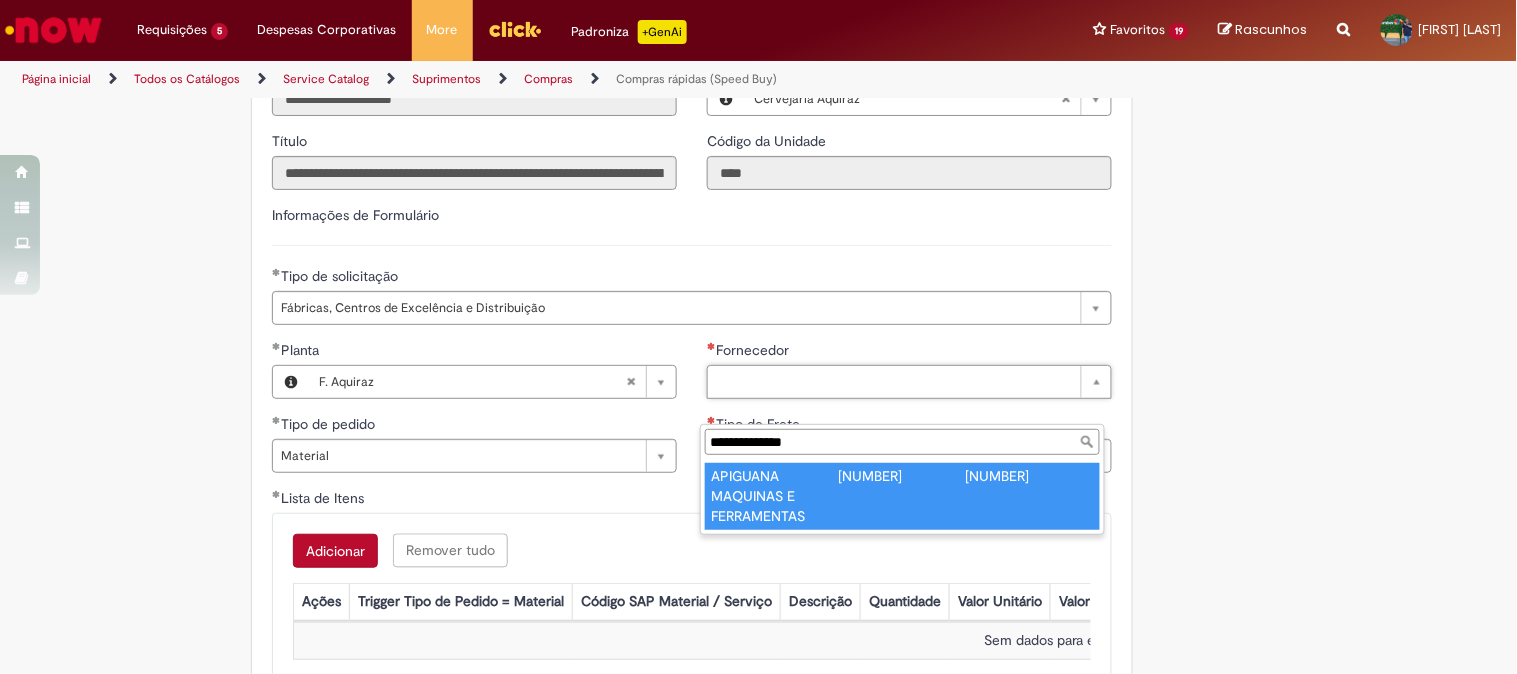 type on "**********" 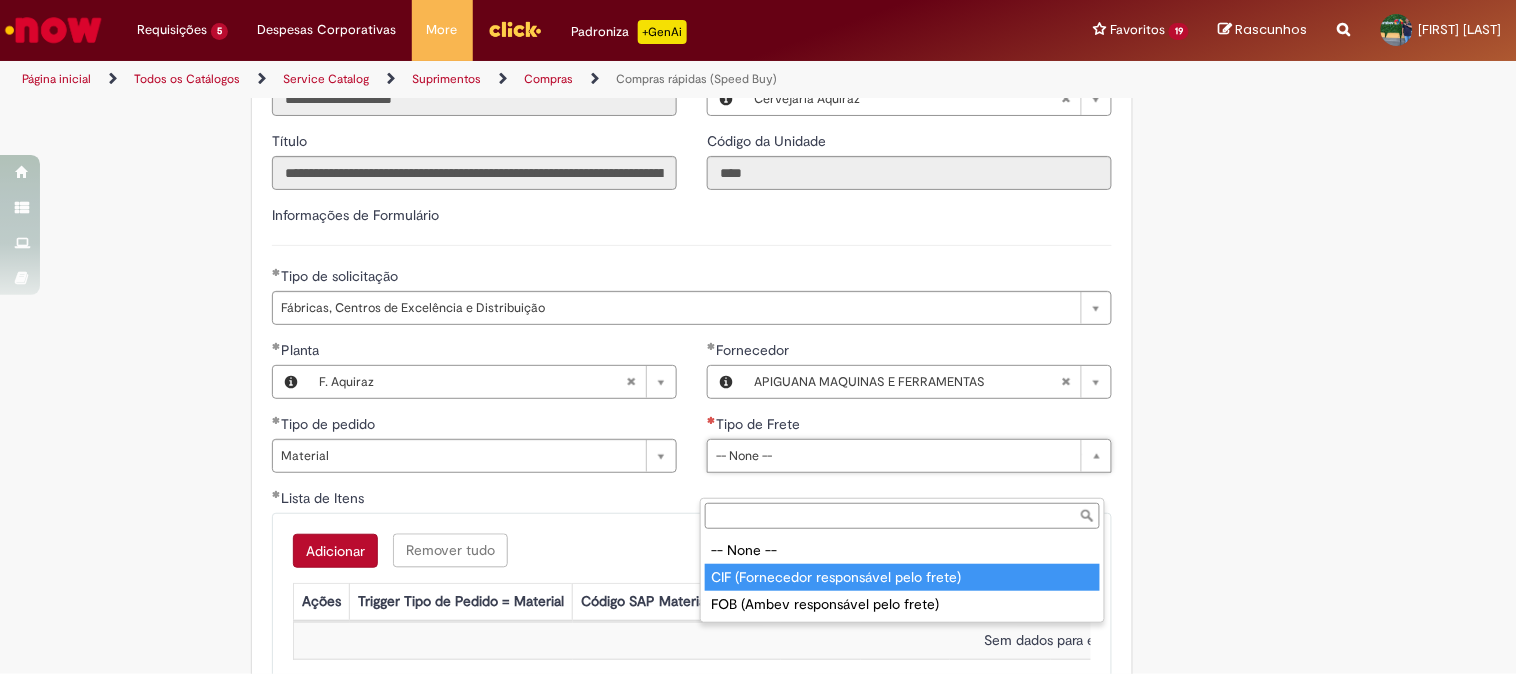 type on "**********" 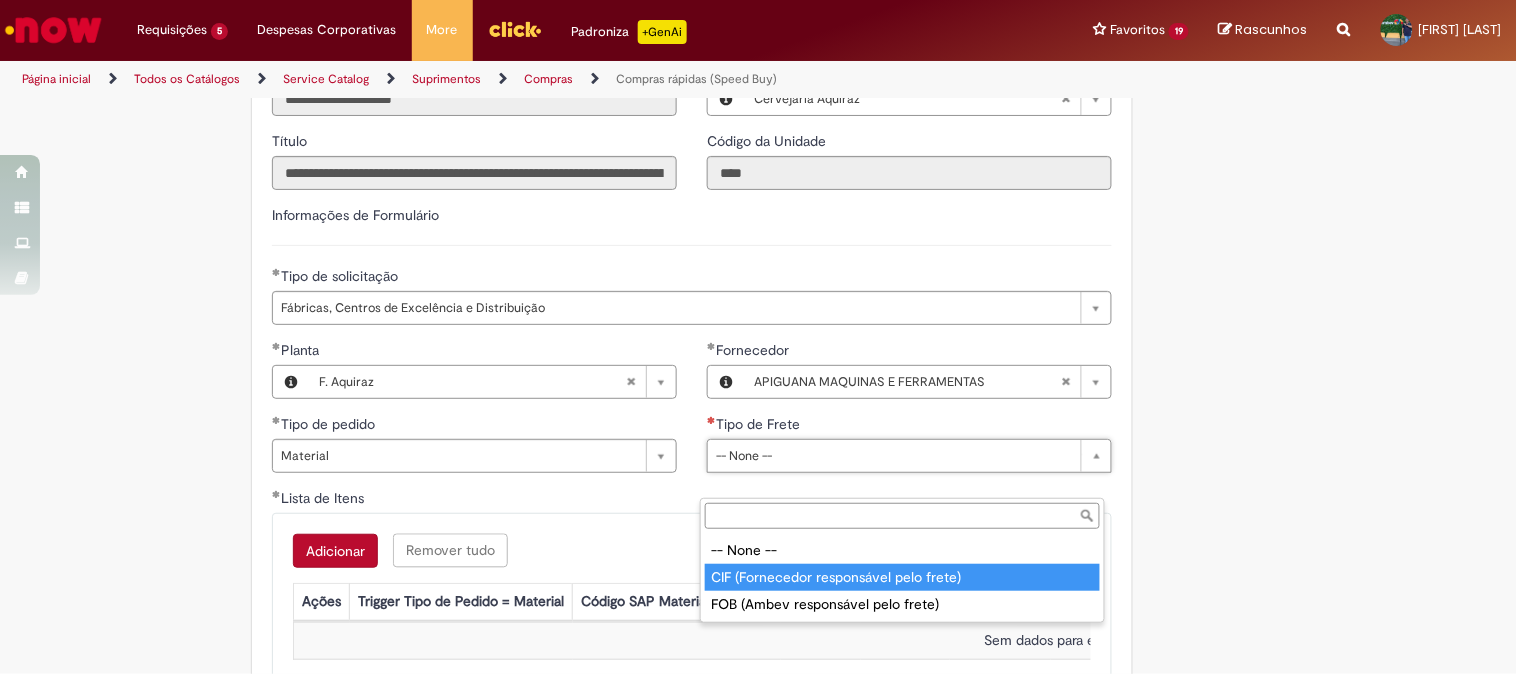 select on "**********" 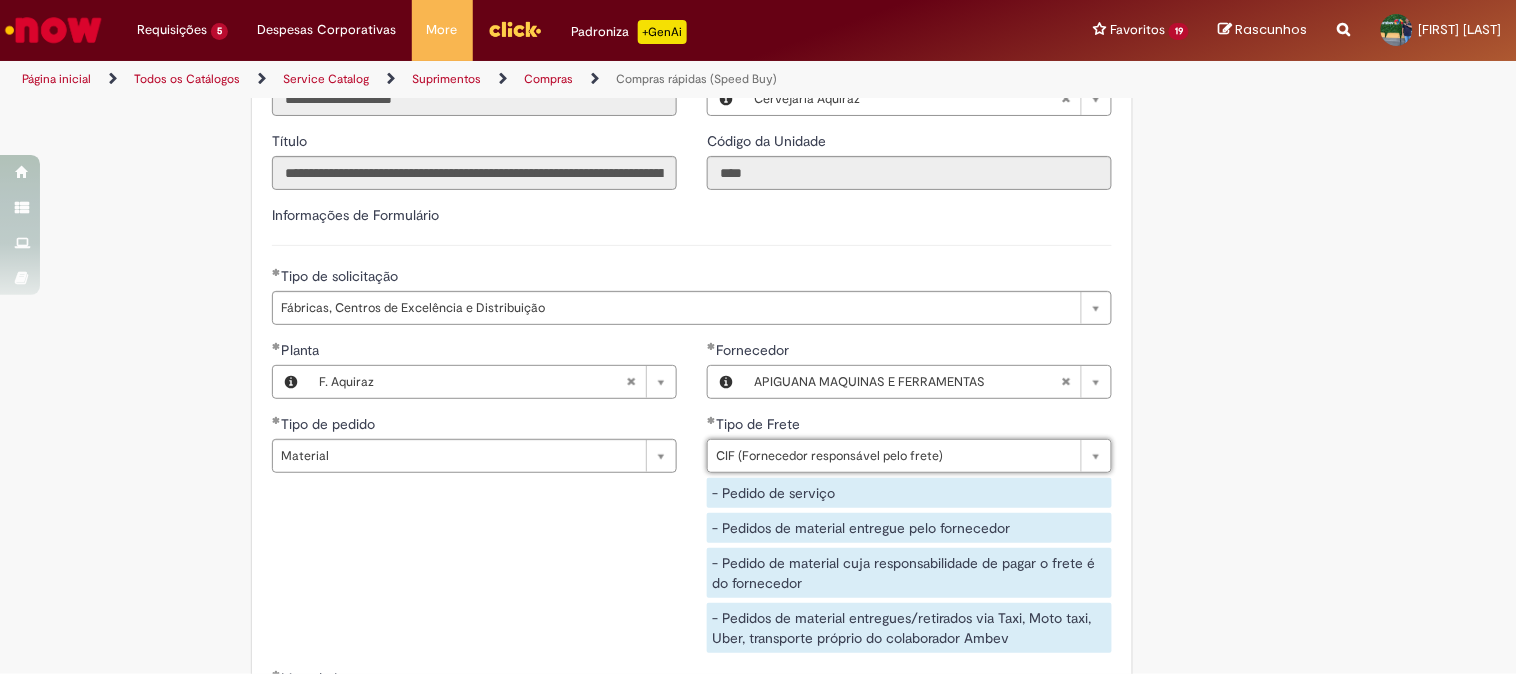 scroll, scrollTop: 3222, scrollLeft: 0, axis: vertical 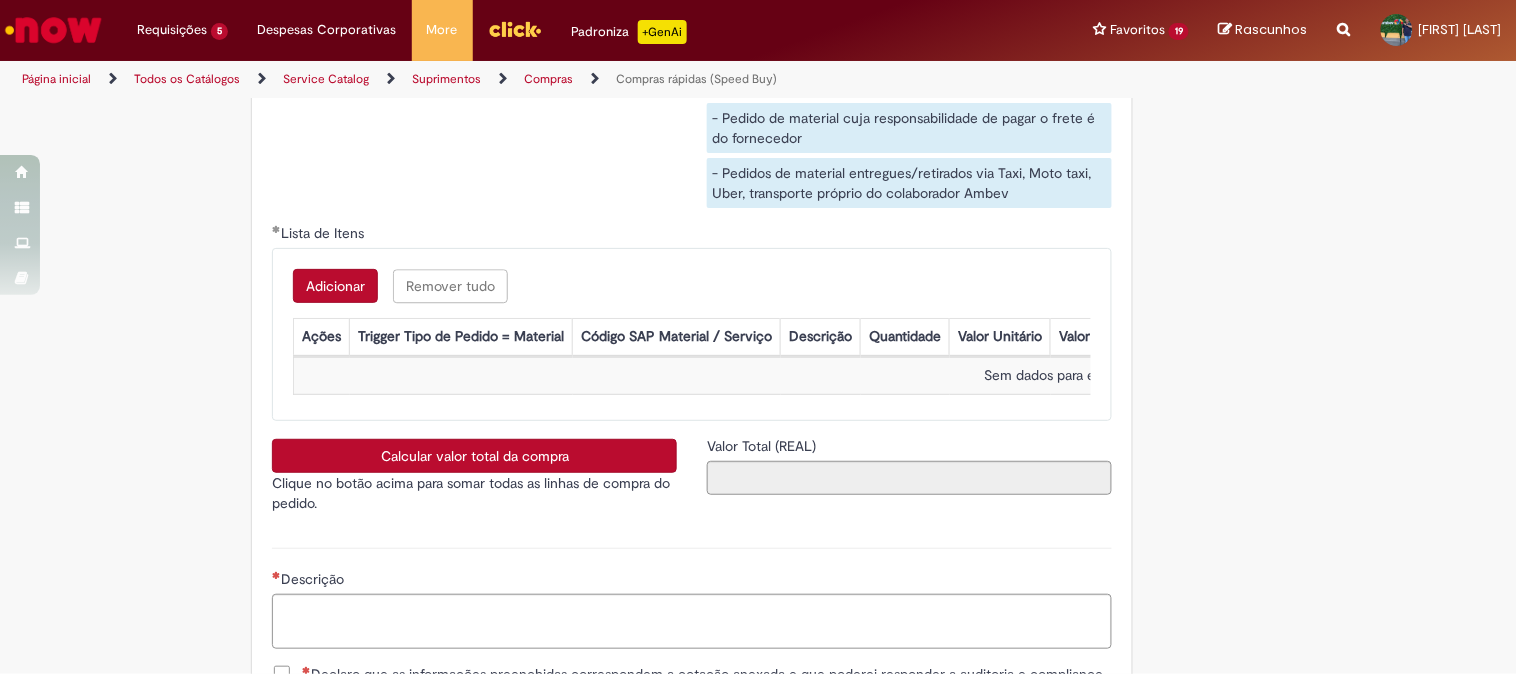 click on "Adicionar" at bounding box center (335, 286) 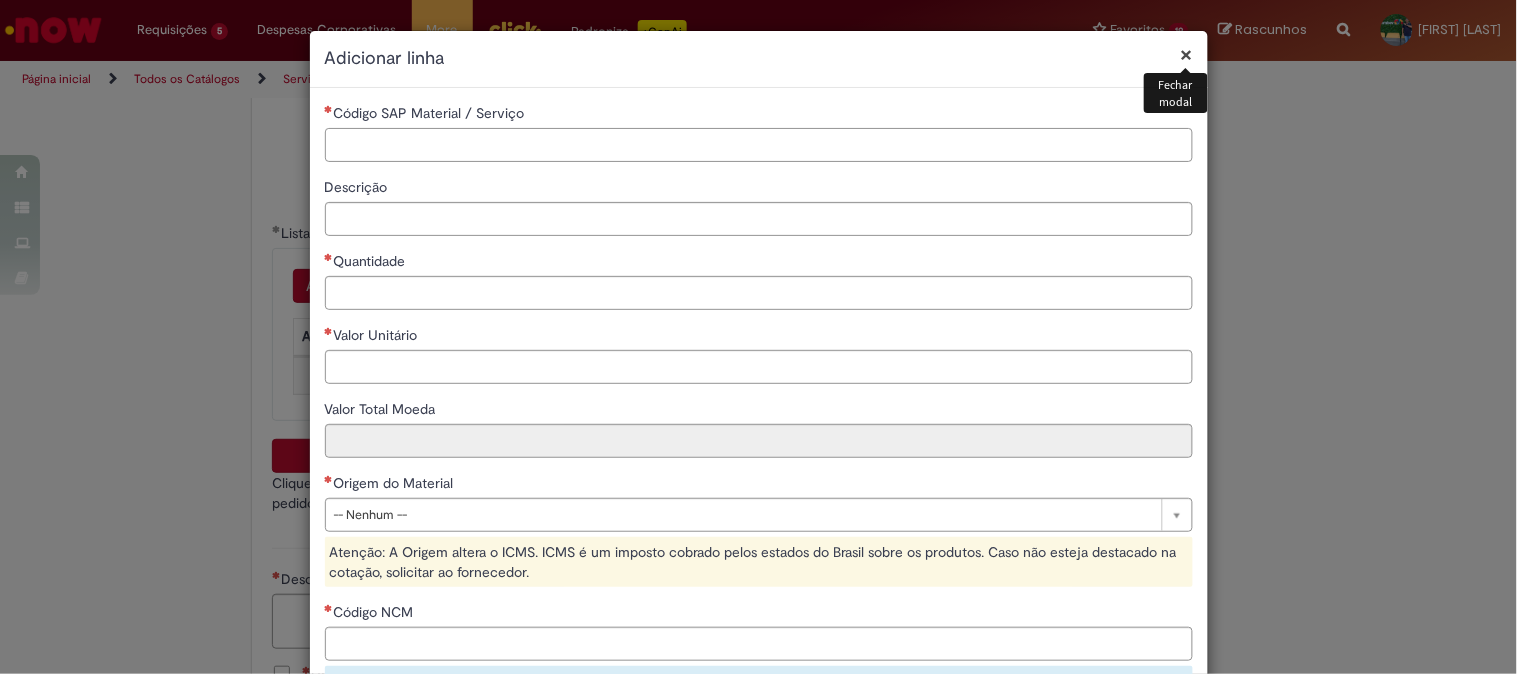 click on "Código SAP Material / Serviço" at bounding box center [759, 145] 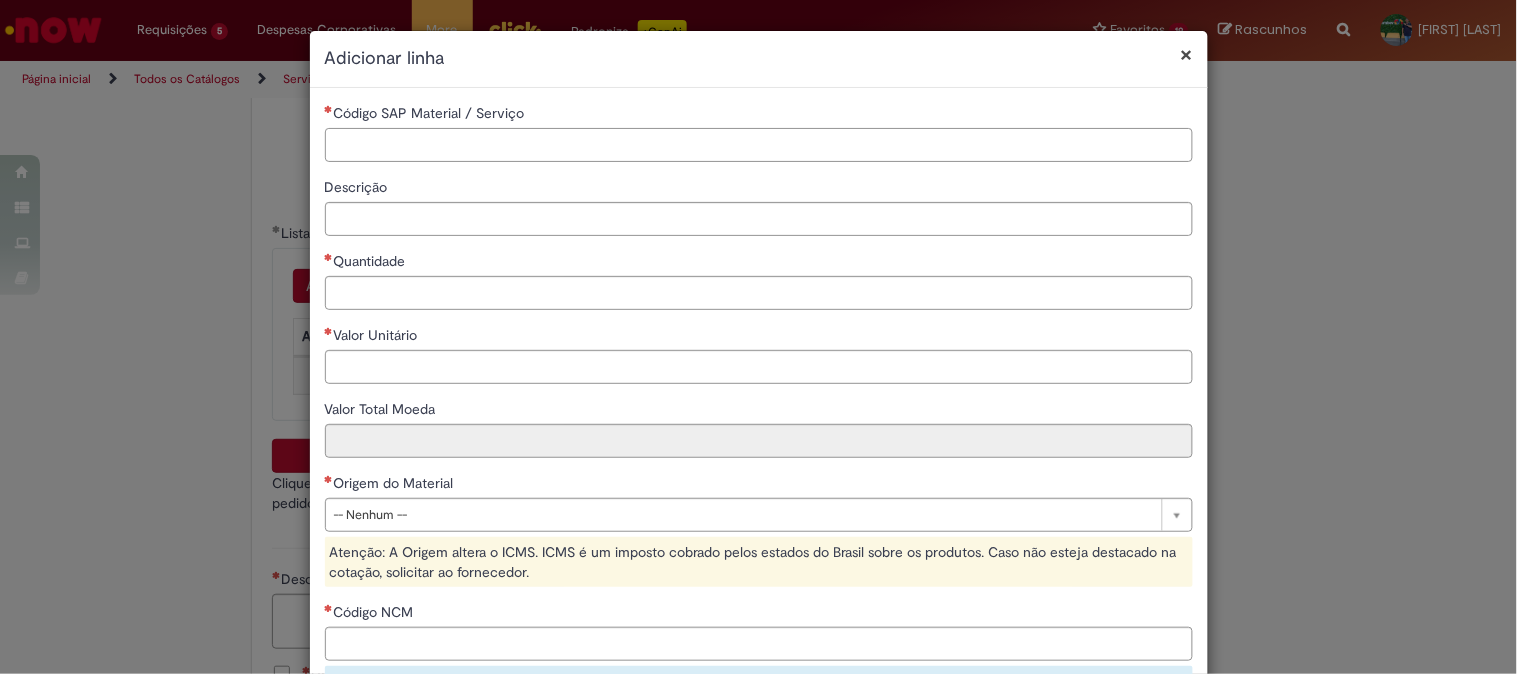 paste on "********" 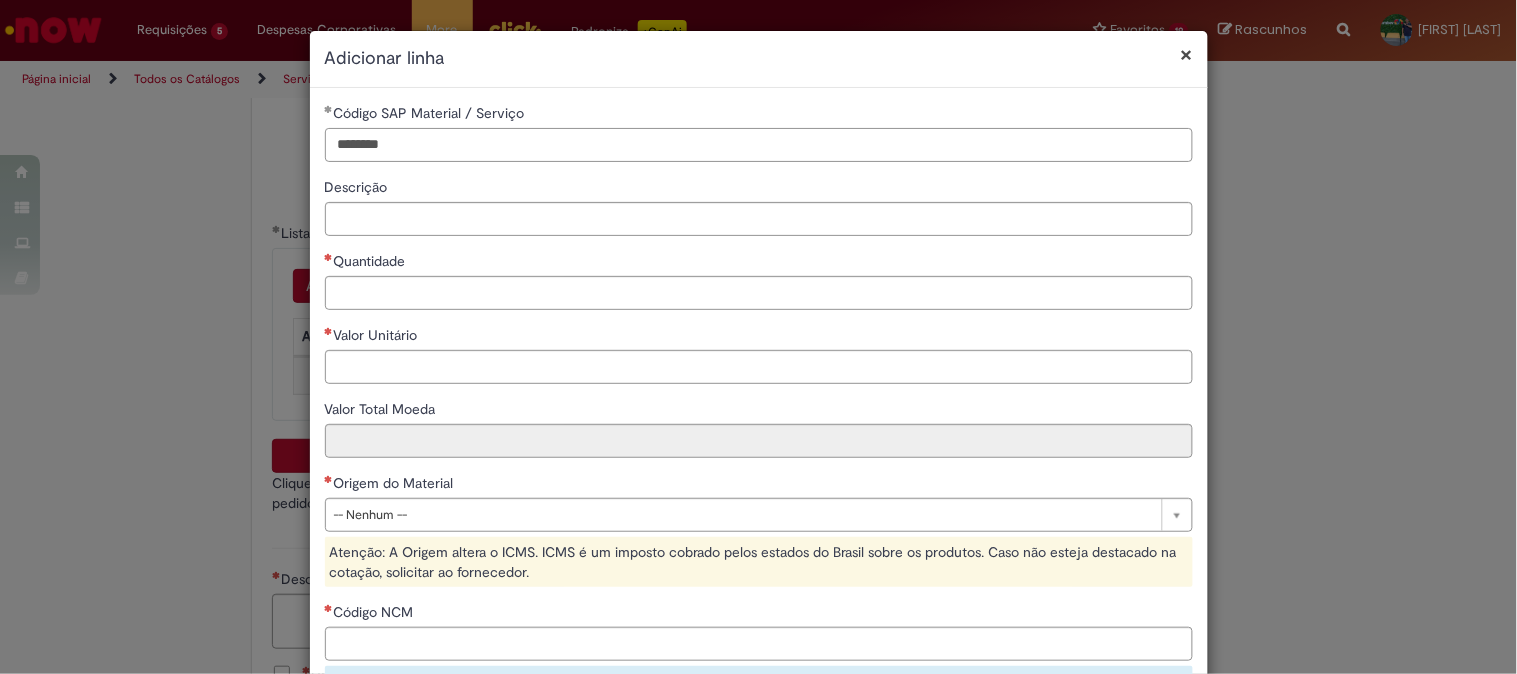 type on "********" 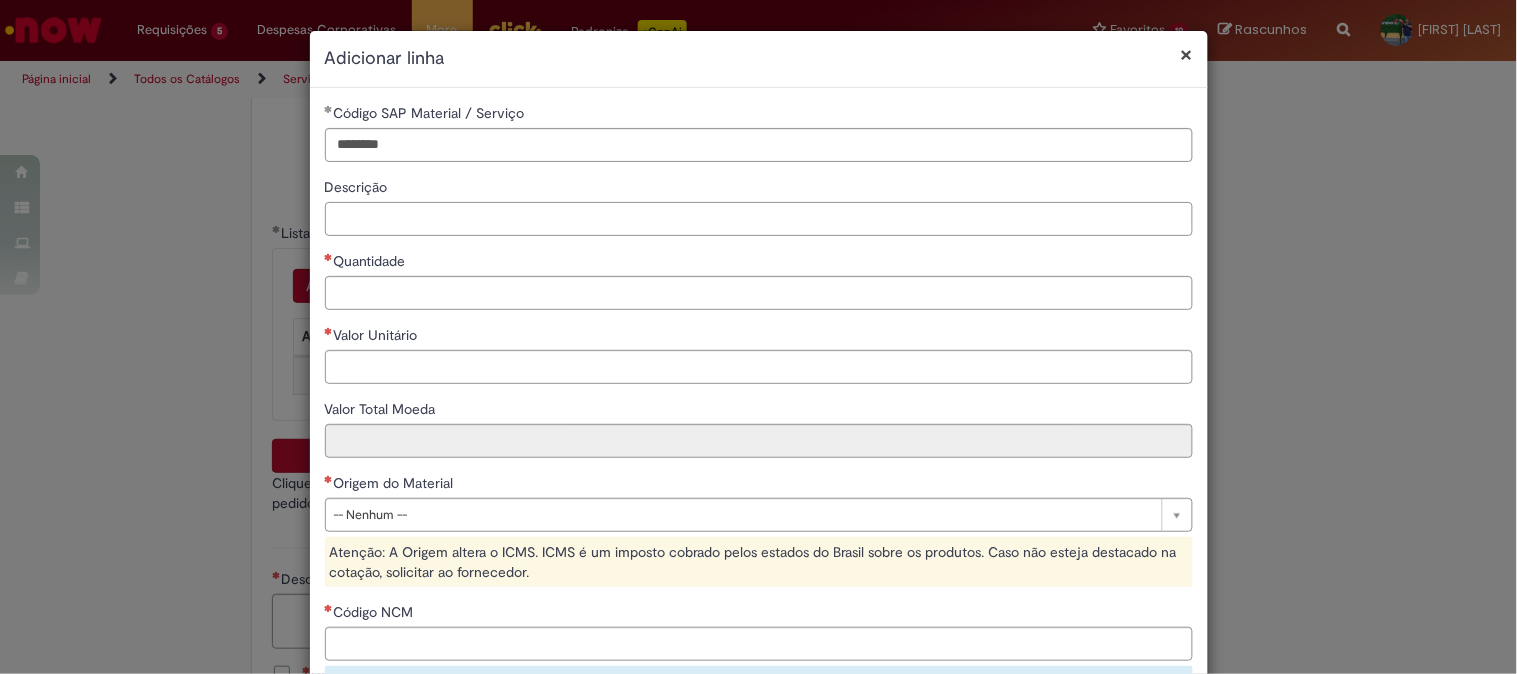 paste on "**********" 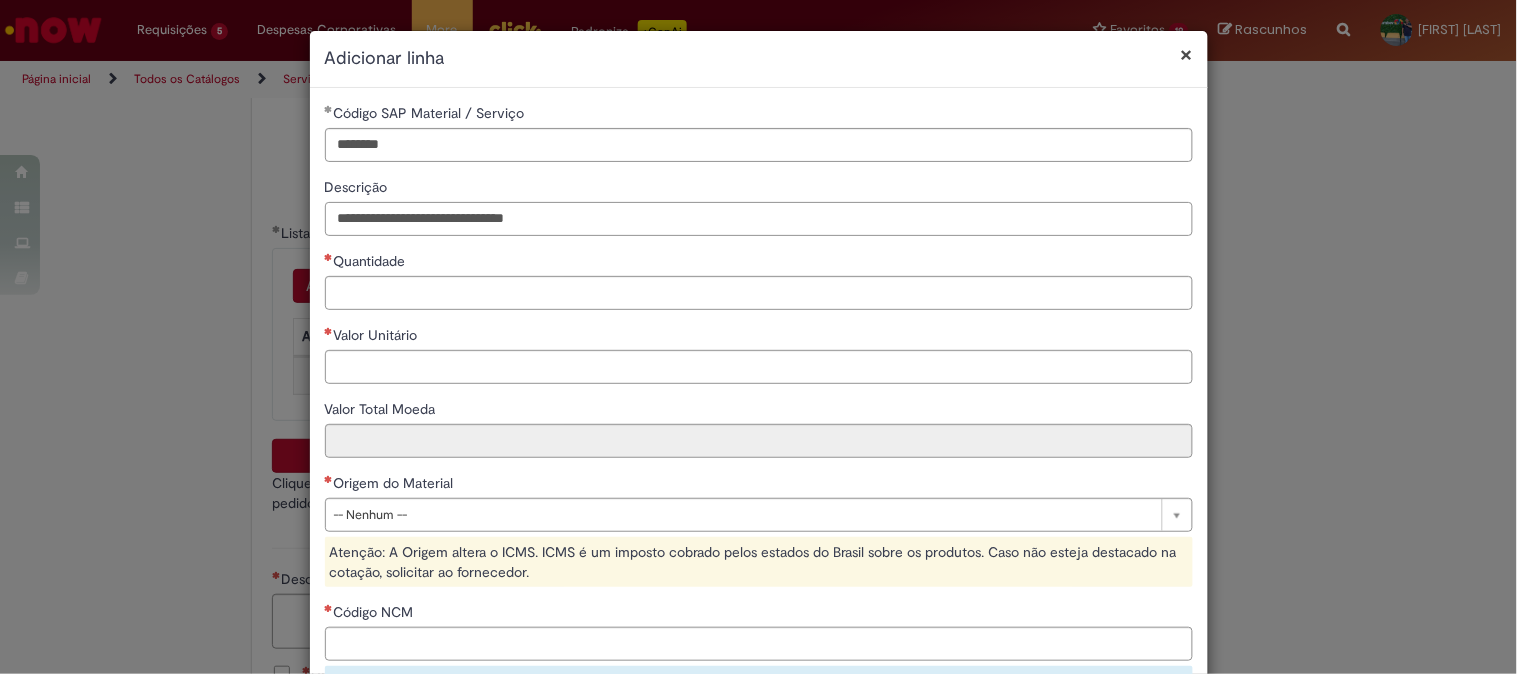 type on "**********" 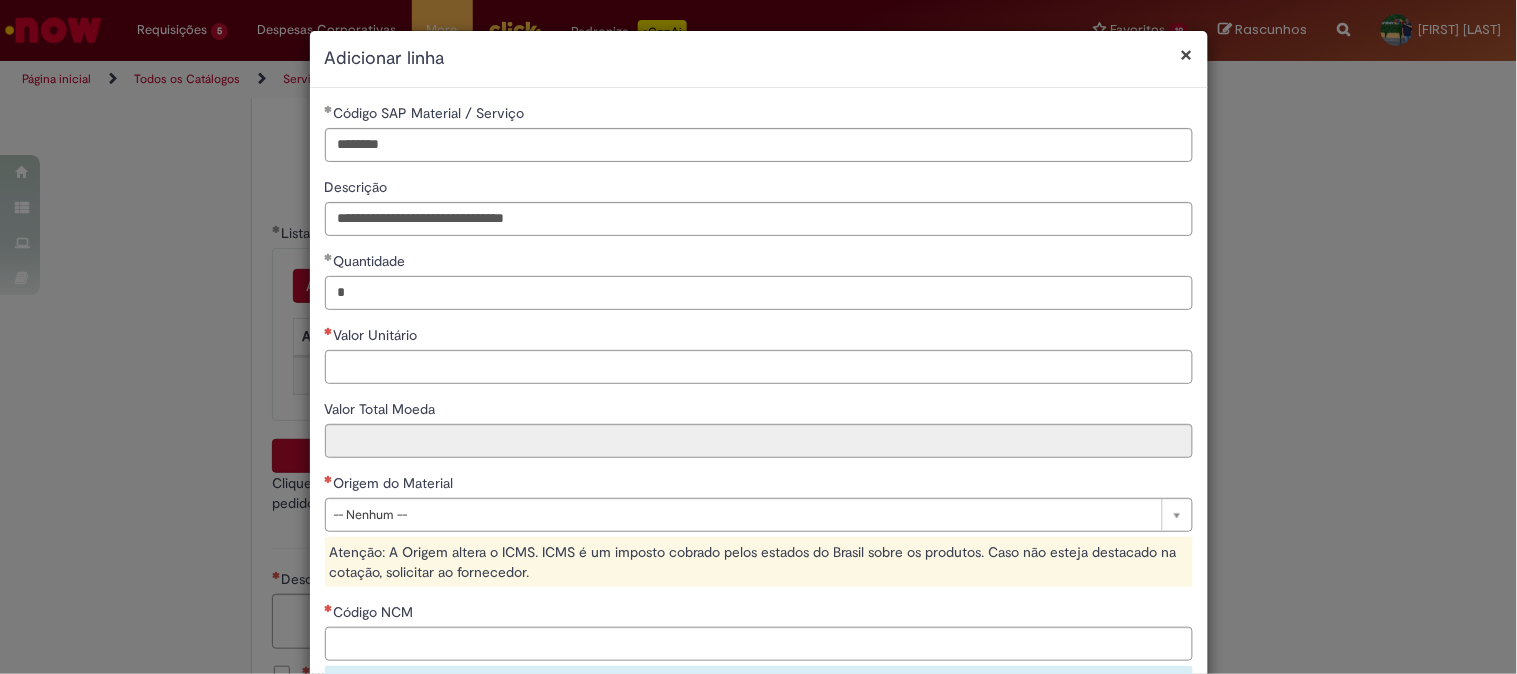 type on "*" 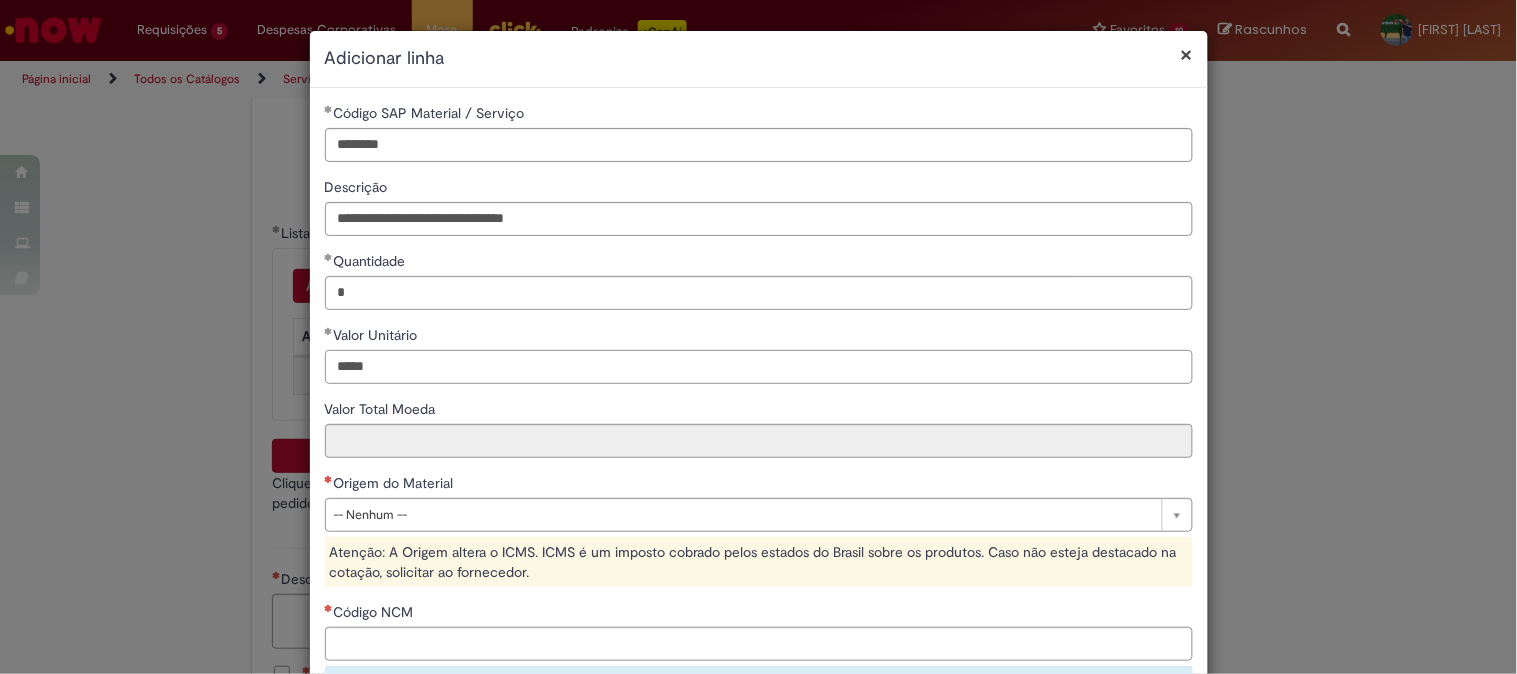 type on "*****" 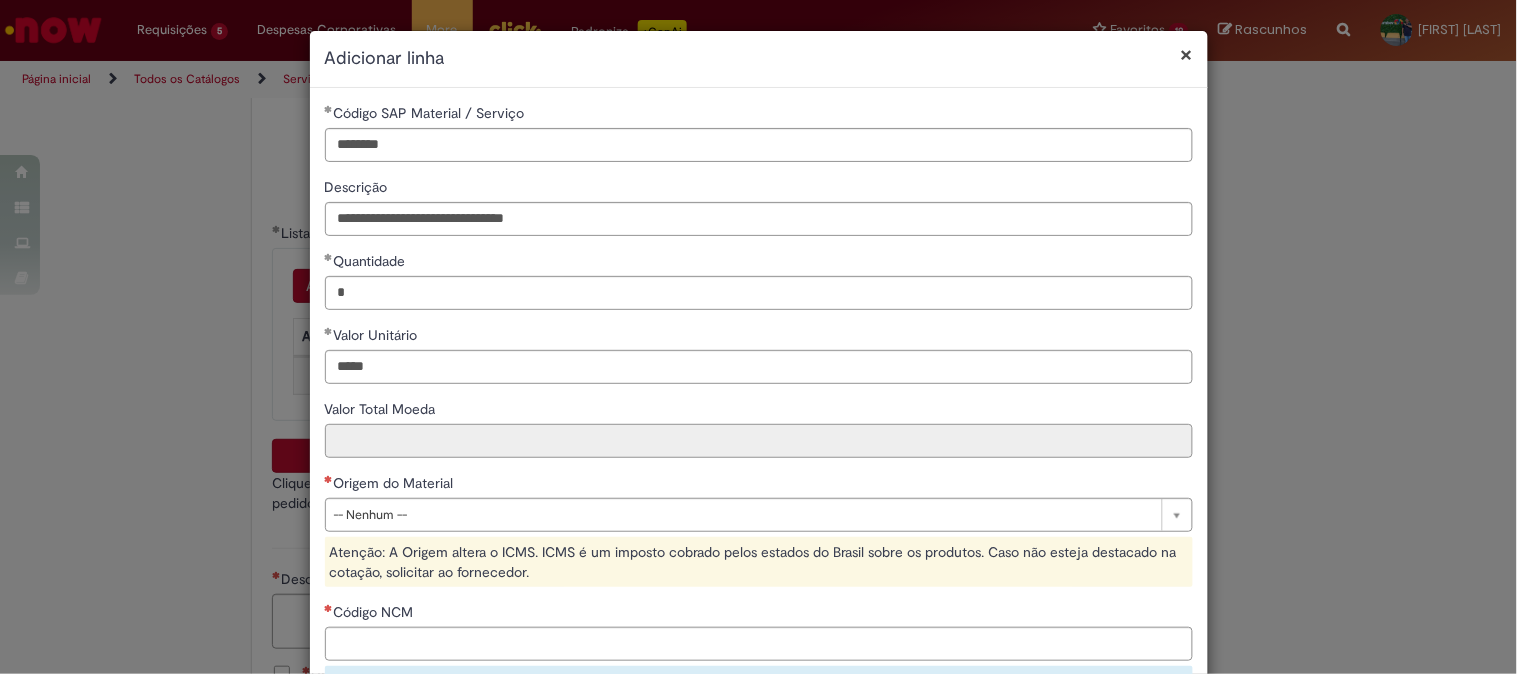 type on "******" 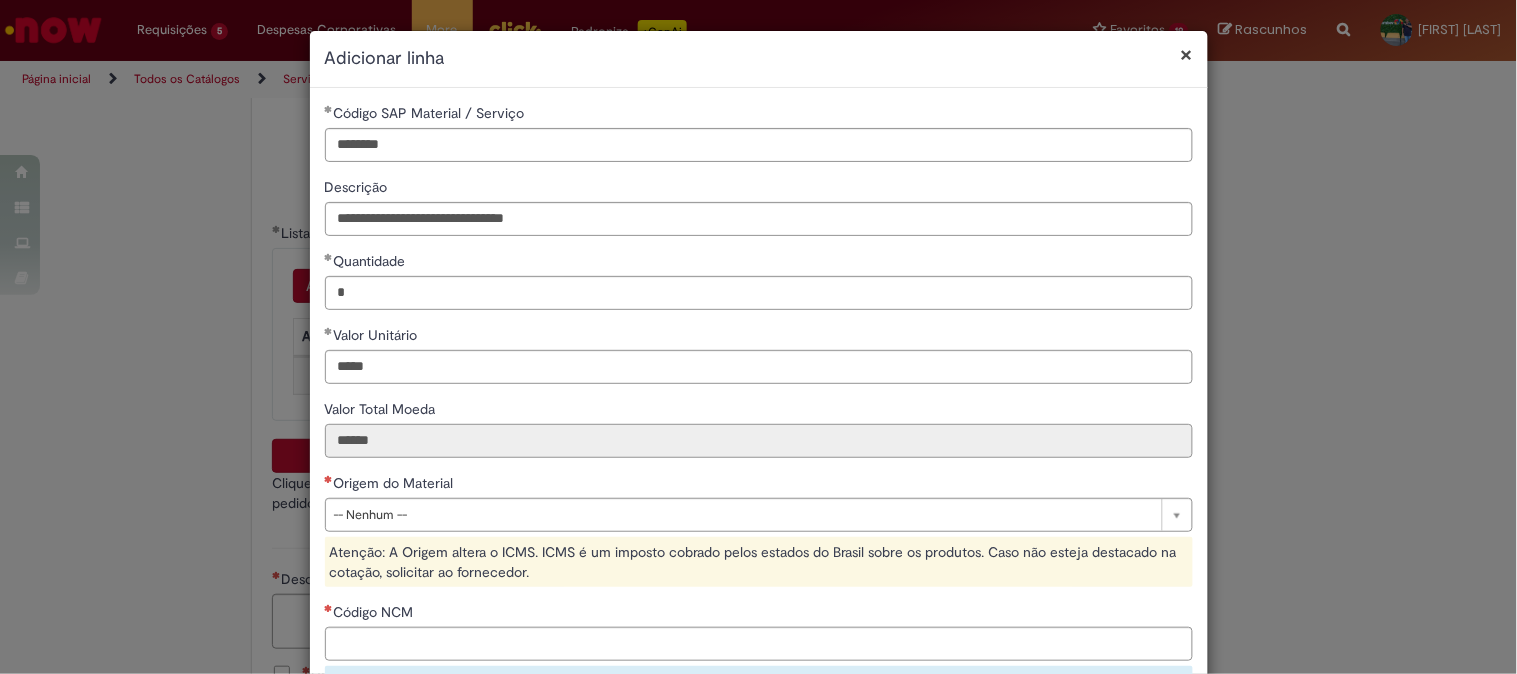 type on "******" 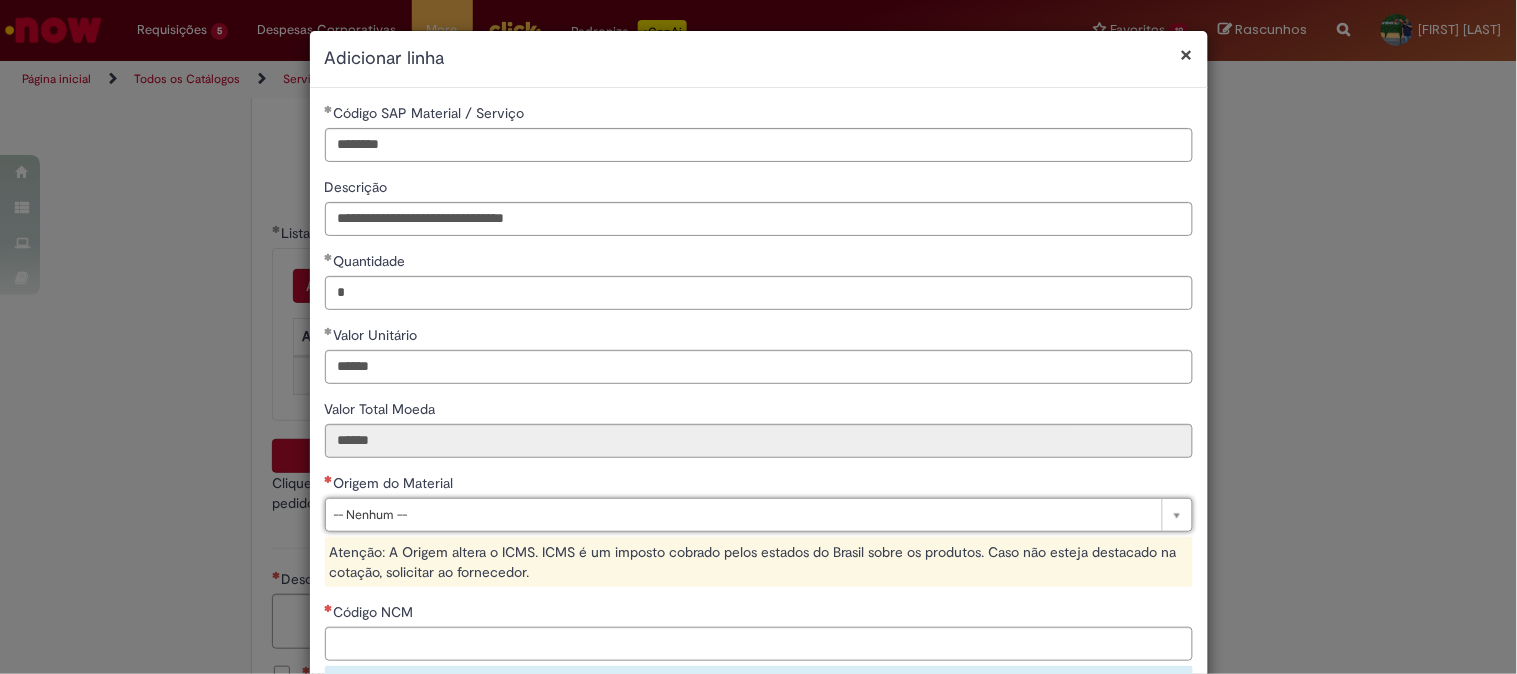 type on "*" 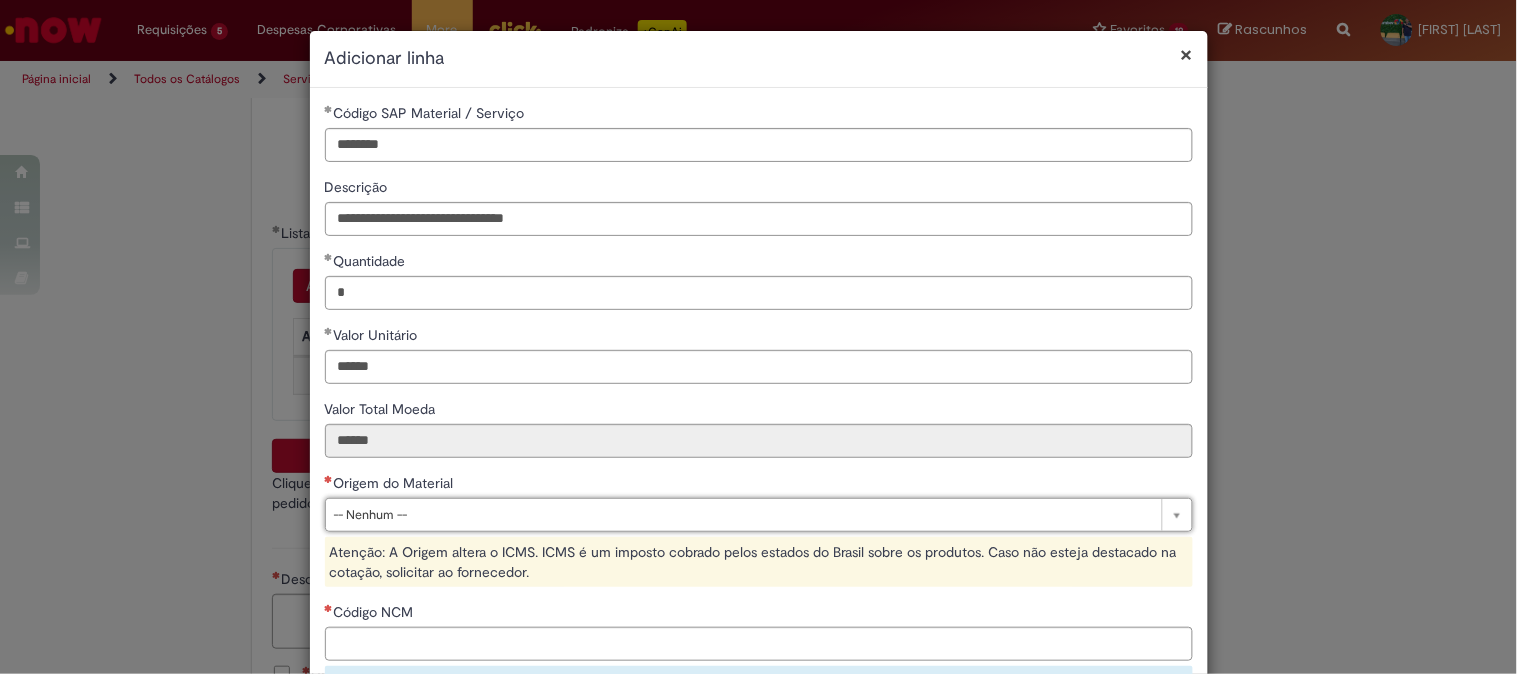 type on "*" 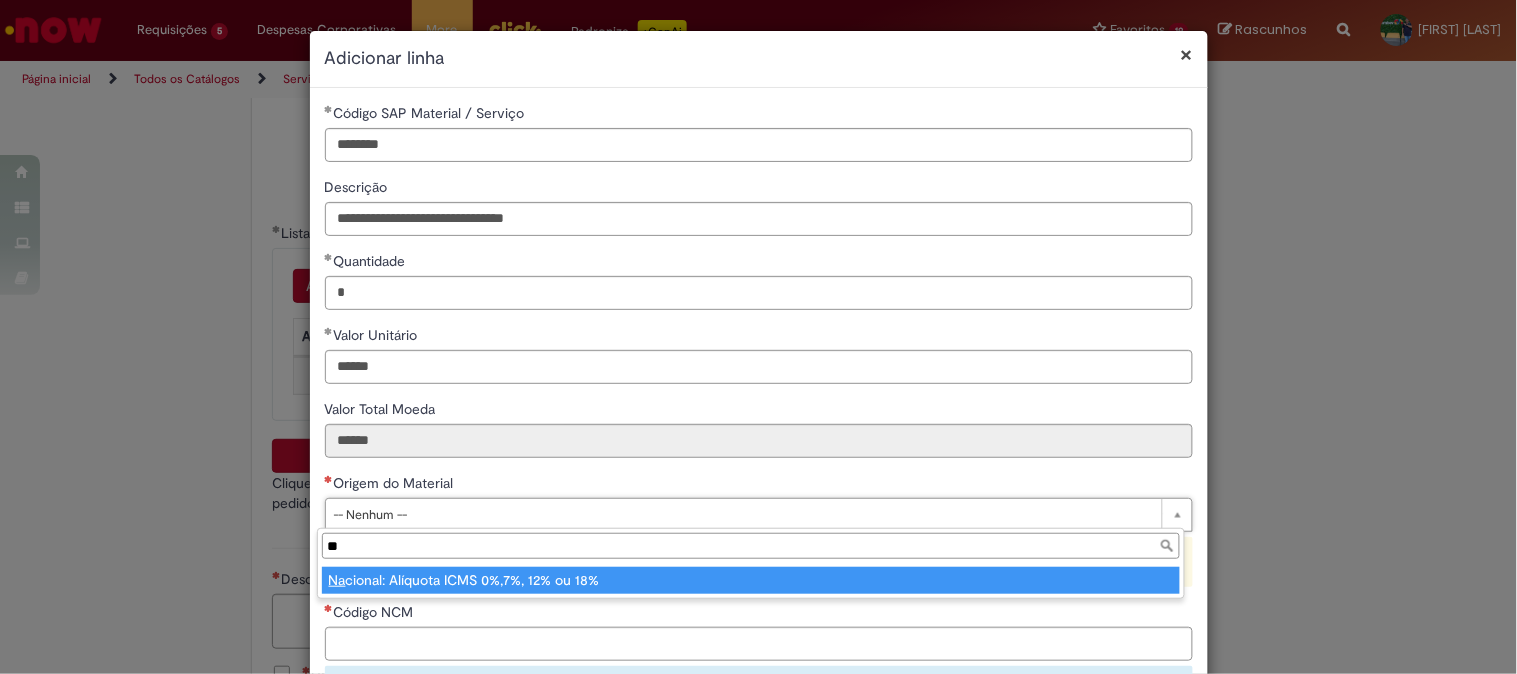 type on "**" 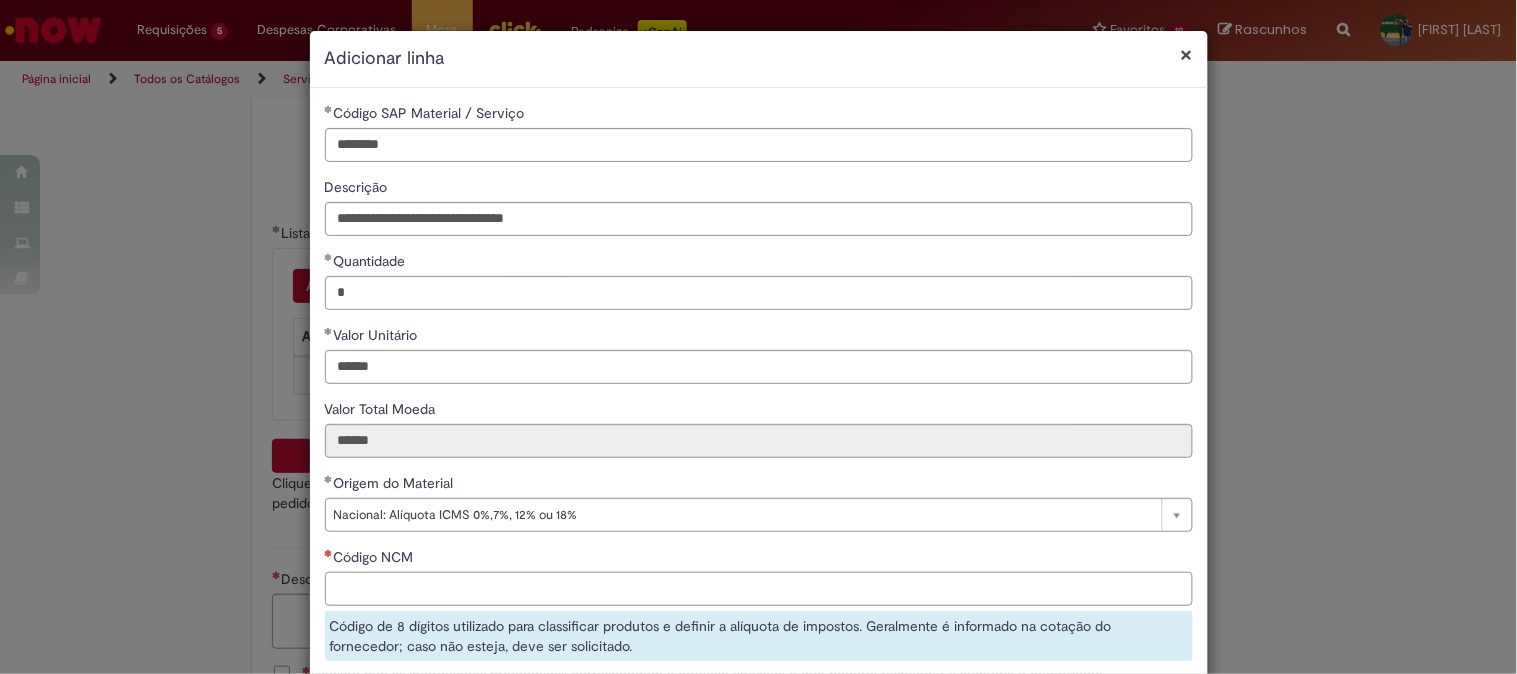 click on "Código NCM" at bounding box center (759, 589) 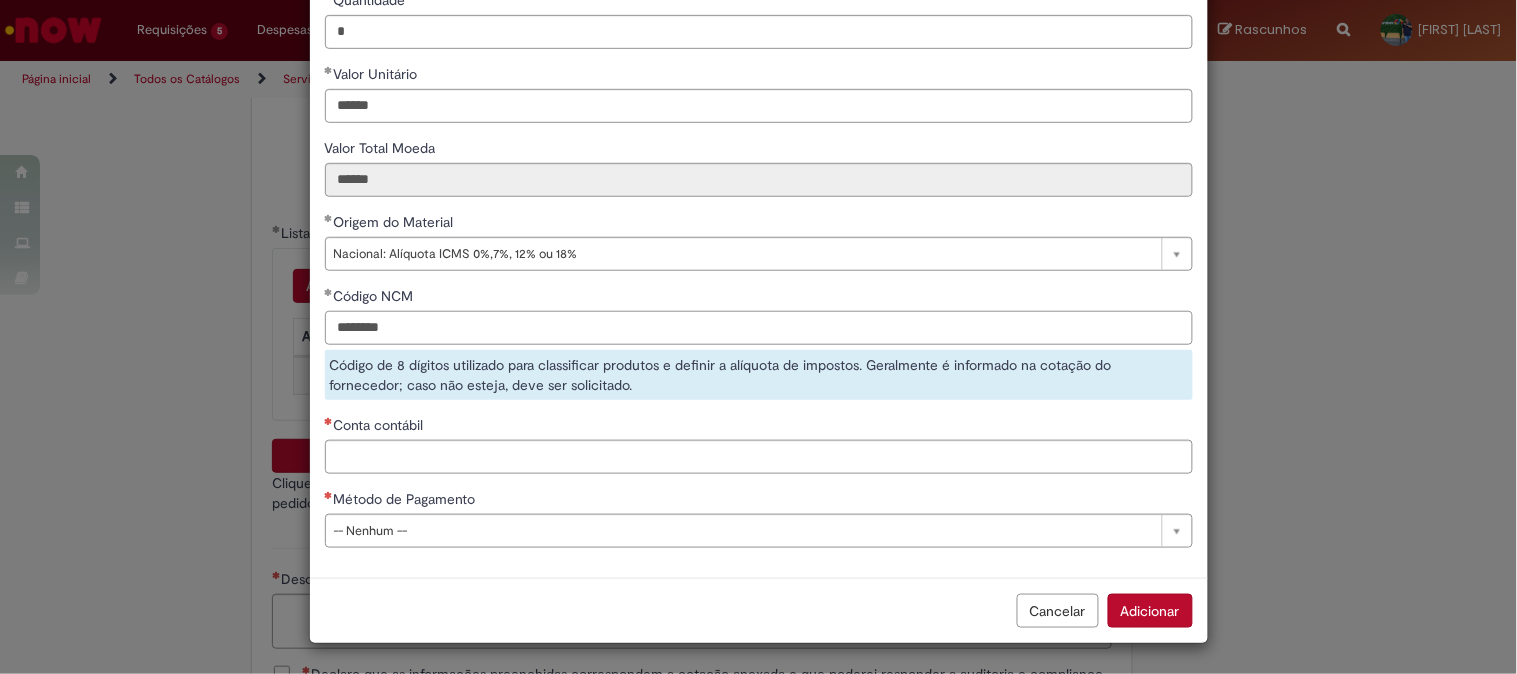 type on "********" 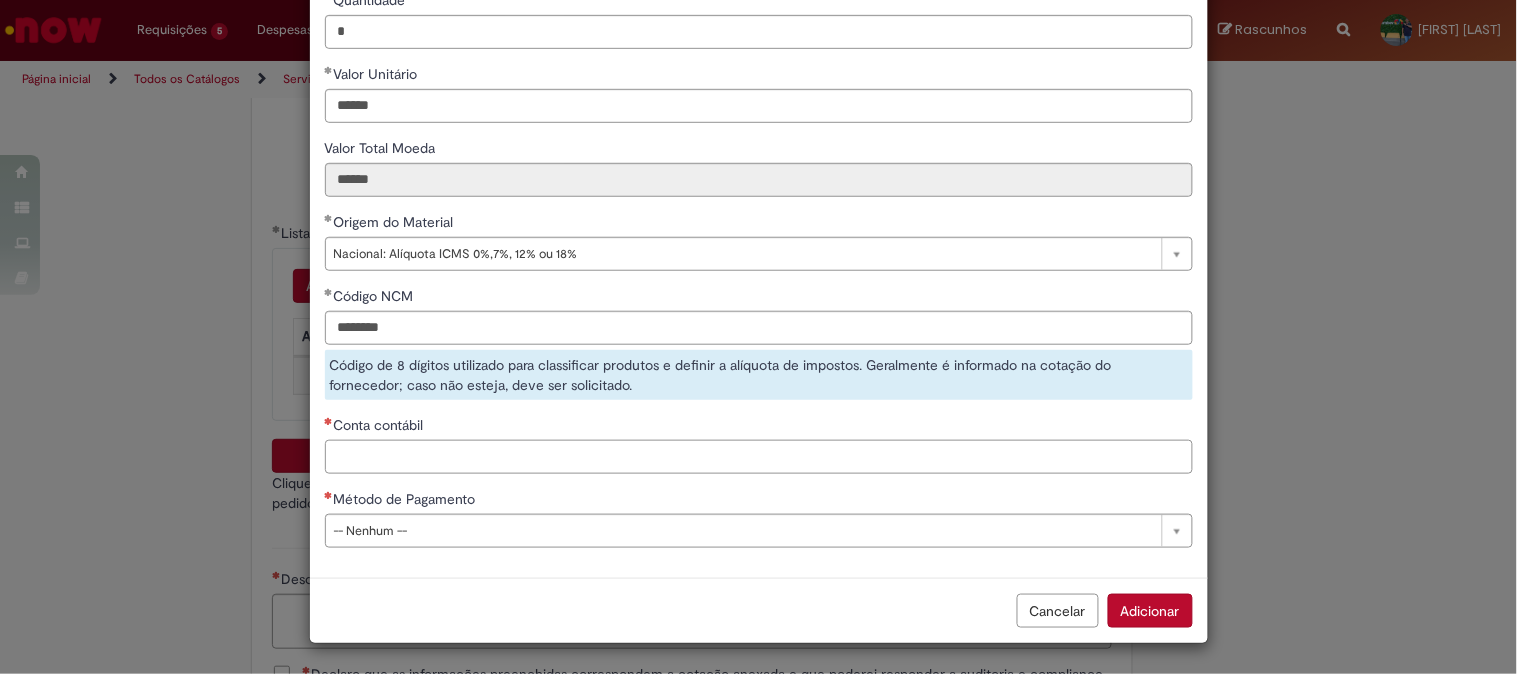 click on "Conta contábil" at bounding box center [759, 457] 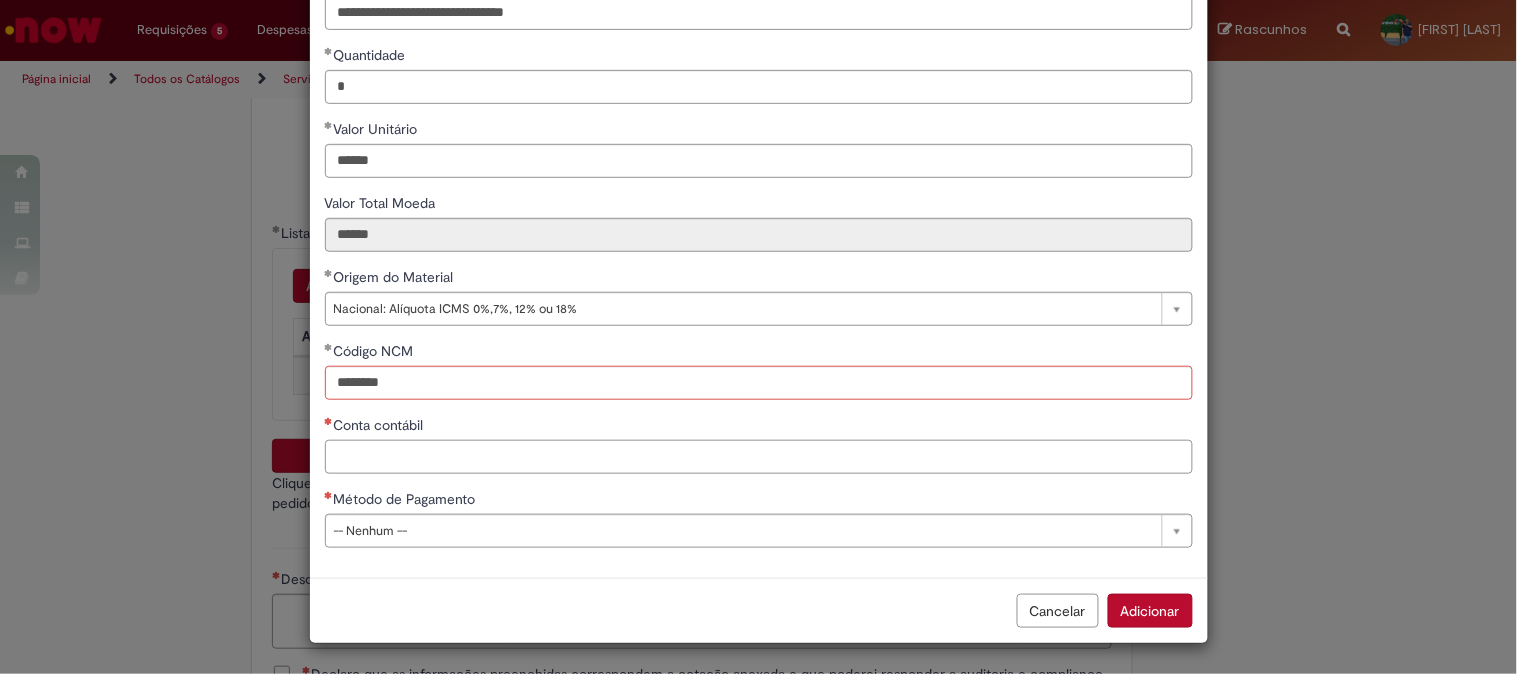 scroll, scrollTop: 206, scrollLeft: 0, axis: vertical 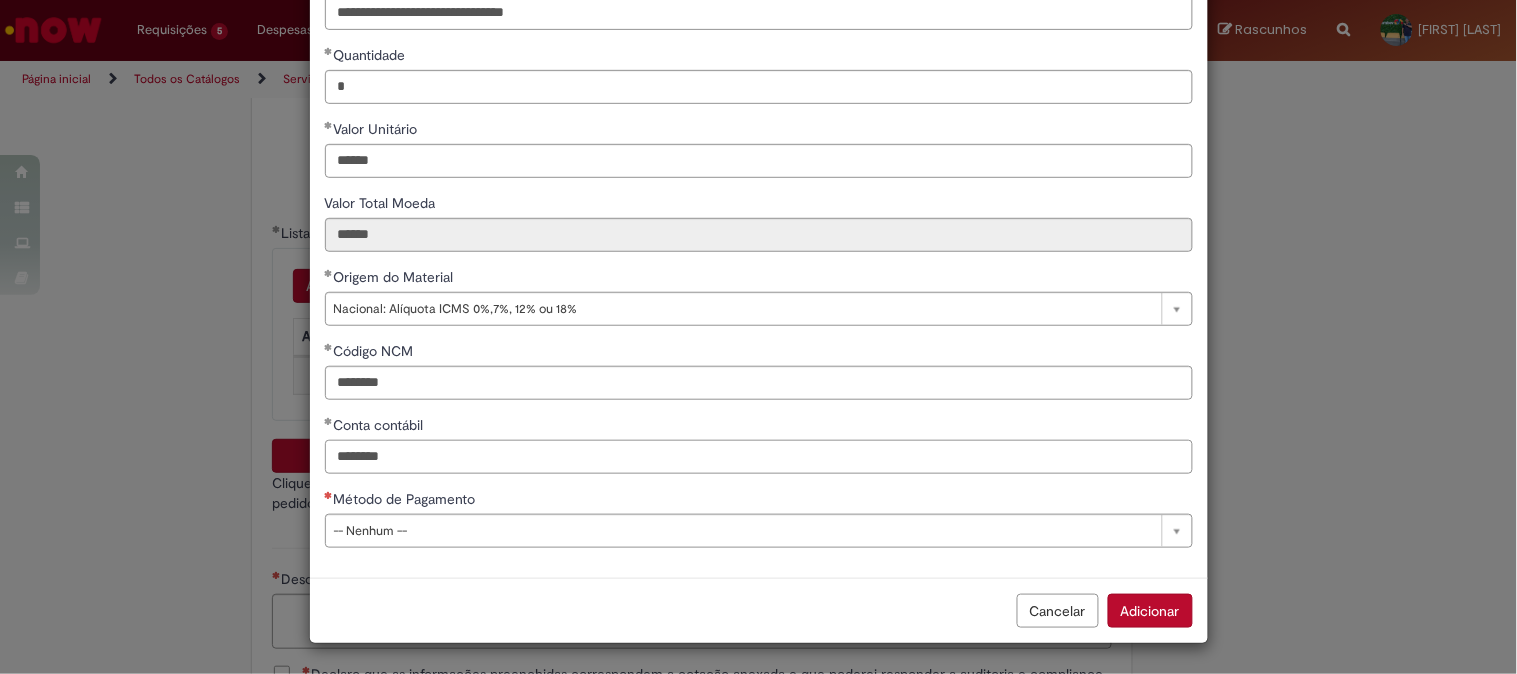 type on "********" 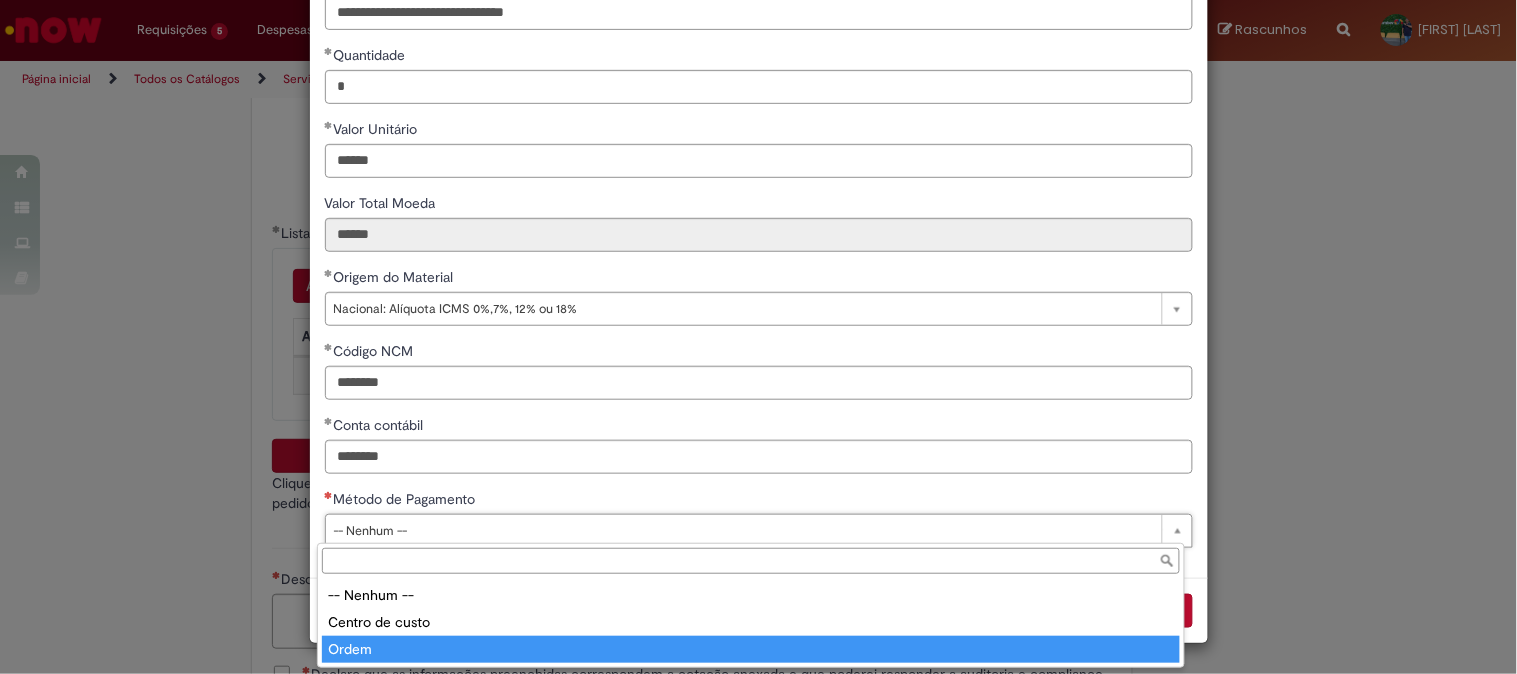 type on "*****" 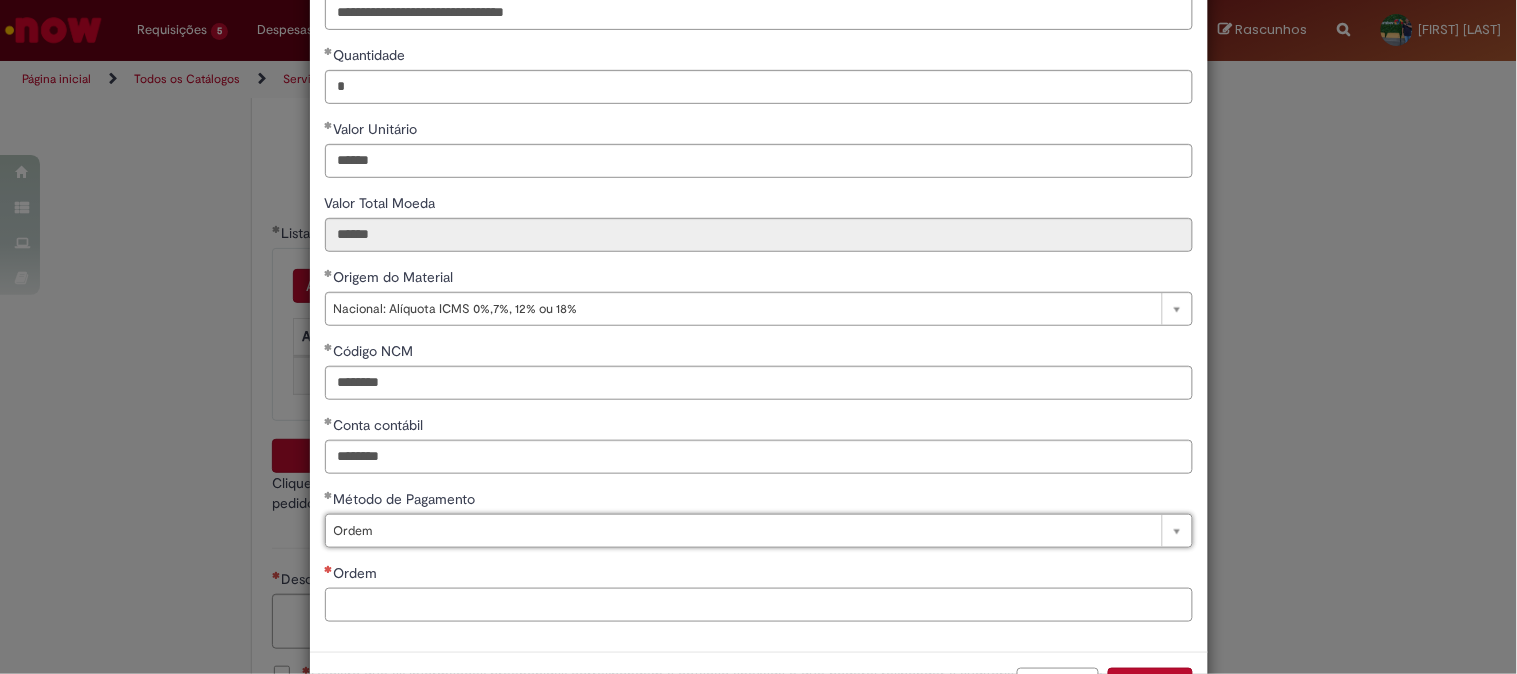 click on "Ordem" at bounding box center [759, 605] 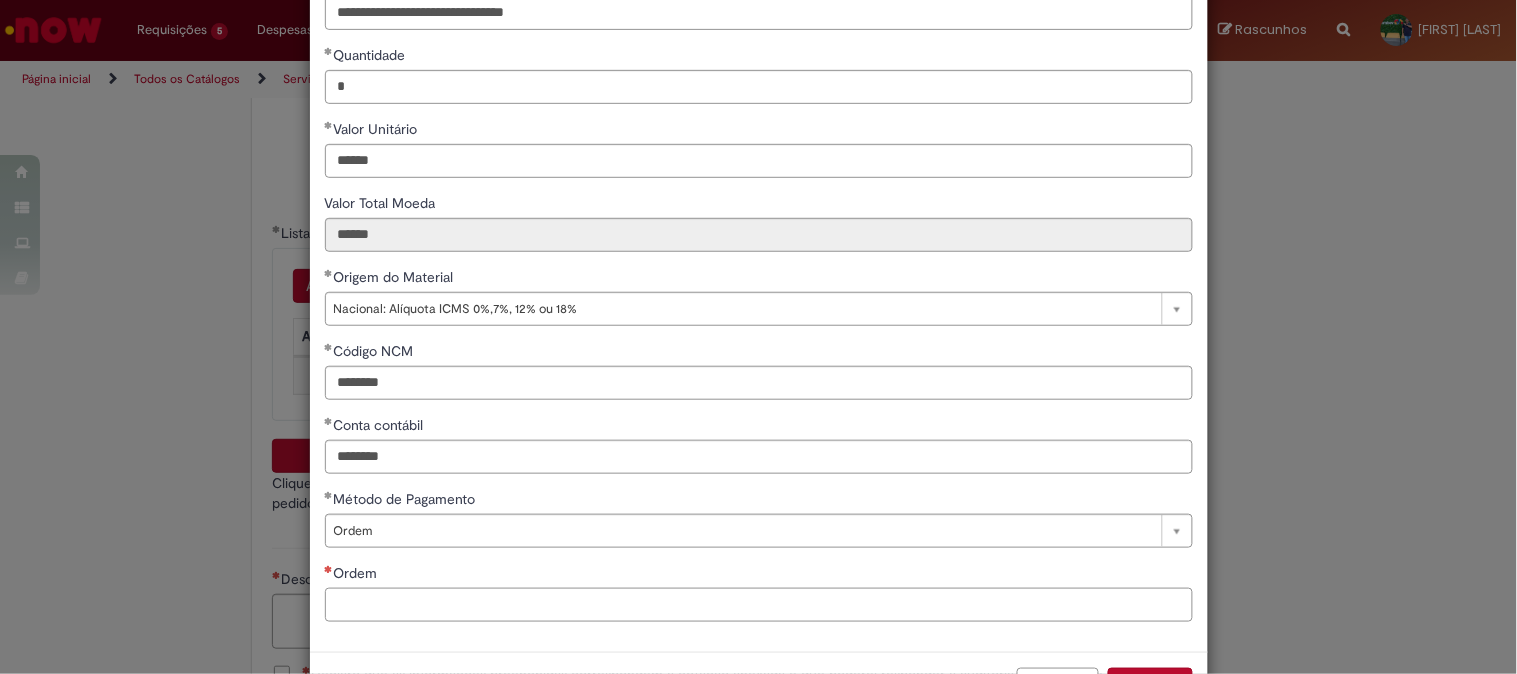 paste on "**********" 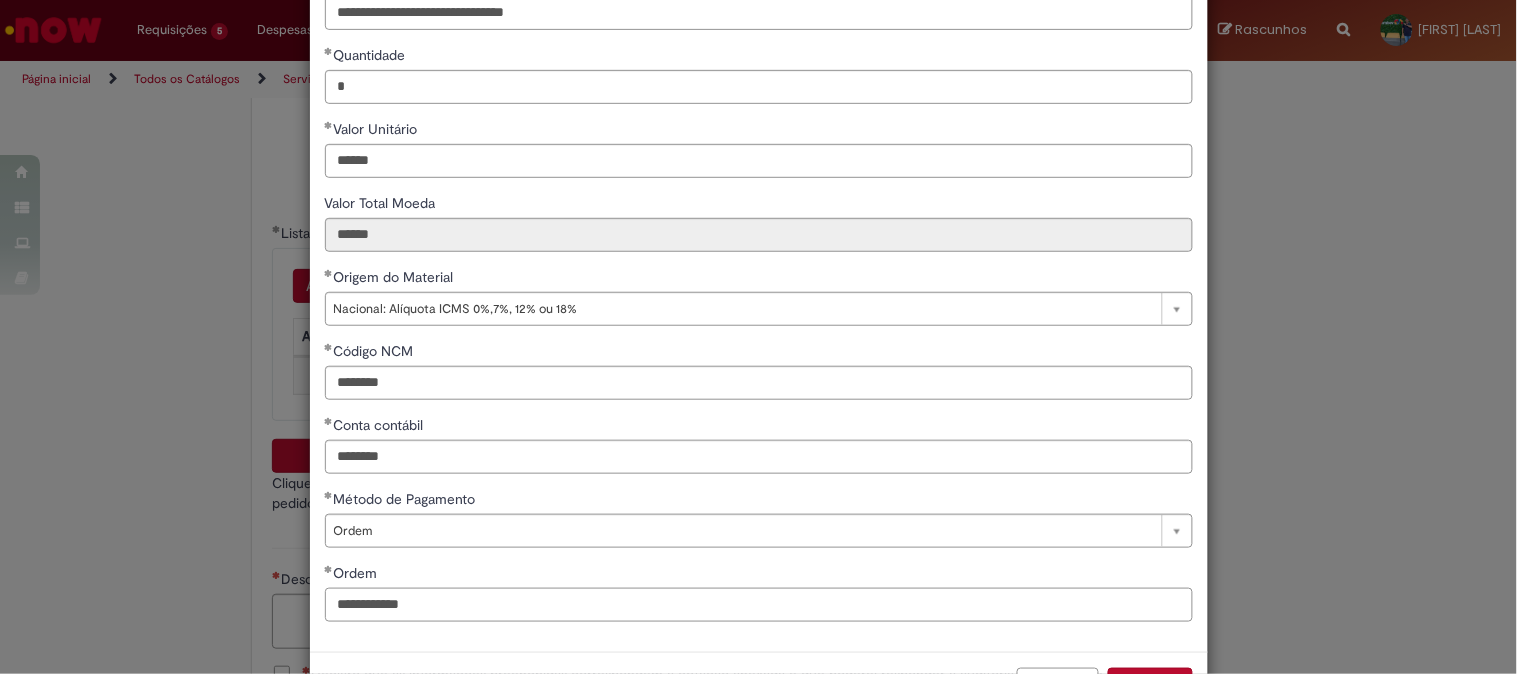 scroll, scrollTop: 280, scrollLeft: 0, axis: vertical 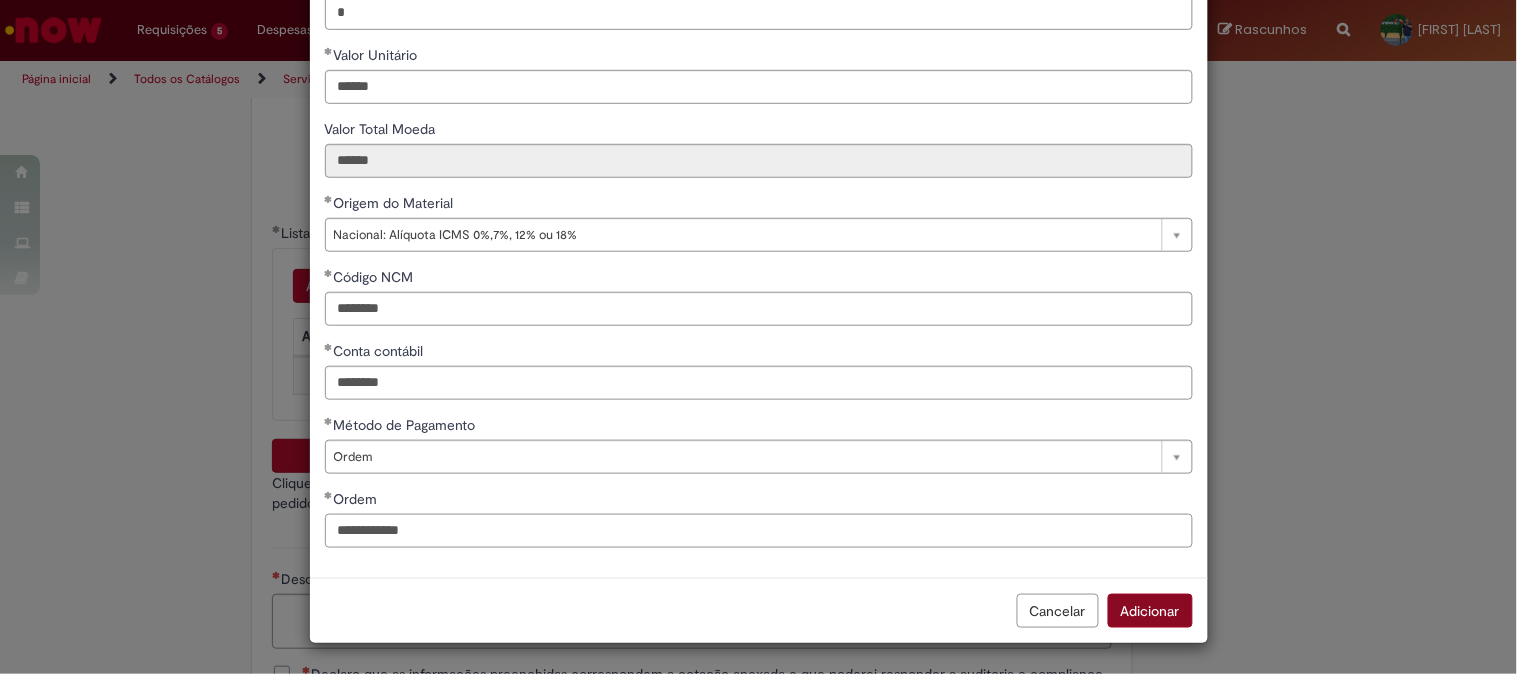 type on "**********" 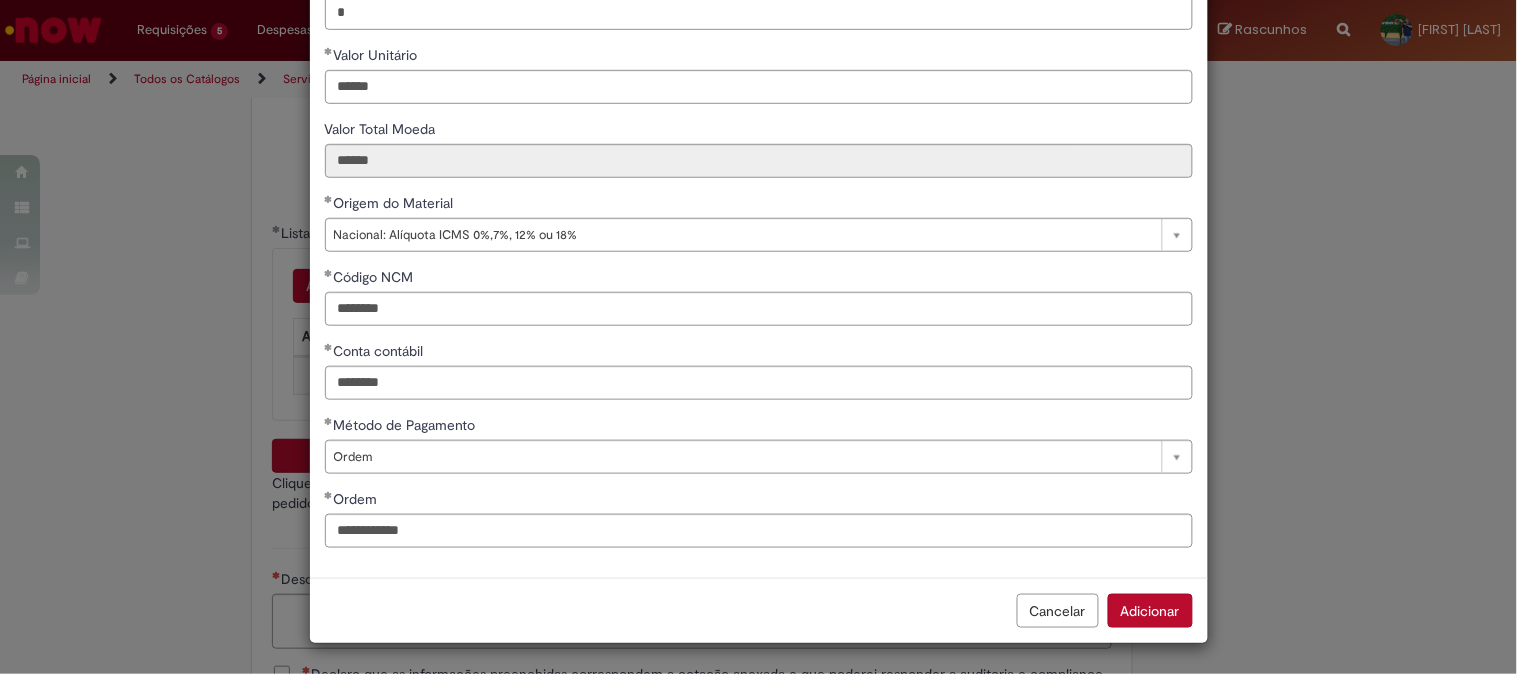 click on "Adicionar" at bounding box center [1150, 611] 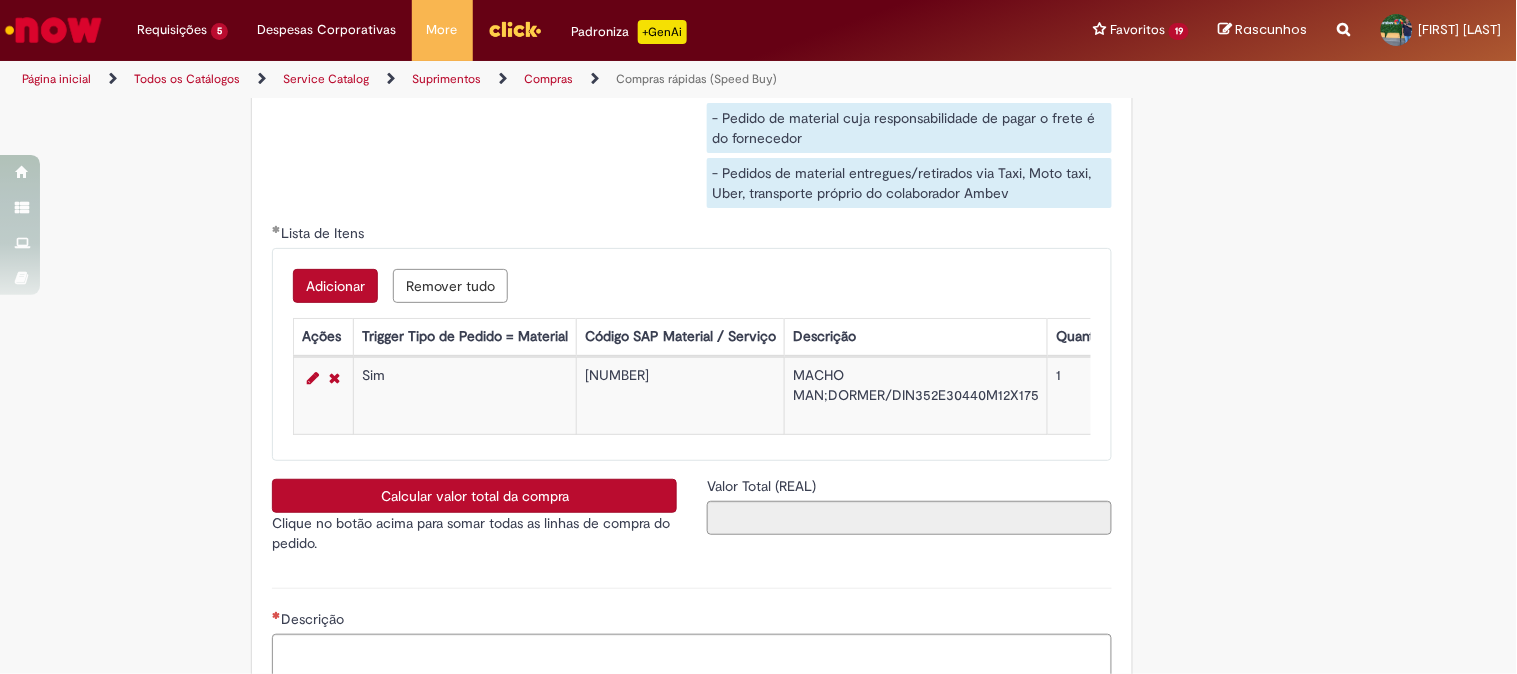 click on "Adicionar" at bounding box center (335, 286) 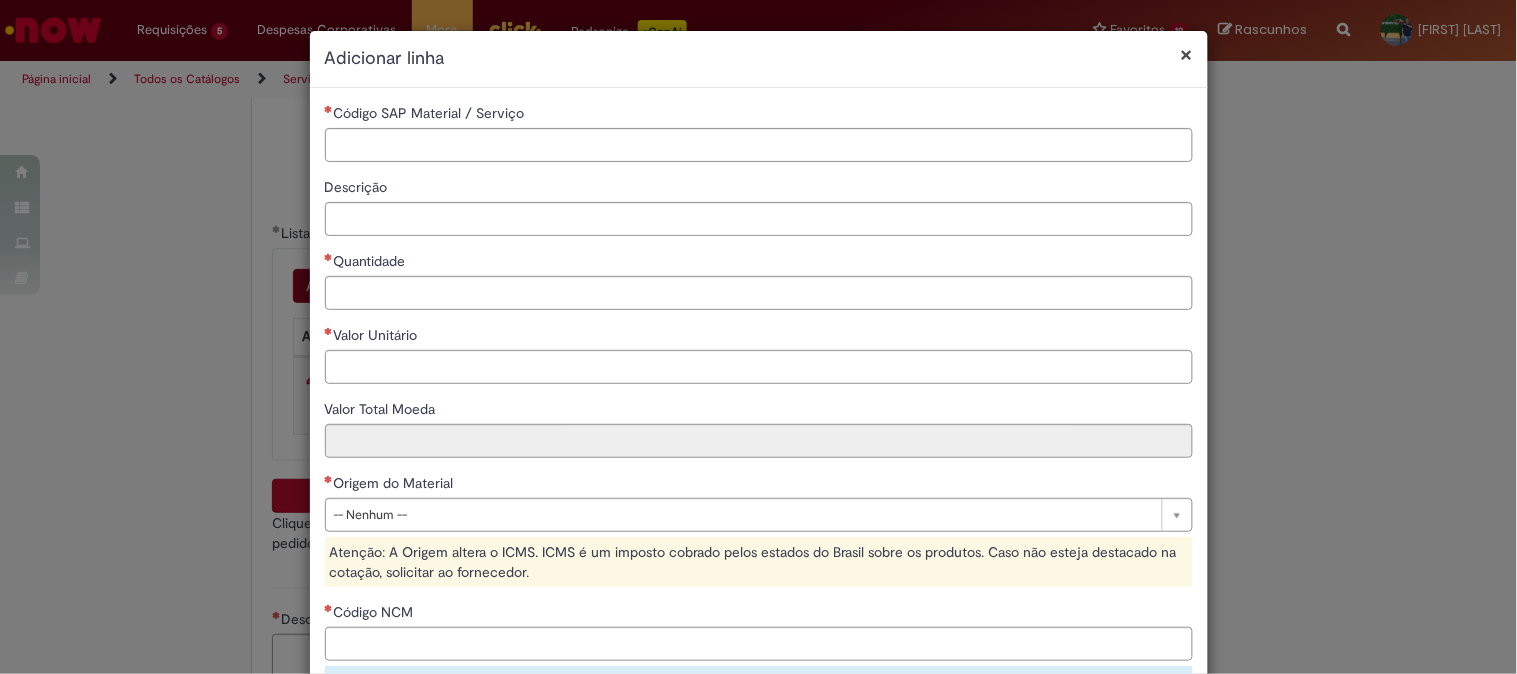 type 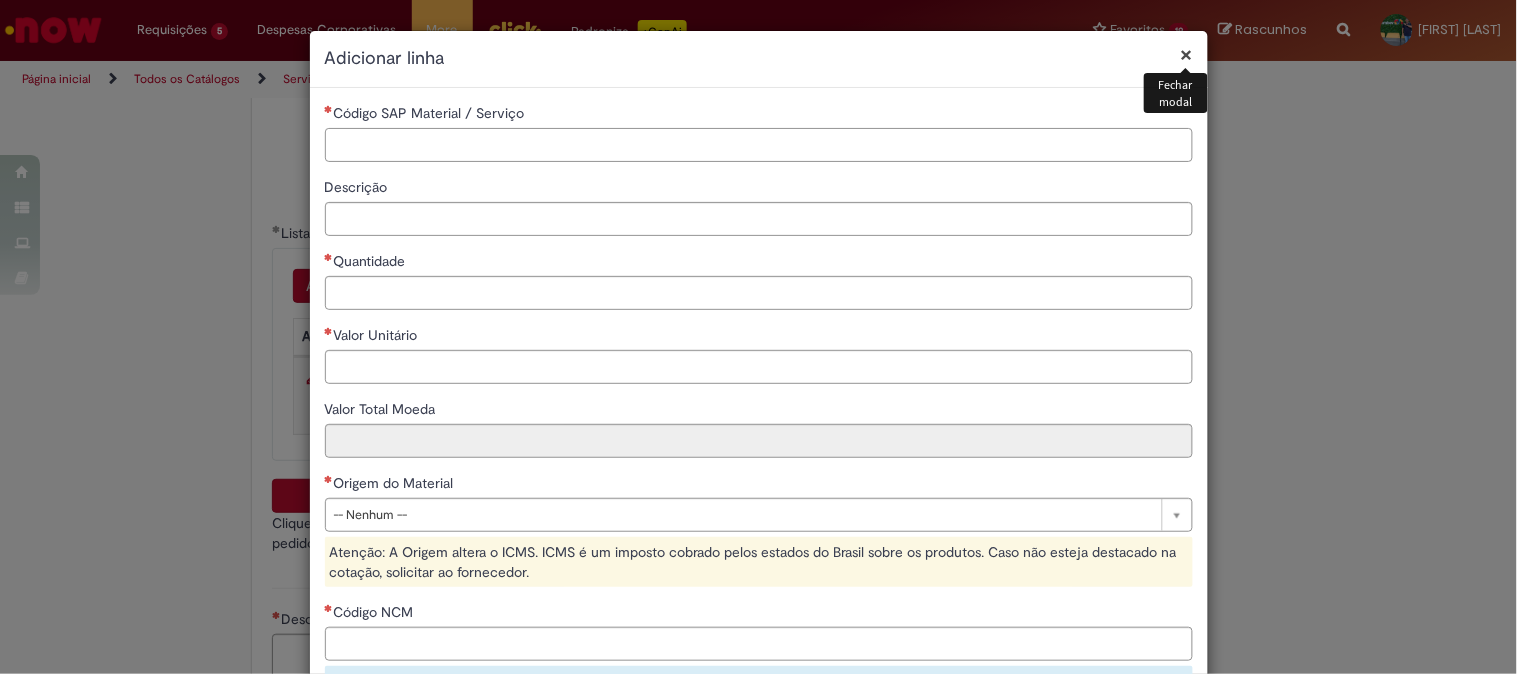 click on "Código SAP Material / Serviço" at bounding box center (759, 145) 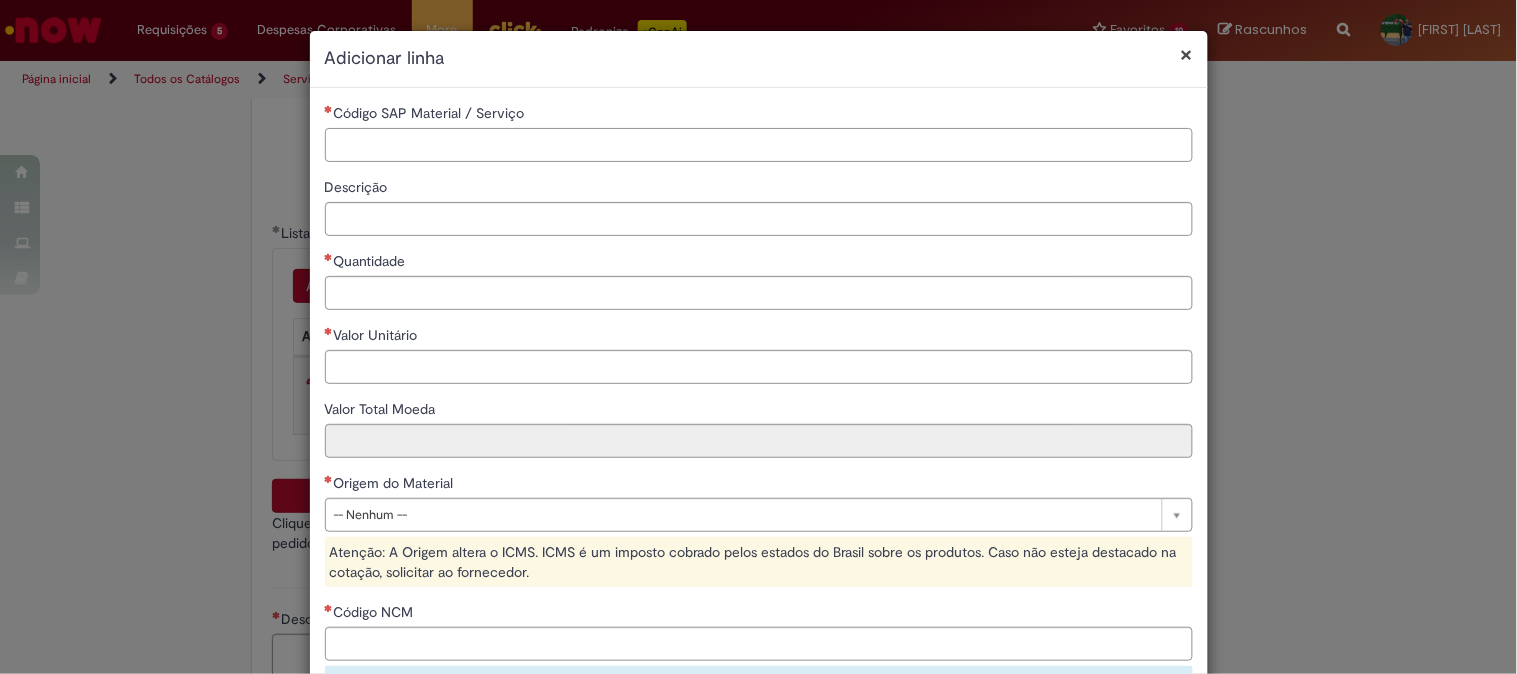 paste on "********" 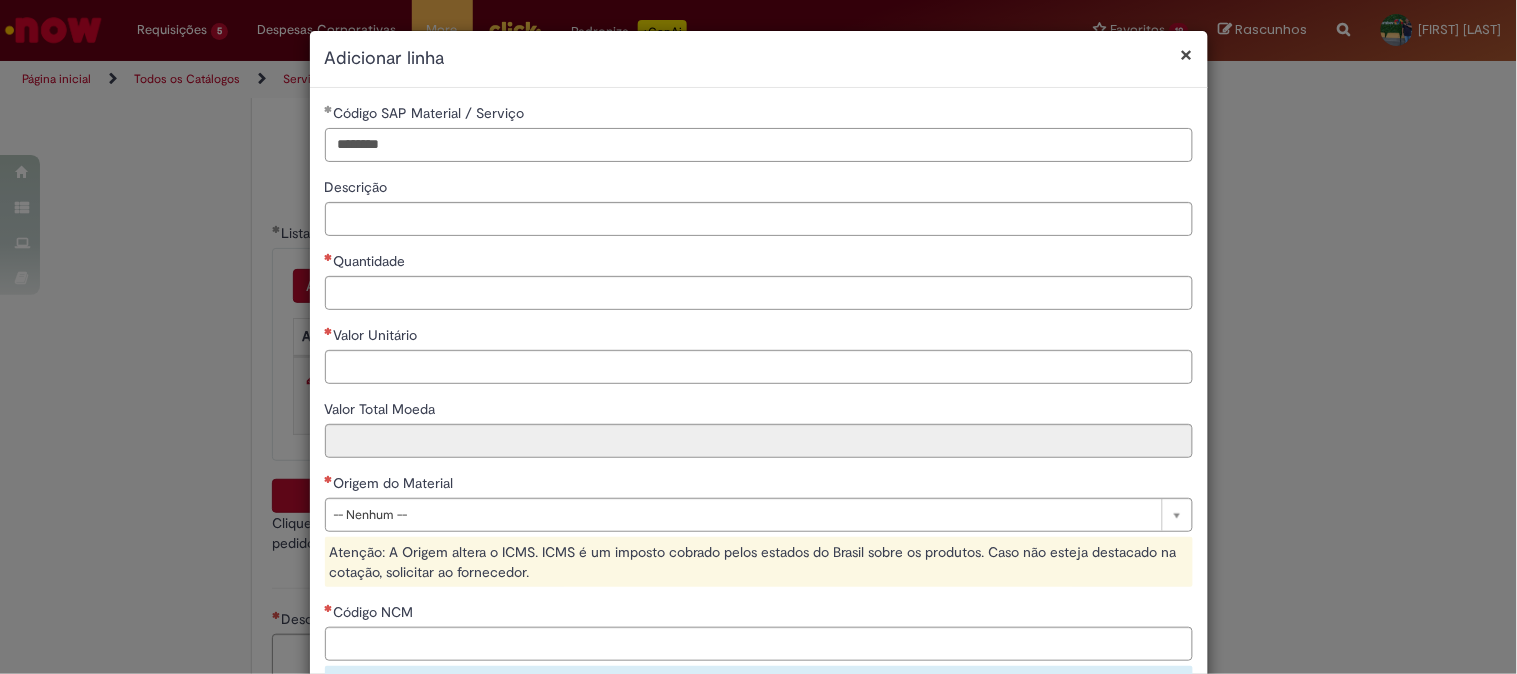 type on "********" 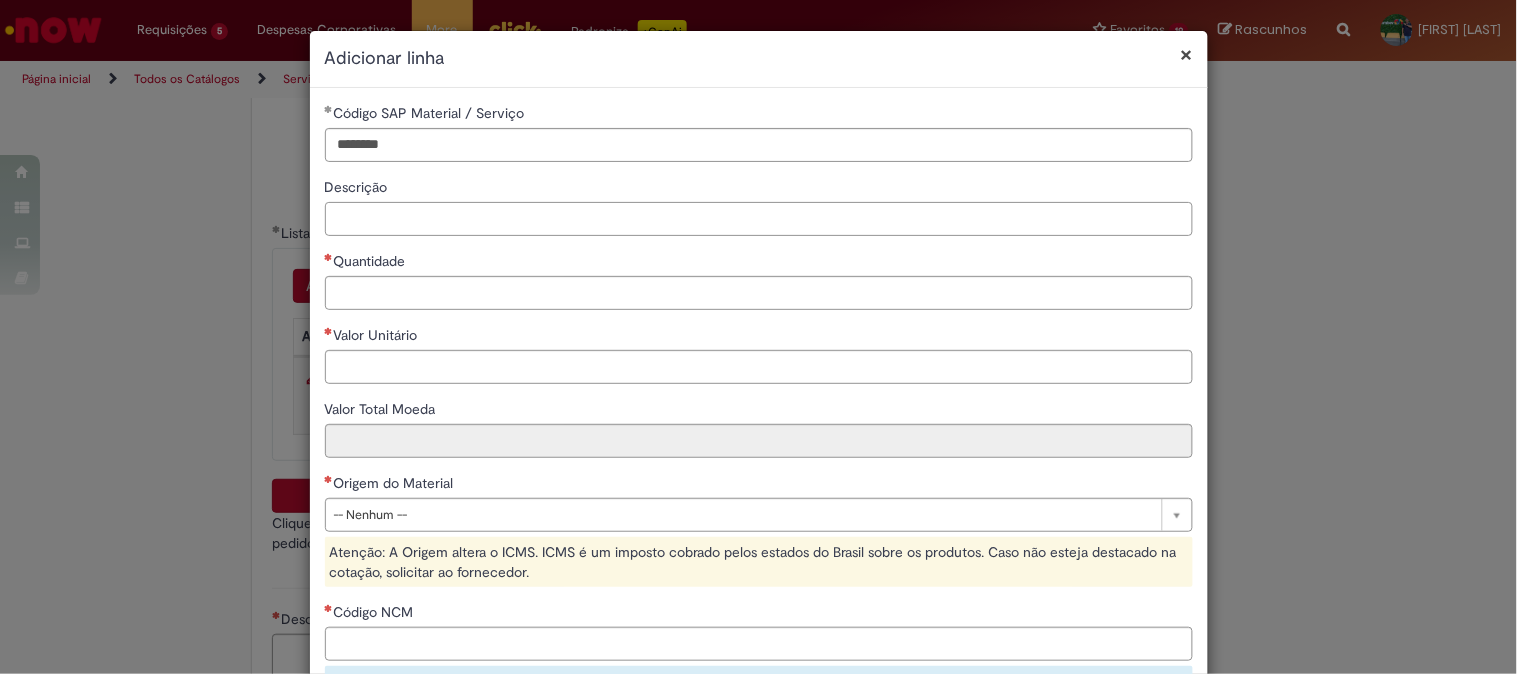 click on "Descrição" at bounding box center (759, 219) 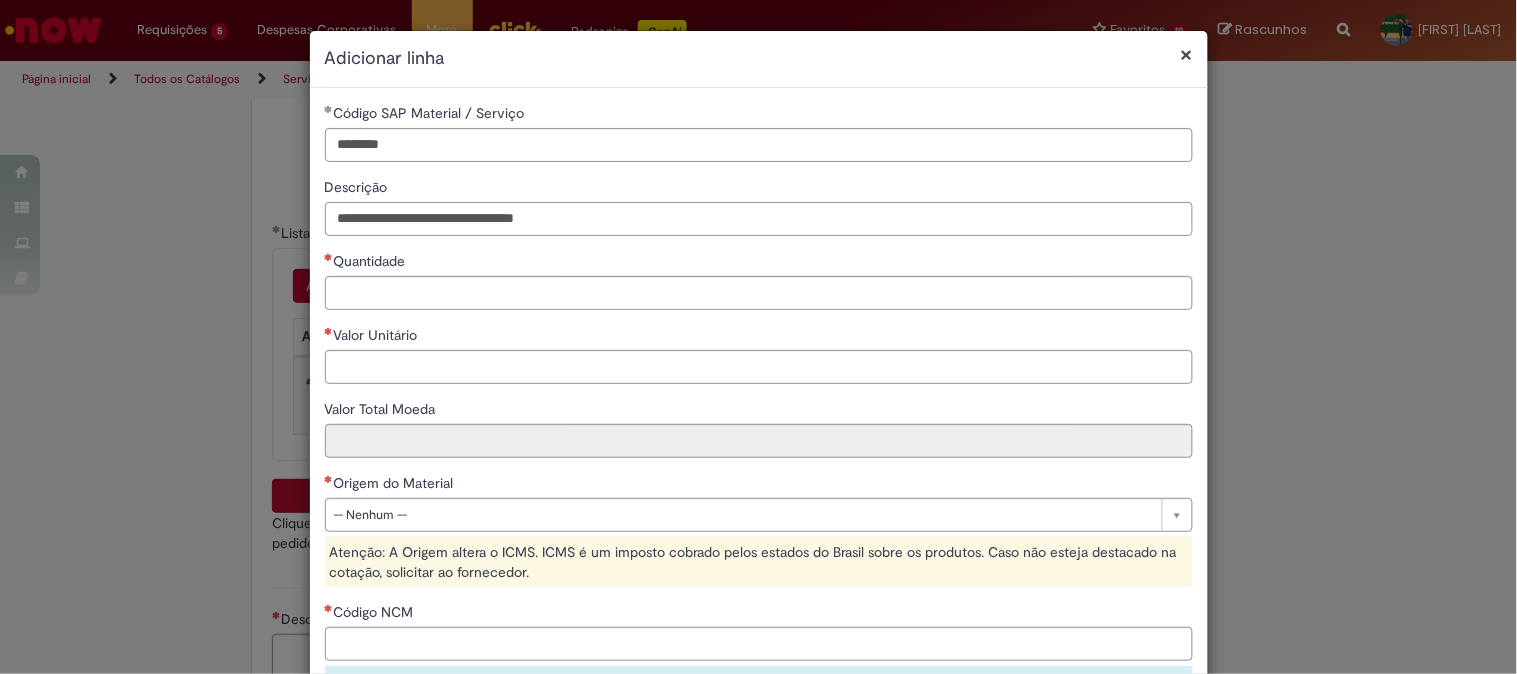 type on "**********" 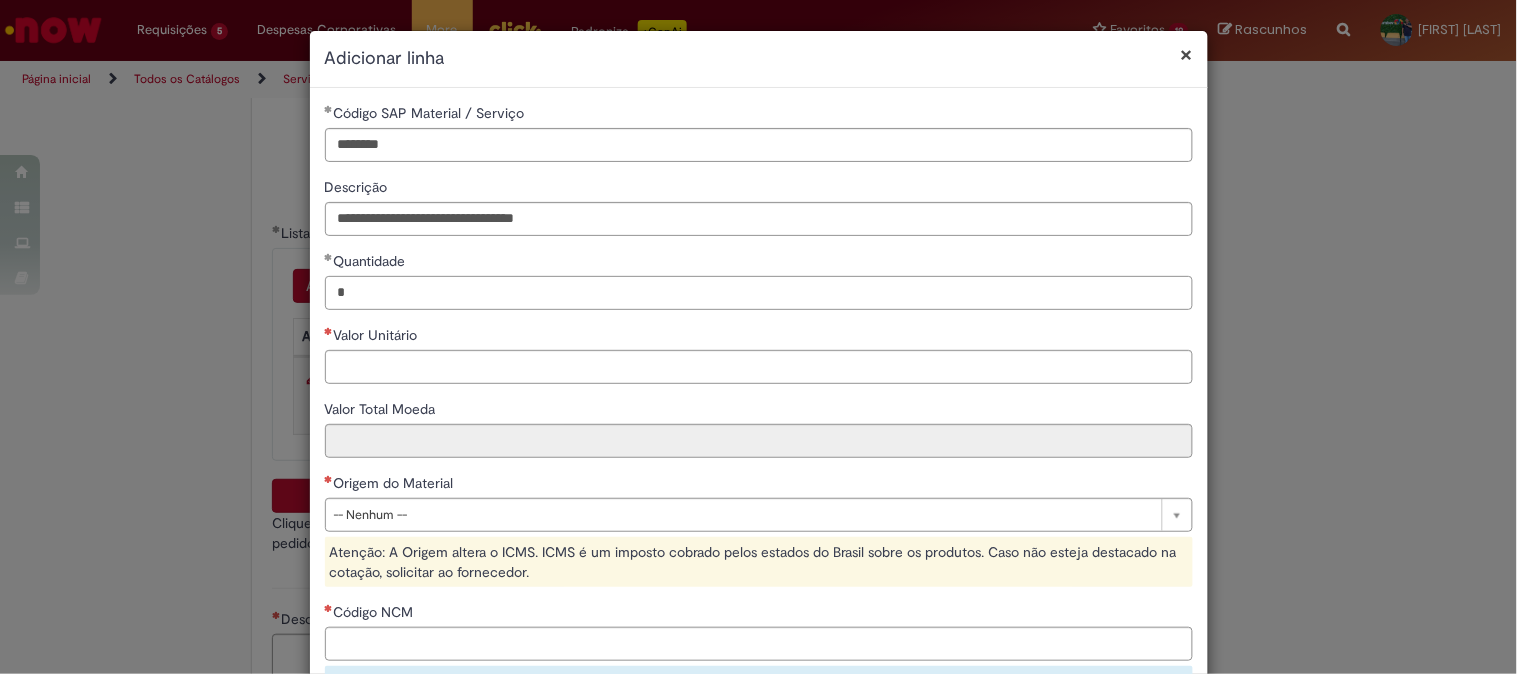 type on "*" 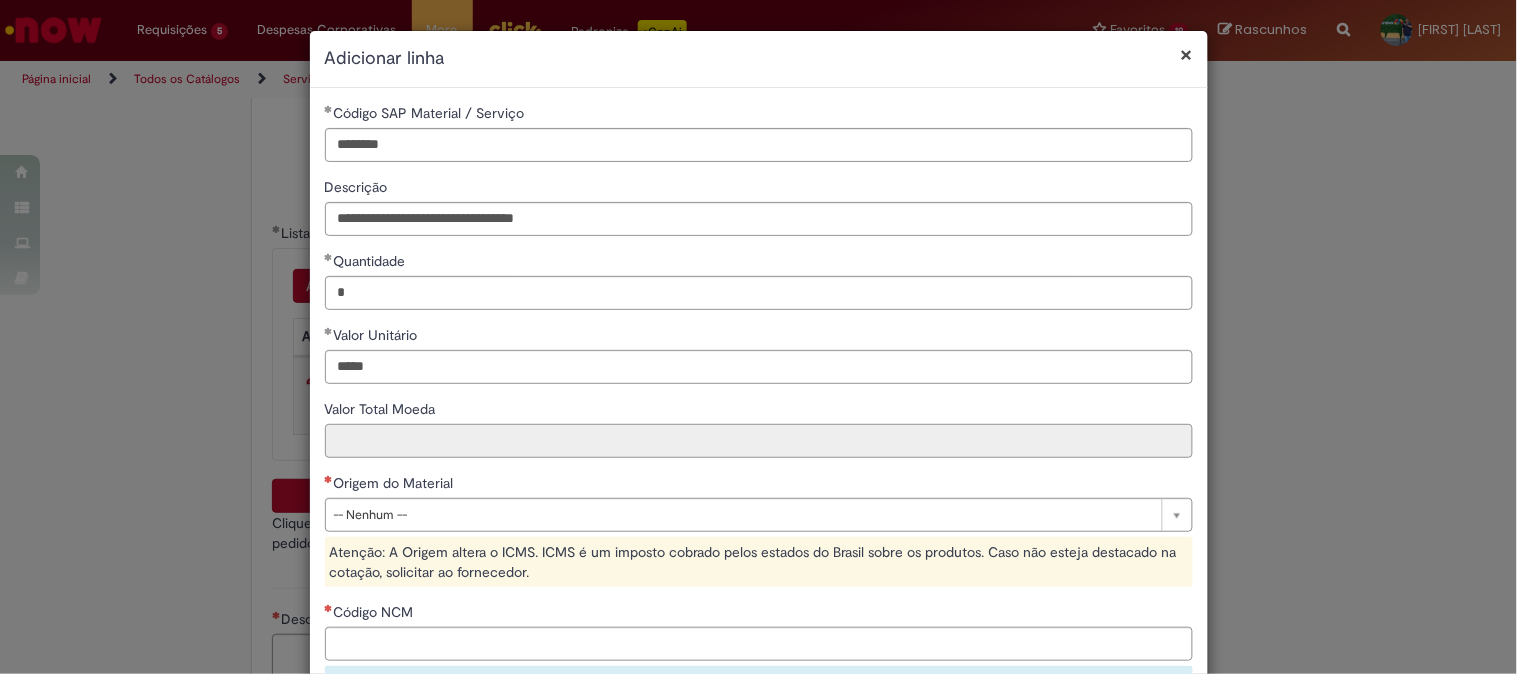 type on "******" 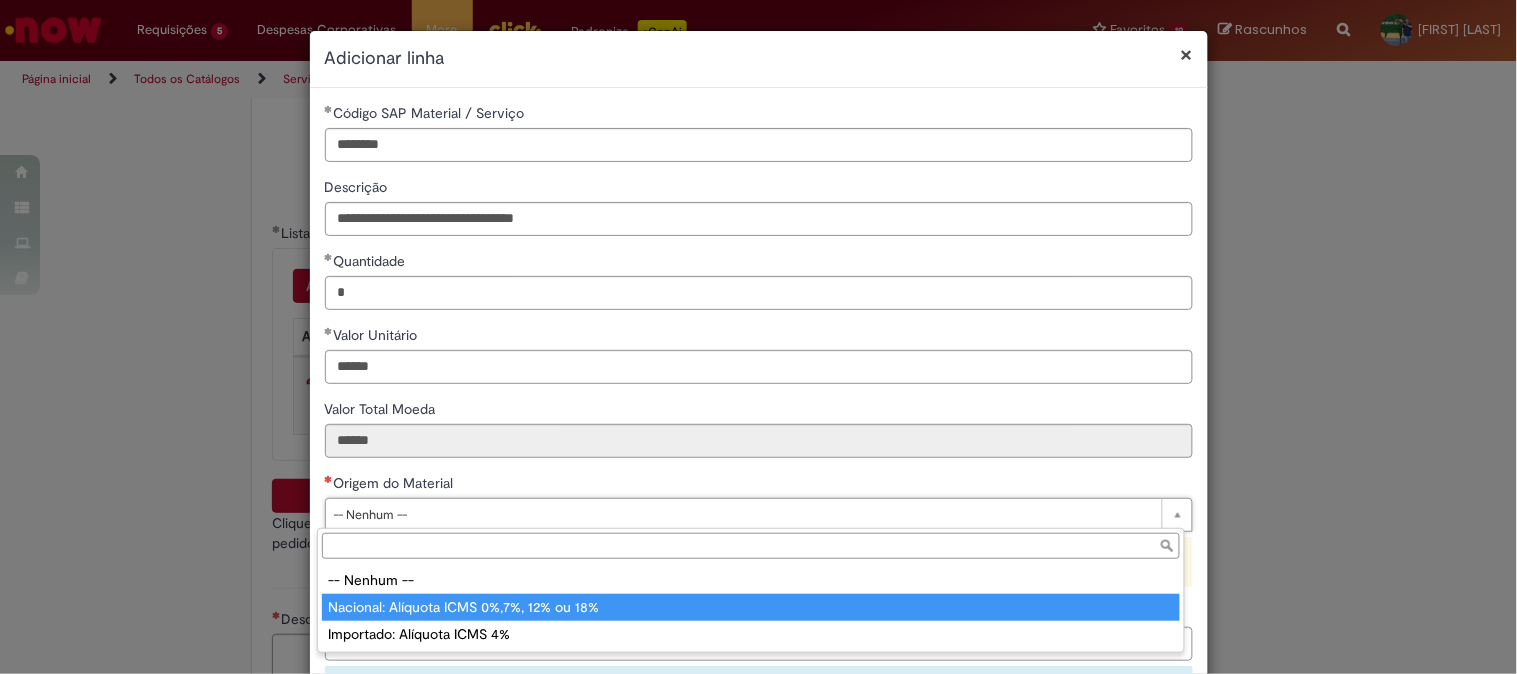 type on "**********" 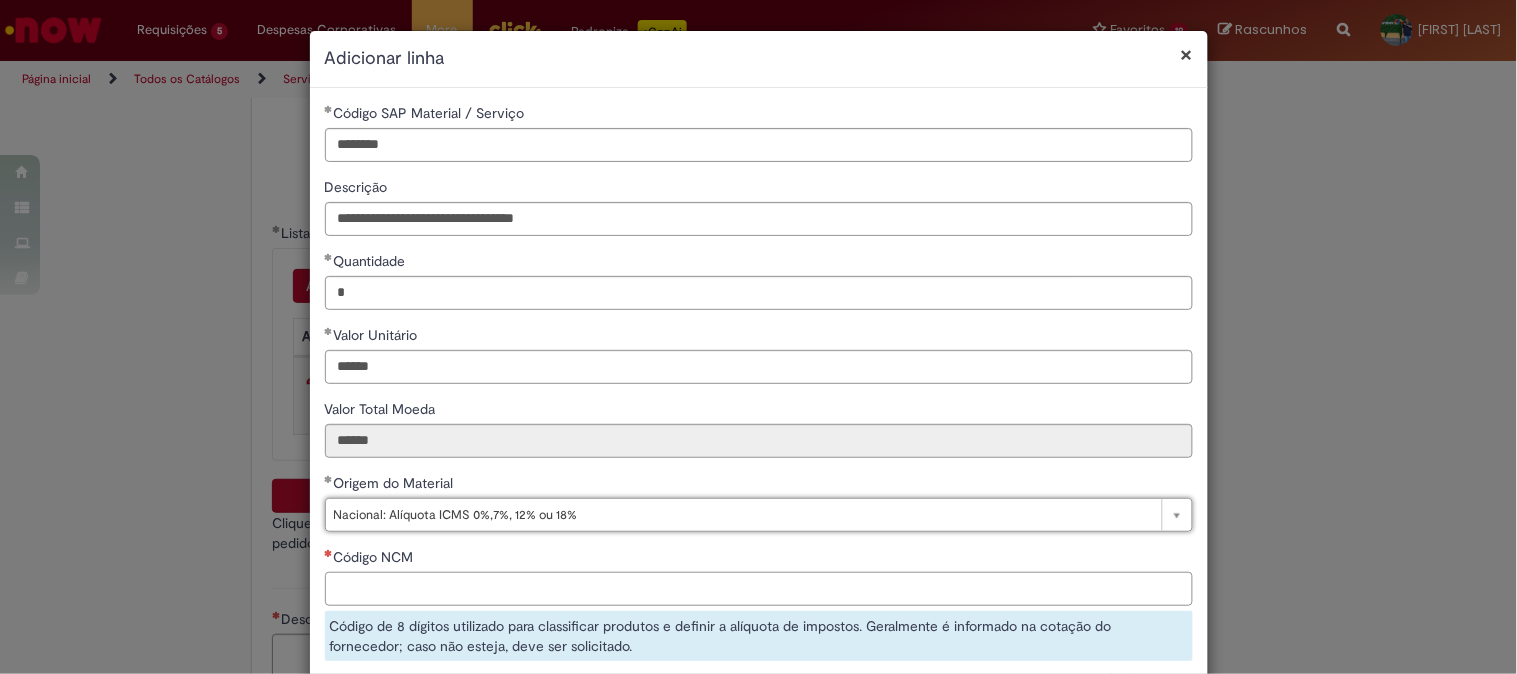 click on "Código NCM" at bounding box center (759, 589) 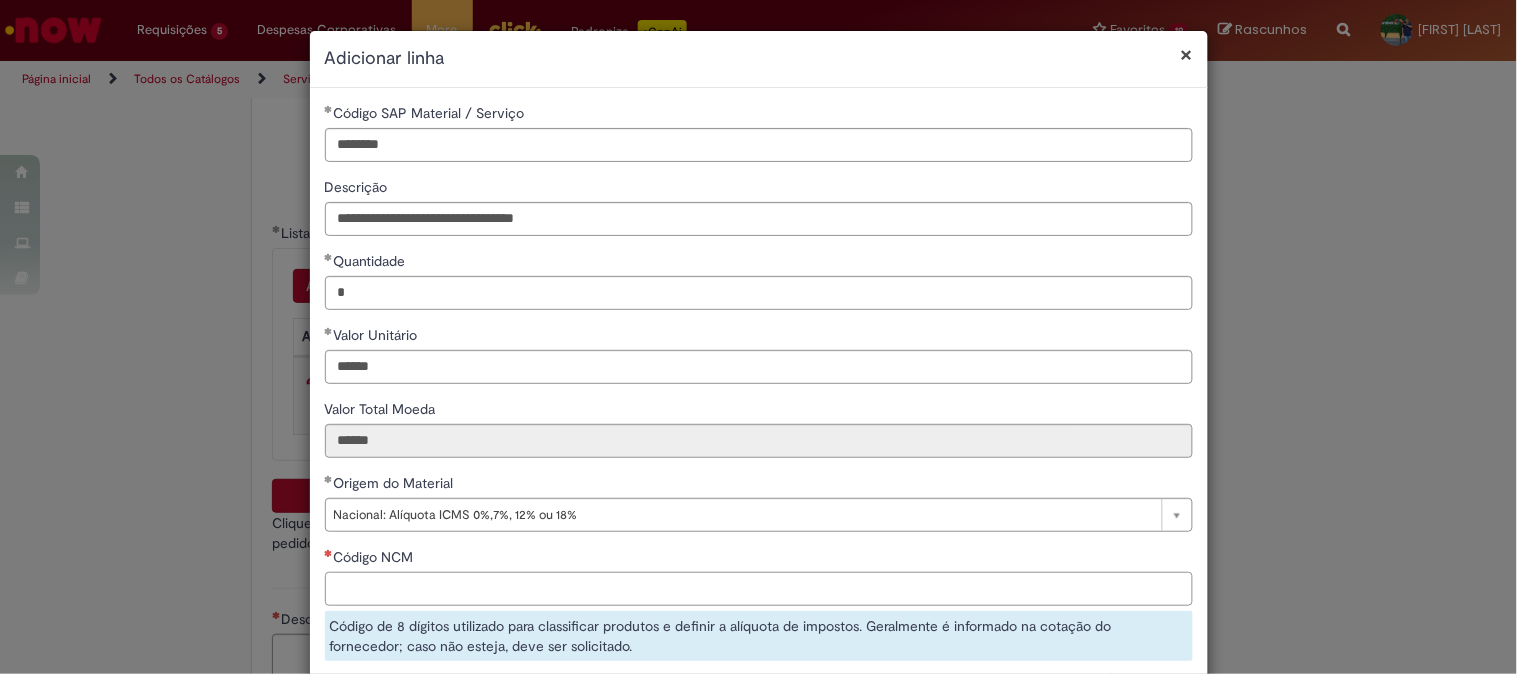 paste on "**********" 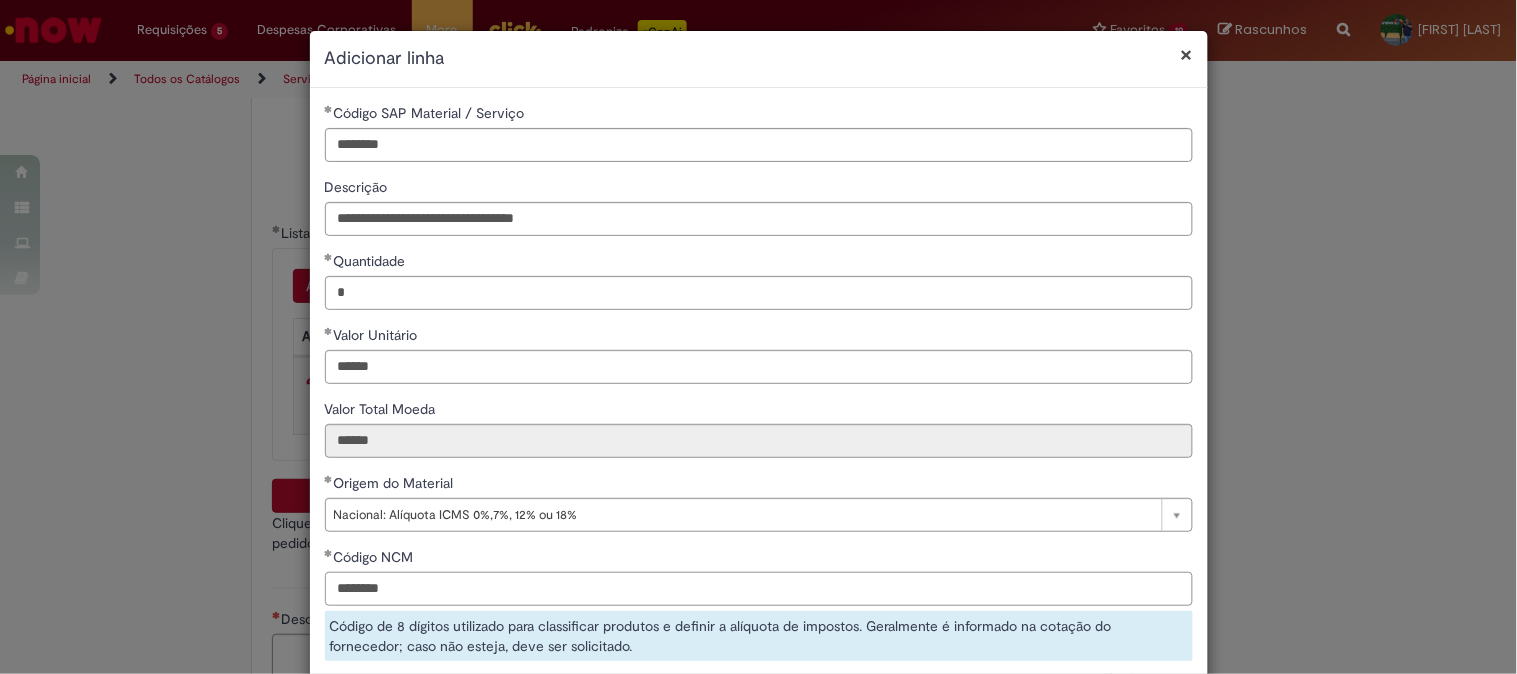 scroll, scrollTop: 261, scrollLeft: 0, axis: vertical 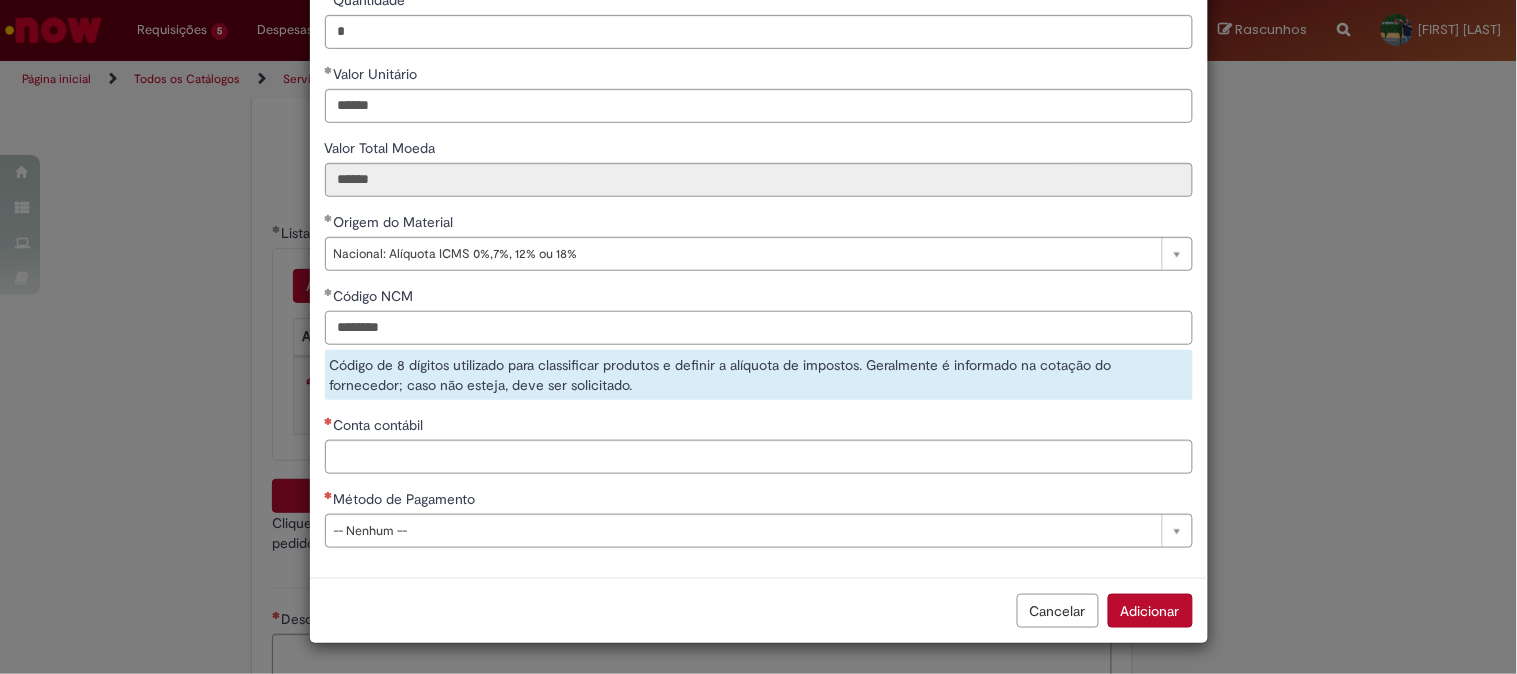 type on "********" 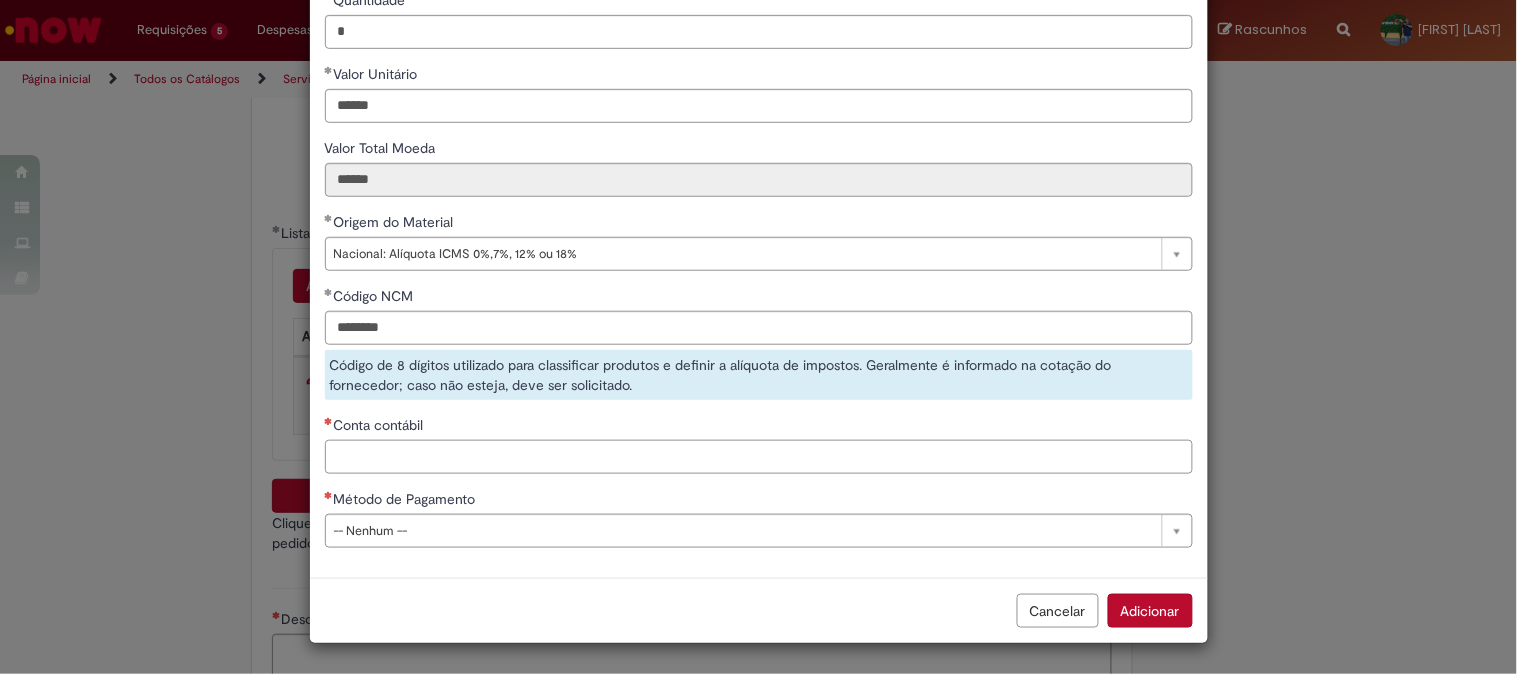 click on "Conta contábil" at bounding box center [759, 457] 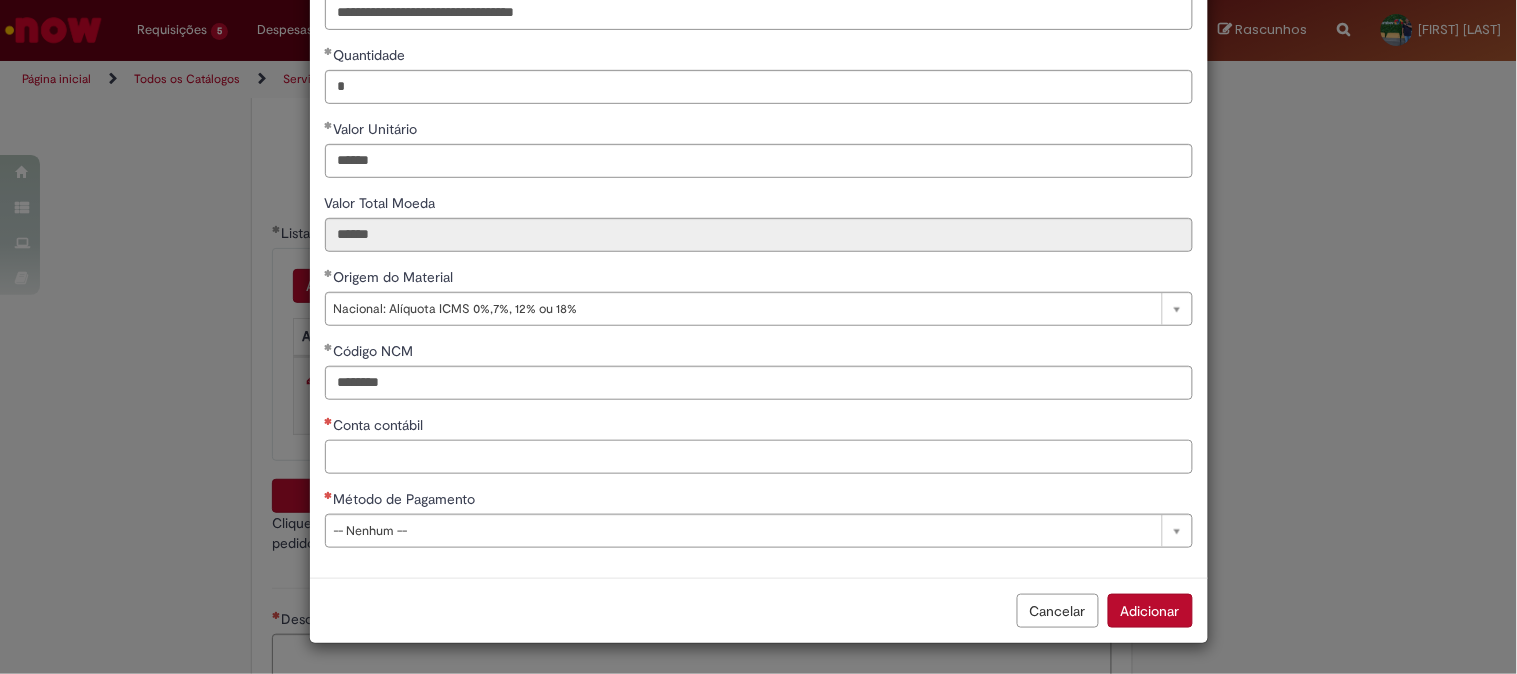 scroll, scrollTop: 206, scrollLeft: 0, axis: vertical 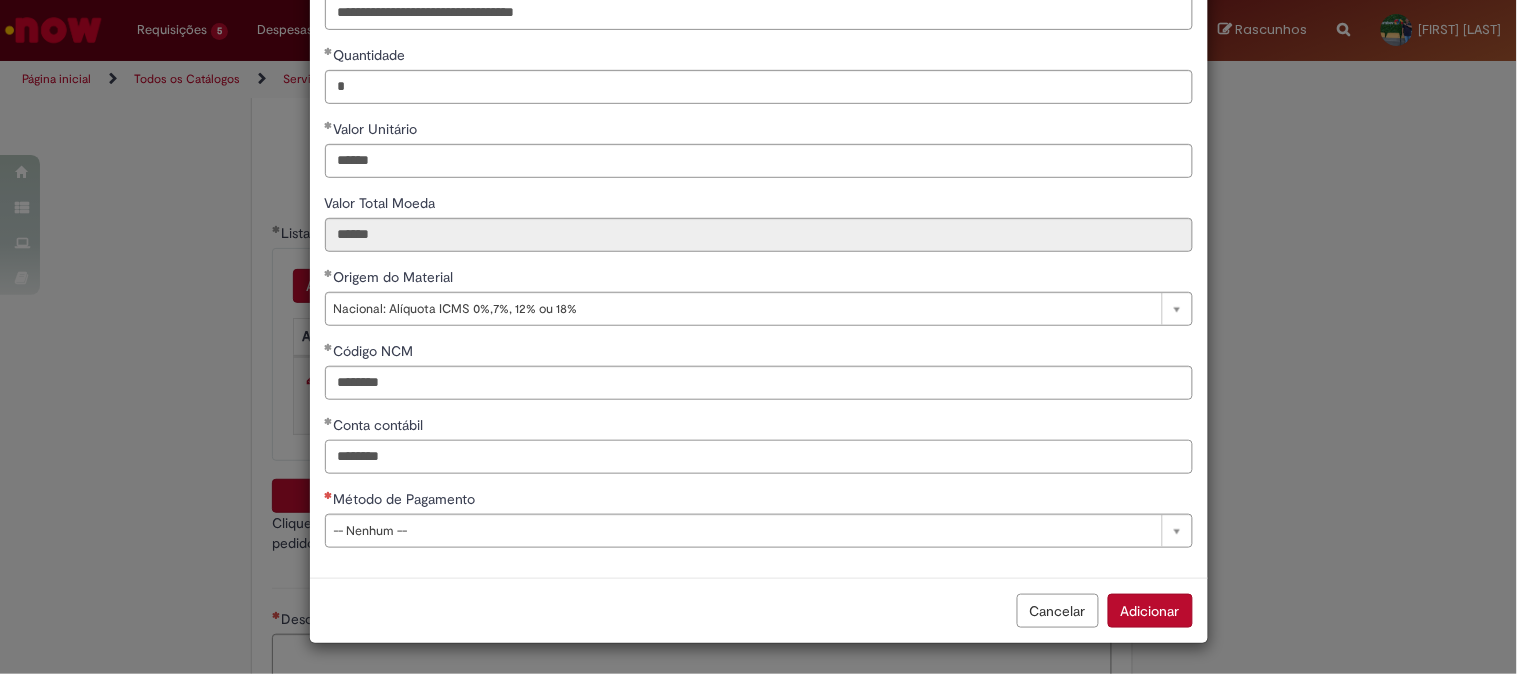 type on "********" 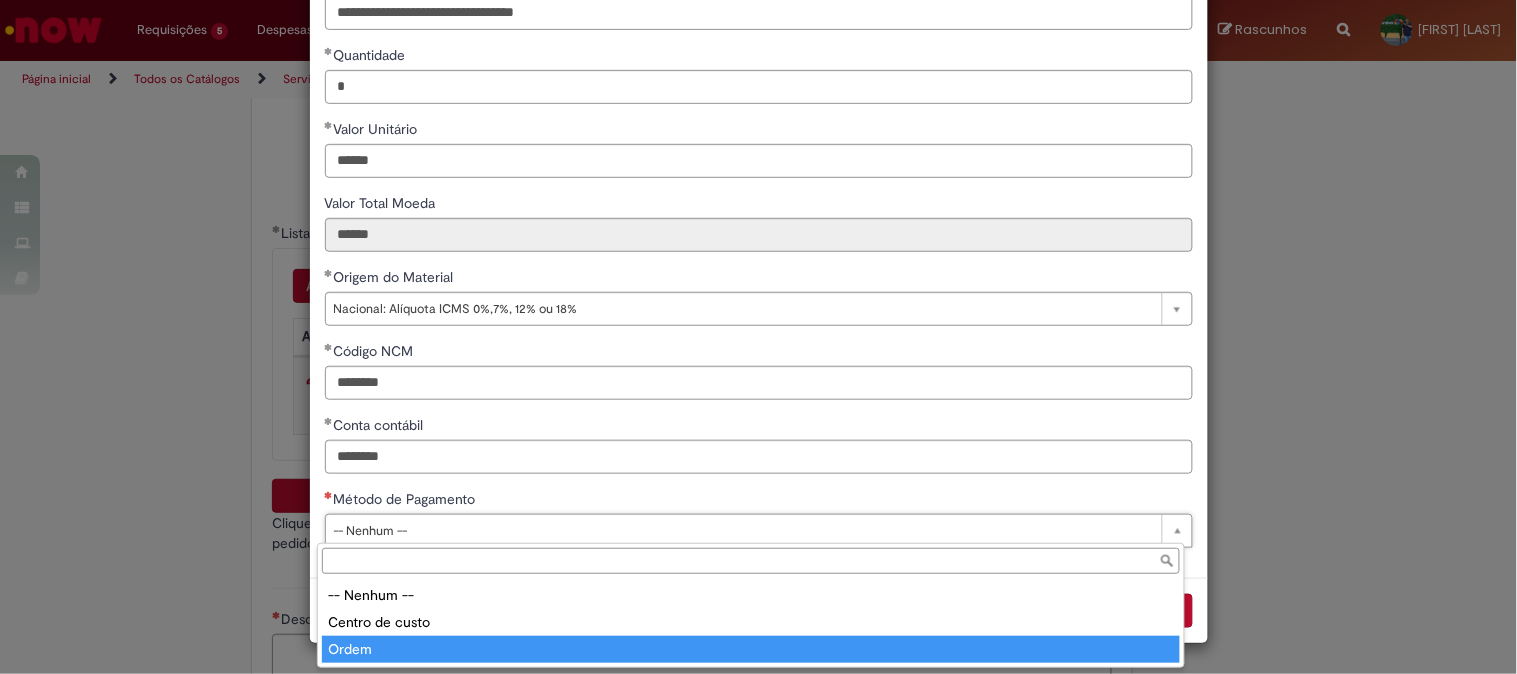 type on "*****" 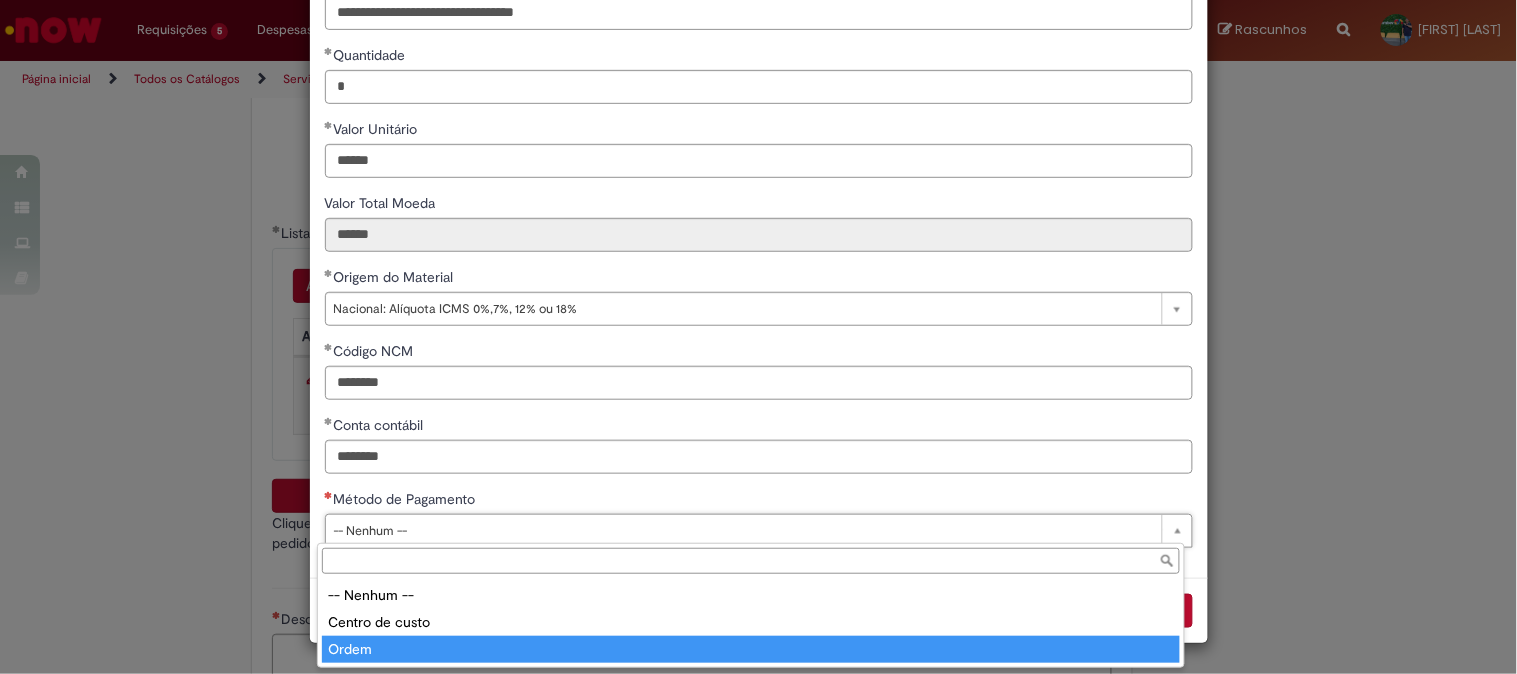 select on "*****" 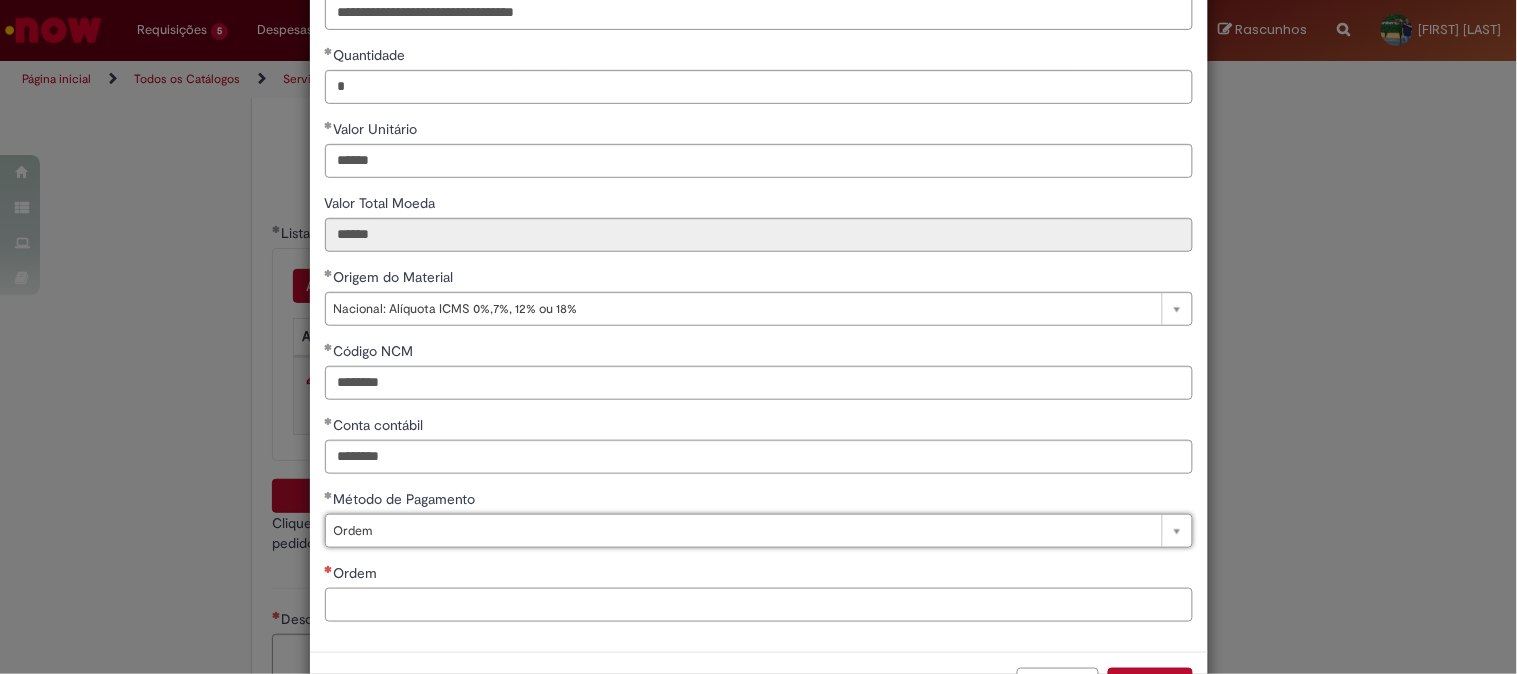 click on "Ordem" at bounding box center [759, 605] 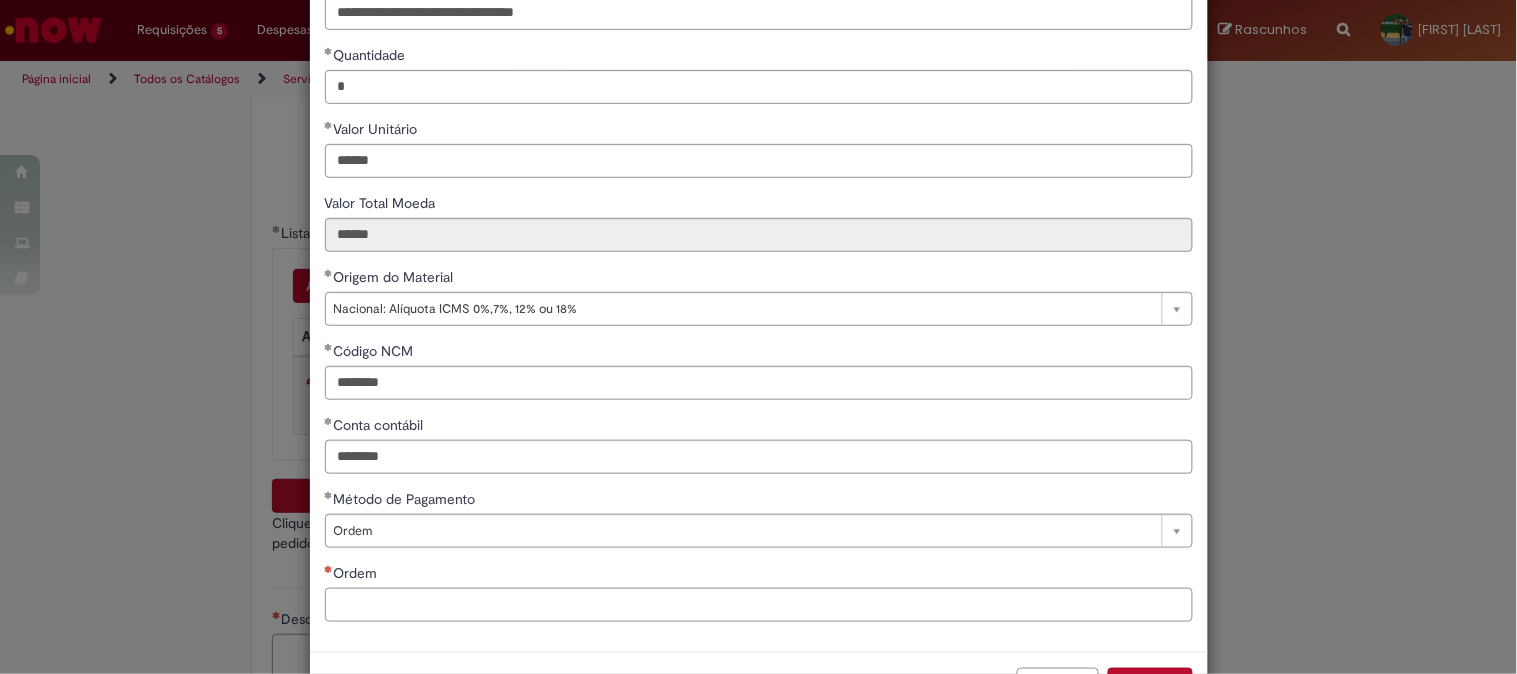 paste on "**********" 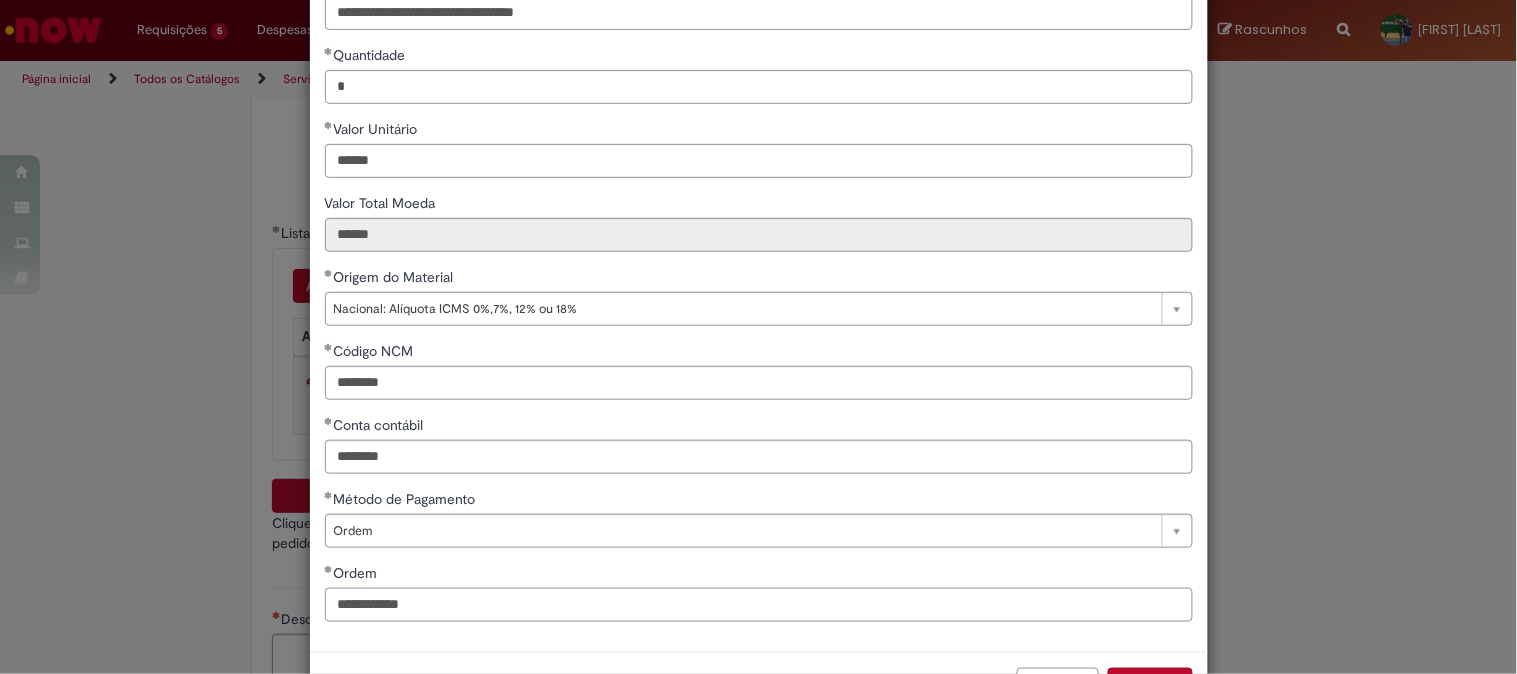 scroll, scrollTop: 280, scrollLeft: 0, axis: vertical 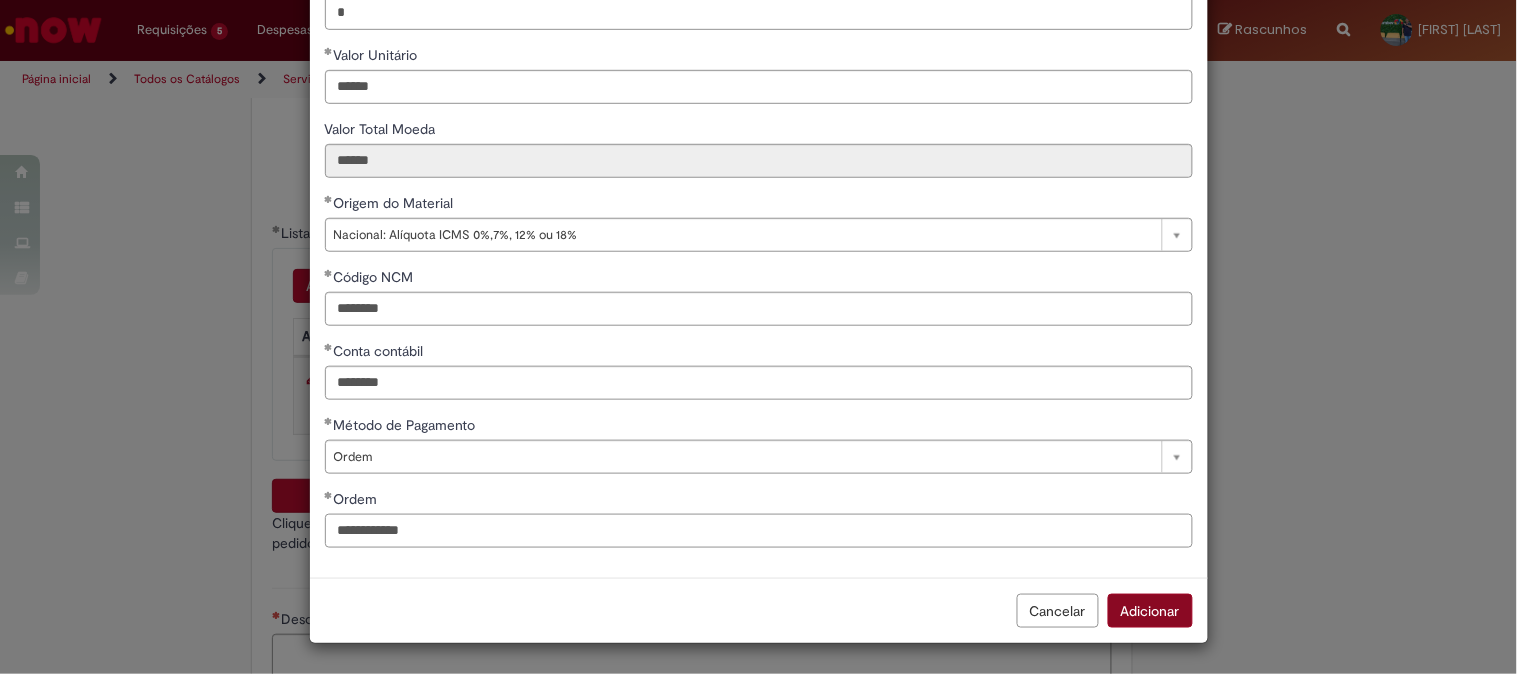 type on "**********" 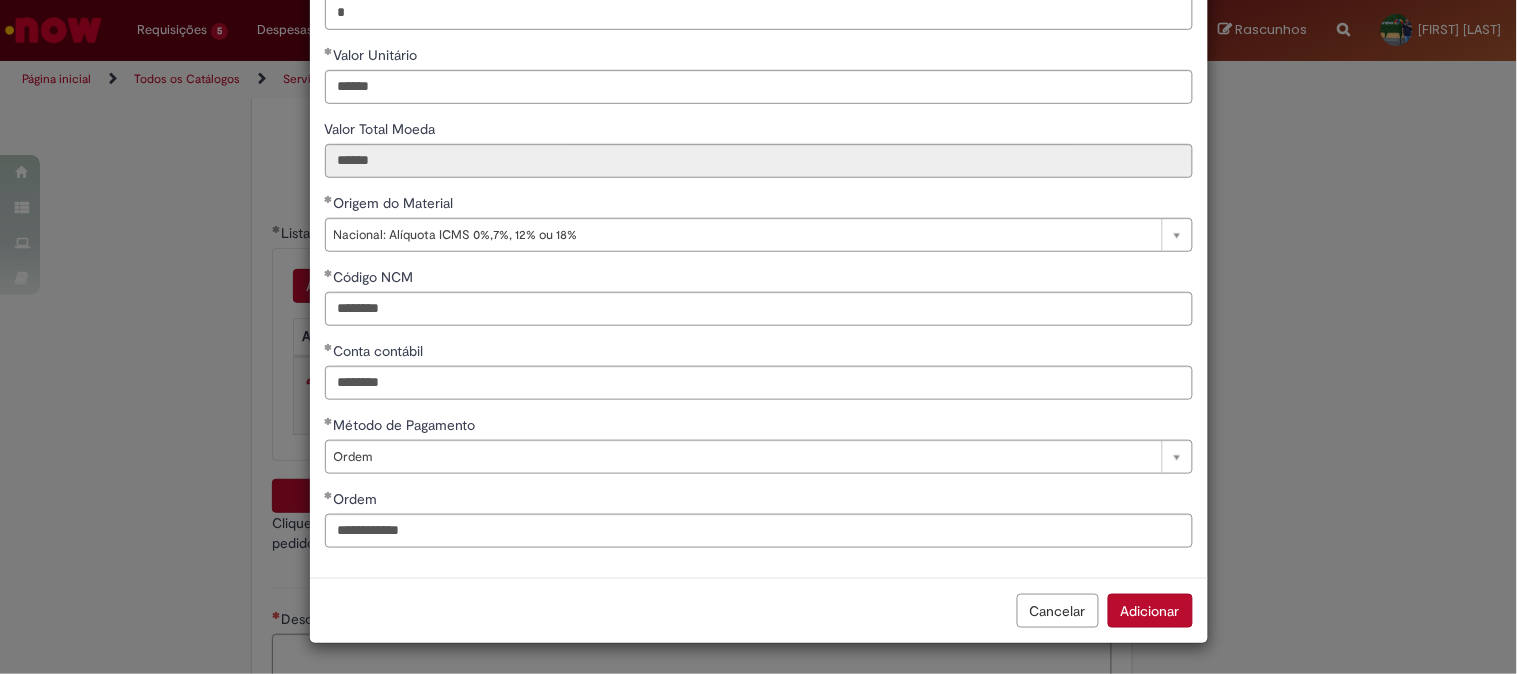 click on "Adicionar" at bounding box center (1150, 611) 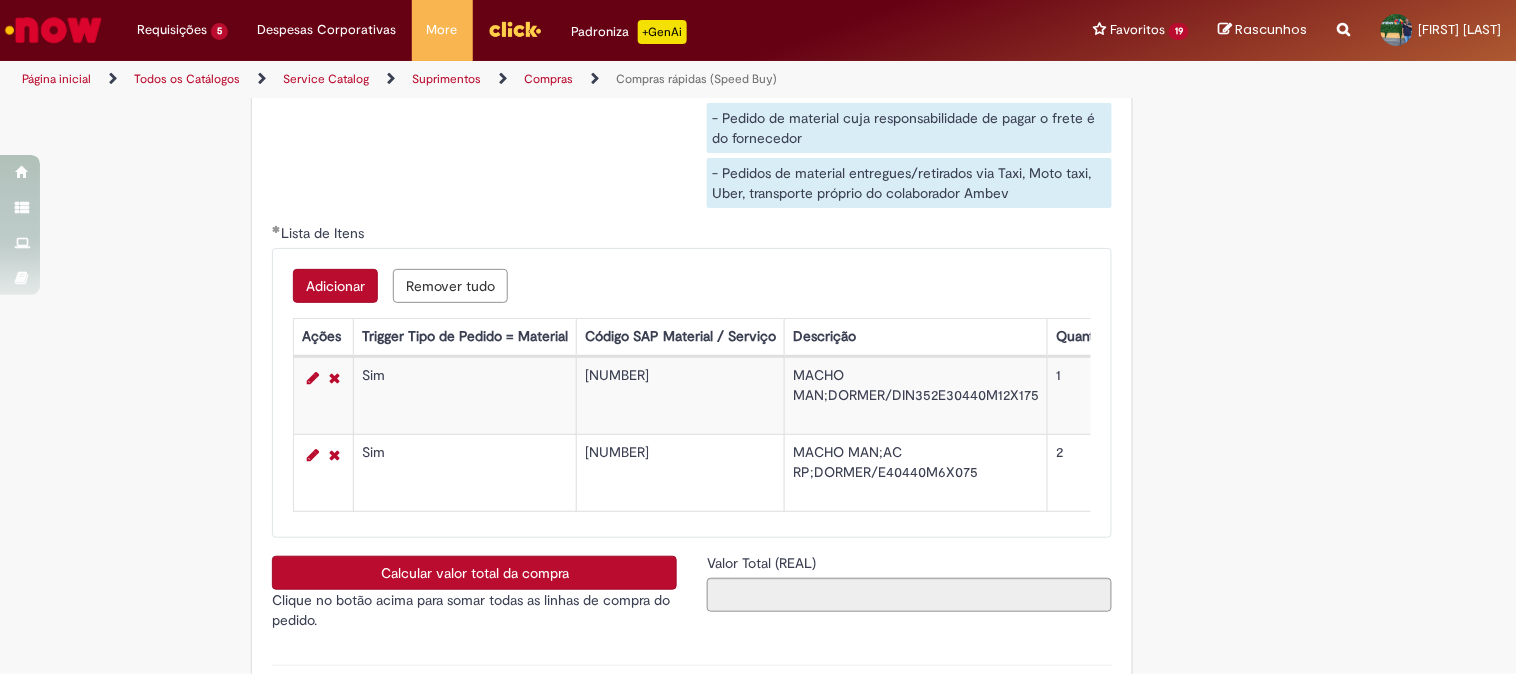 click on "Adicionar" at bounding box center [335, 286] 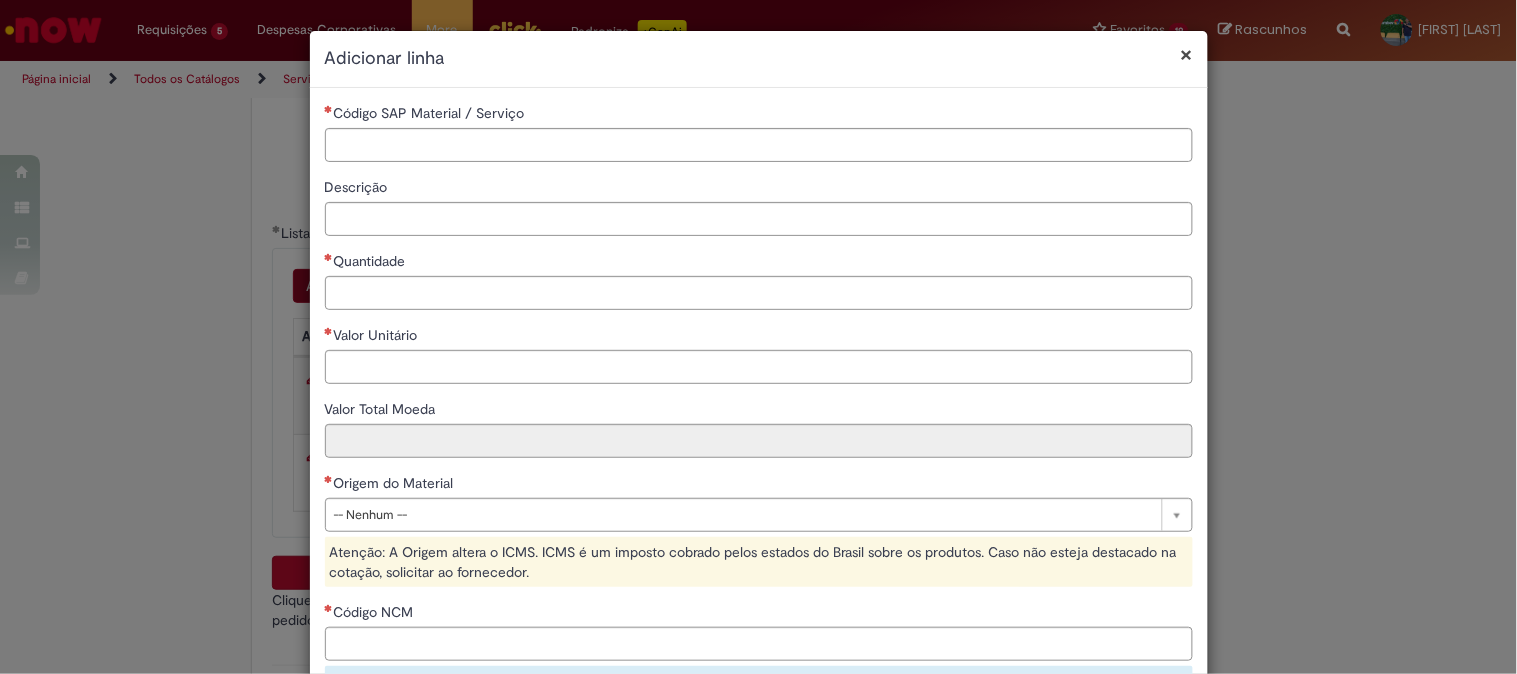 type 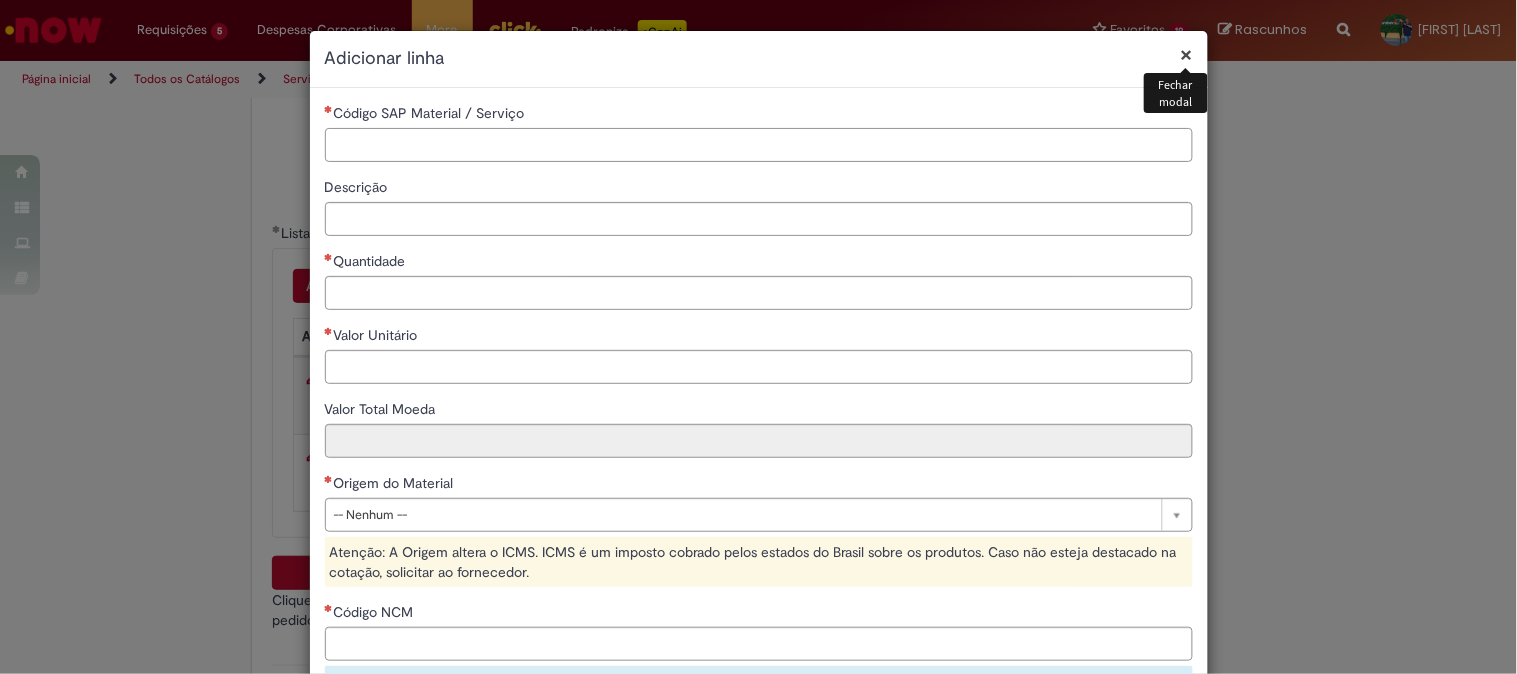 click on "Código SAP Material / Serviço" at bounding box center (759, 145) 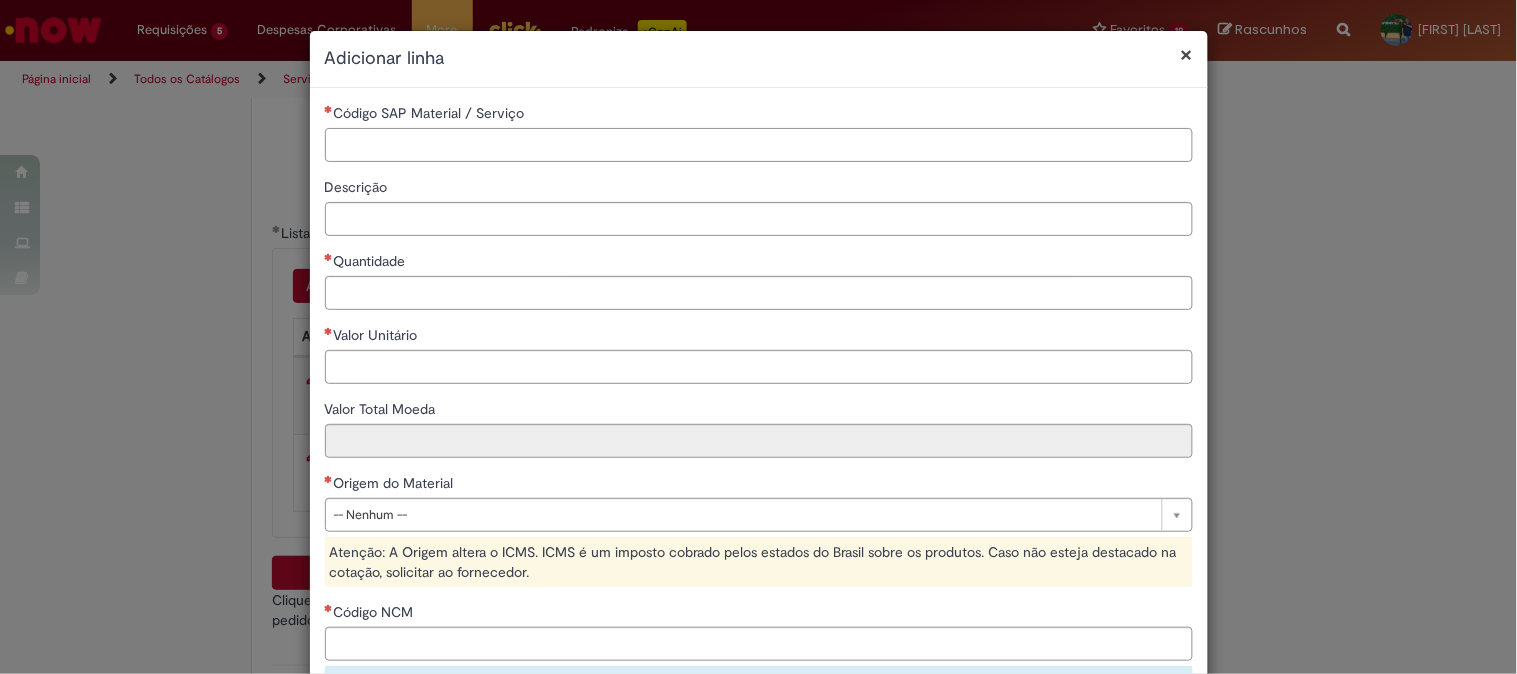 paste on "********" 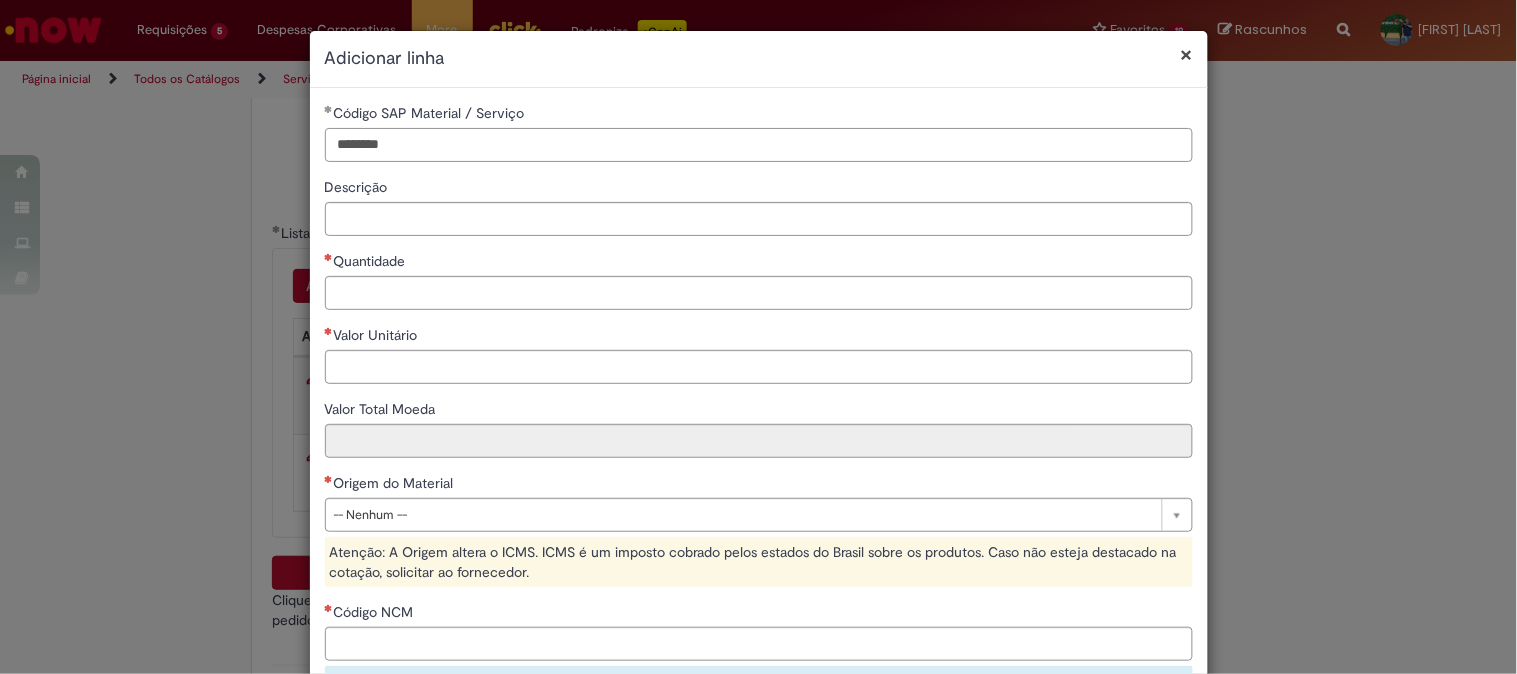 type on "********" 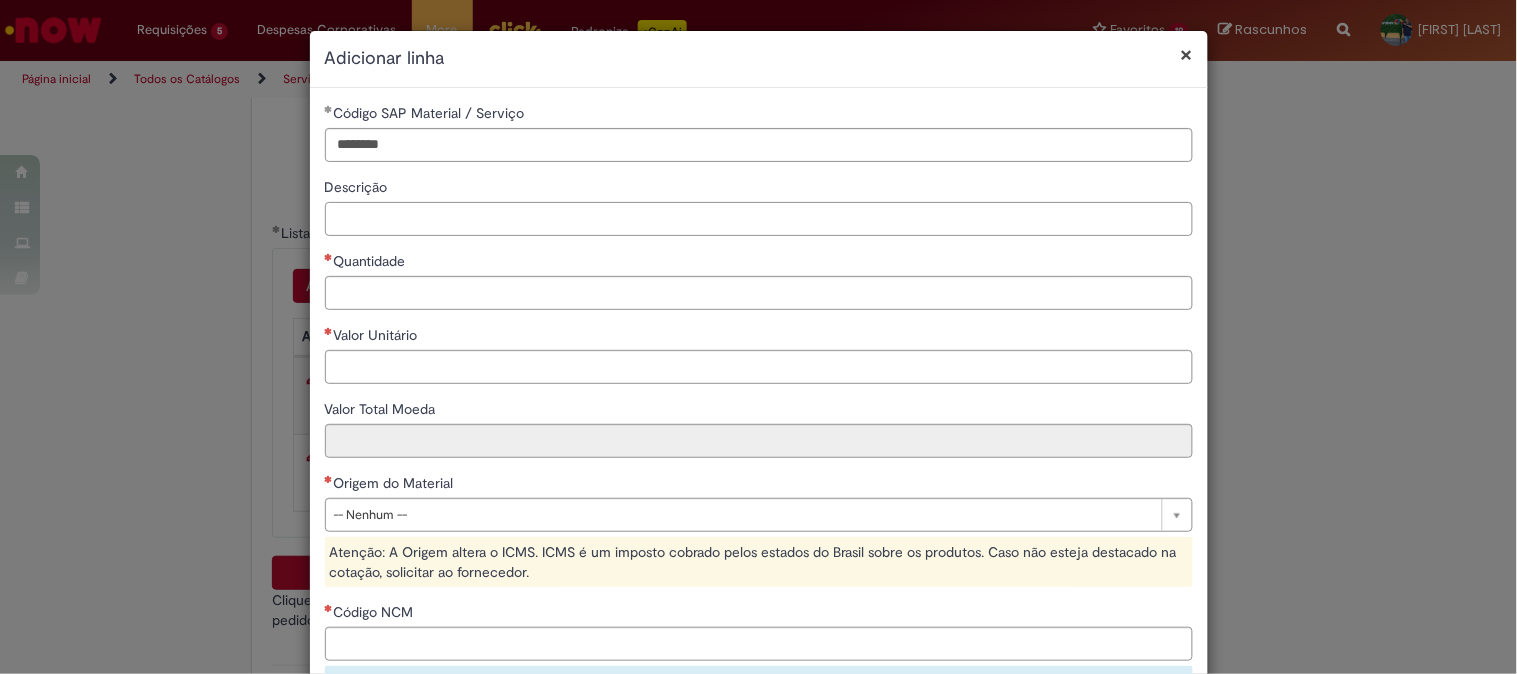 paste on "**********" 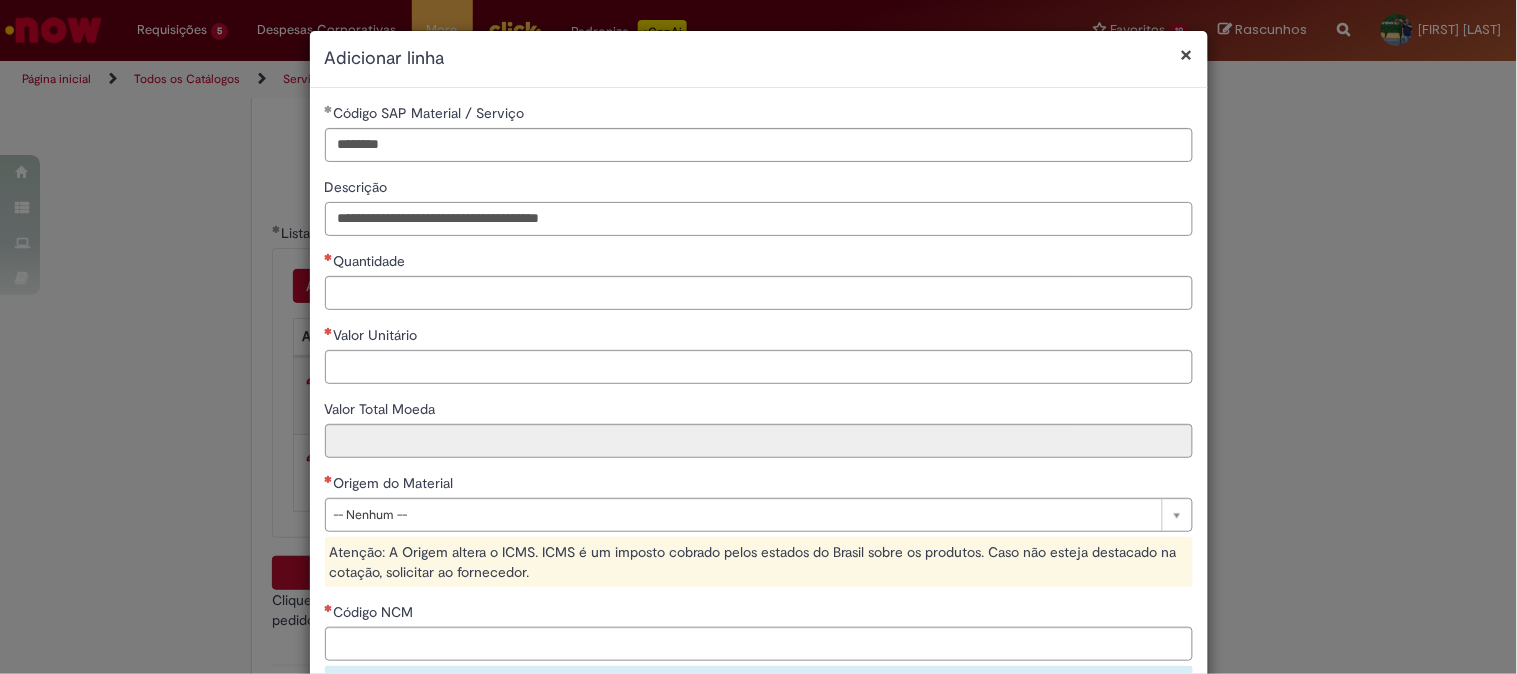 type on "**********" 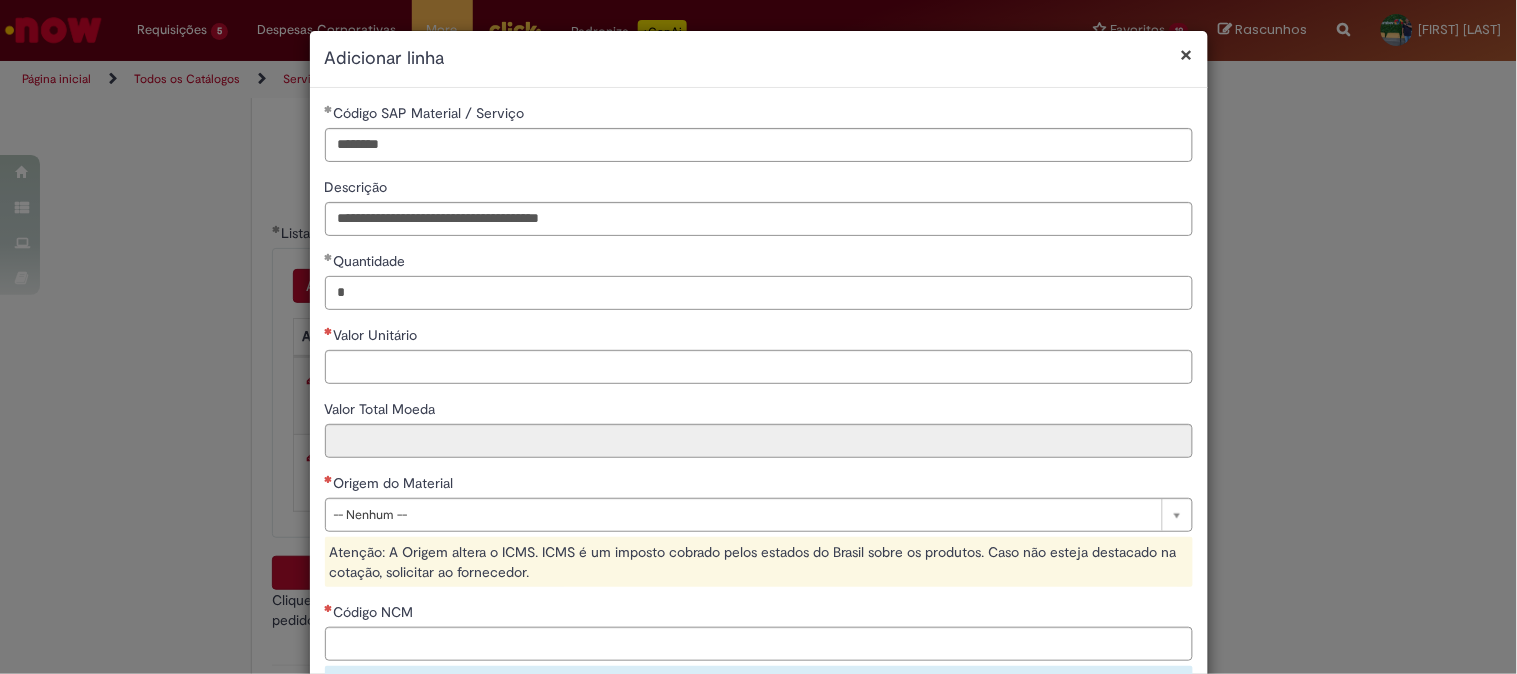 type on "*" 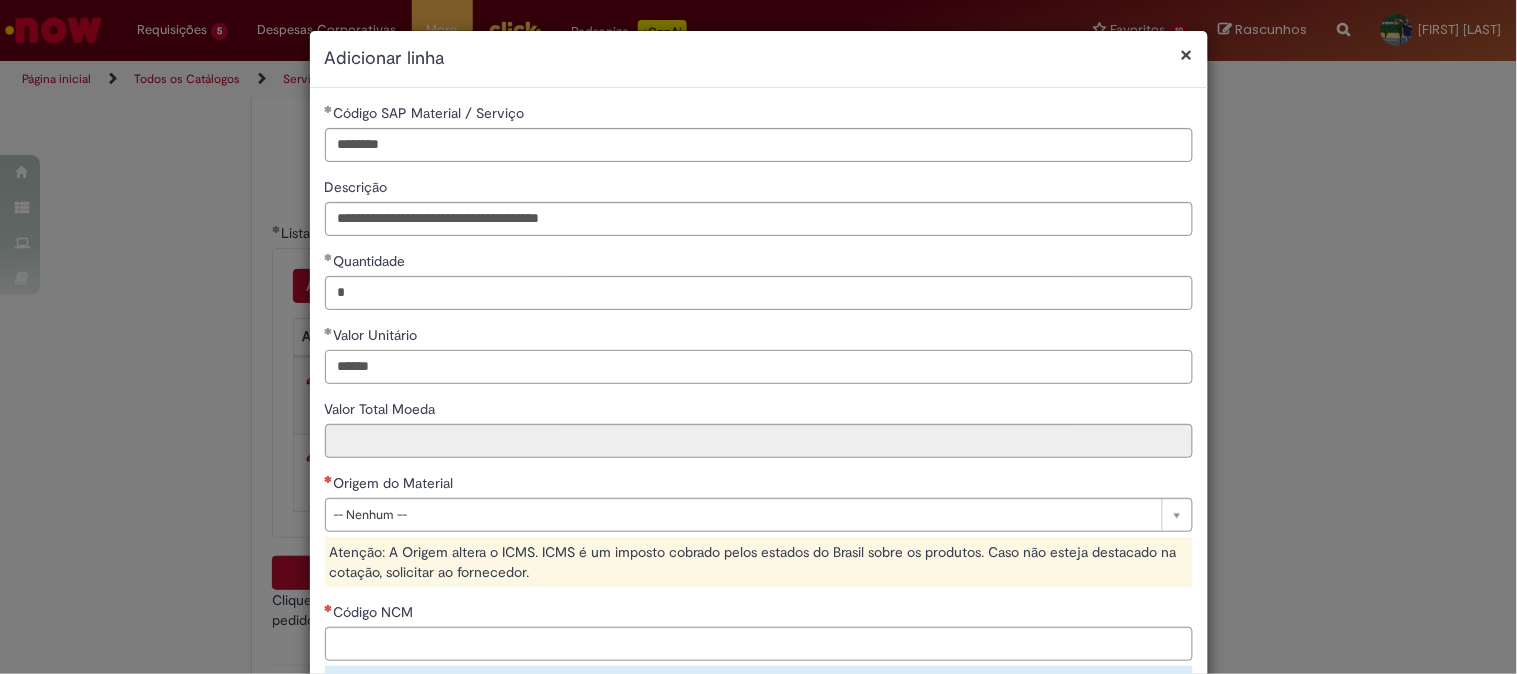 type on "******" 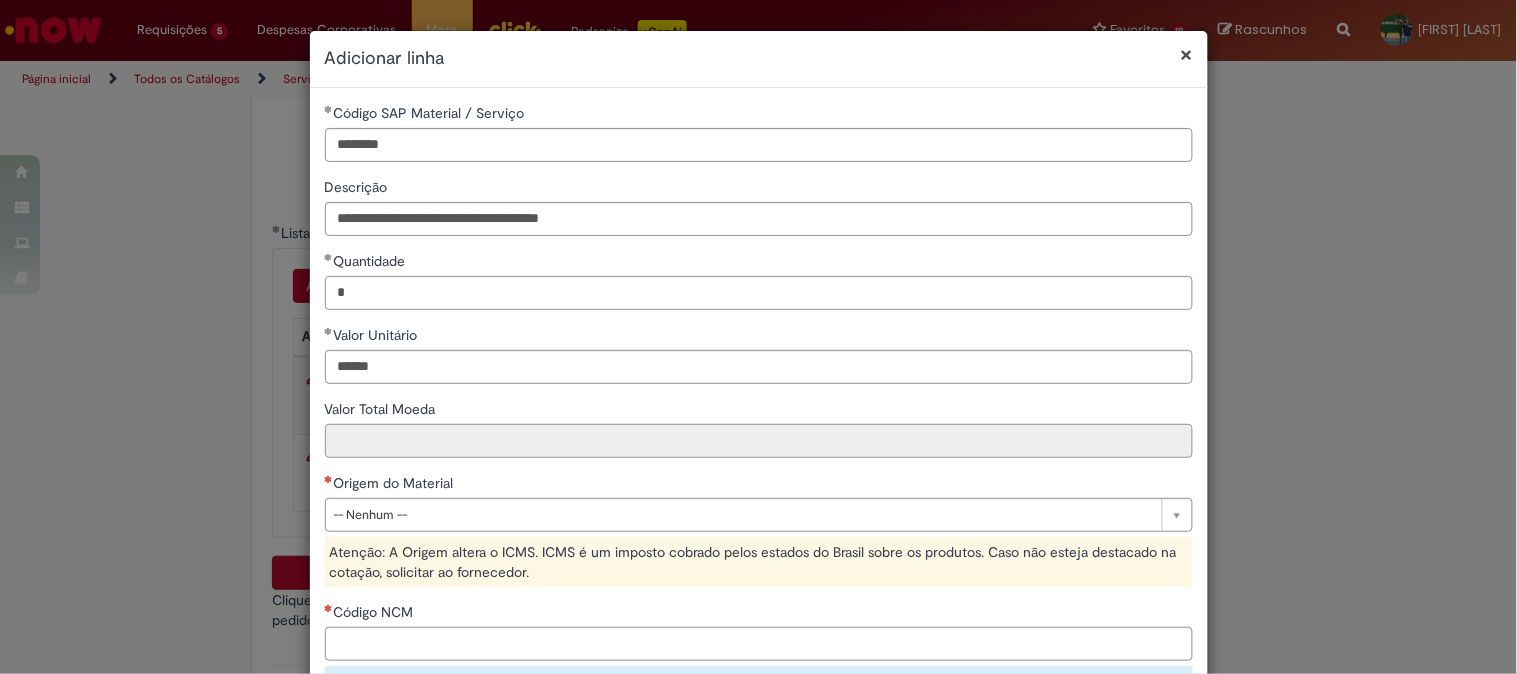 type on "******" 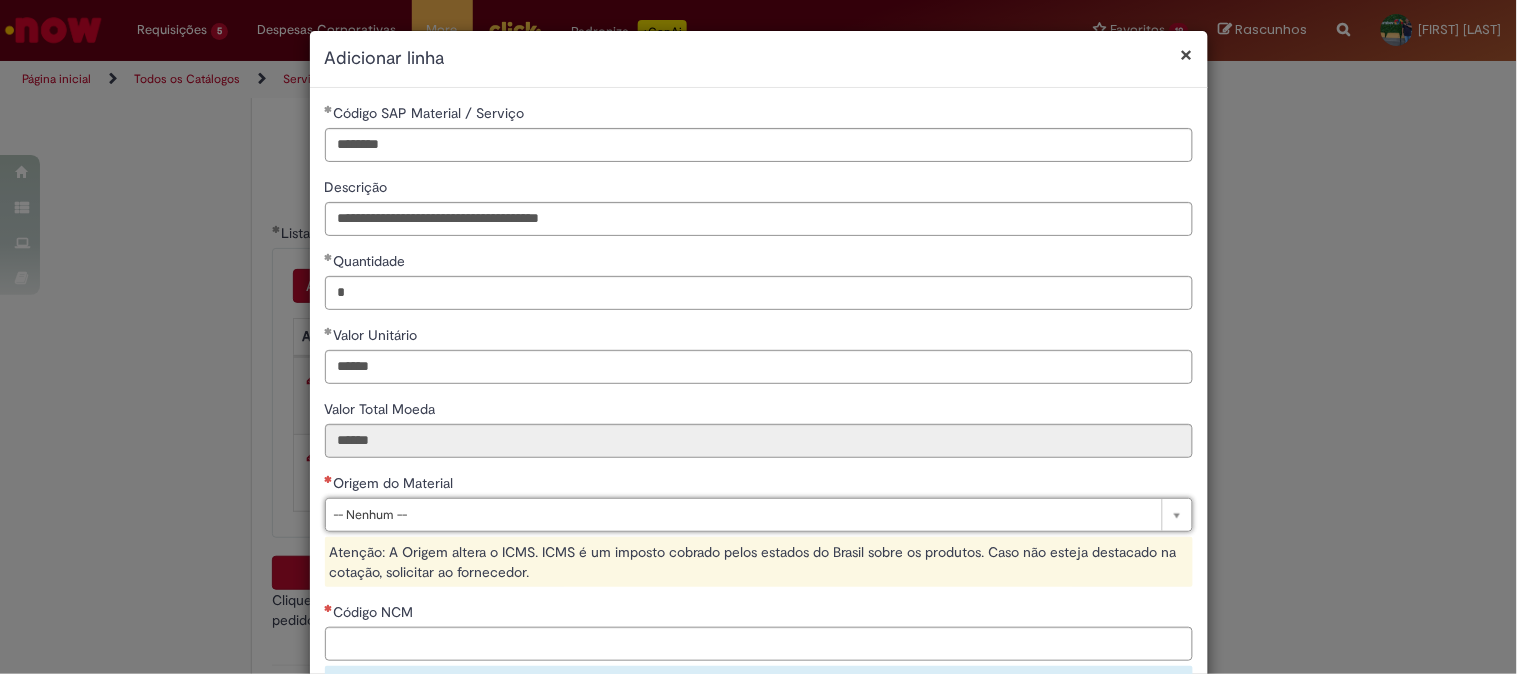 type on "*" 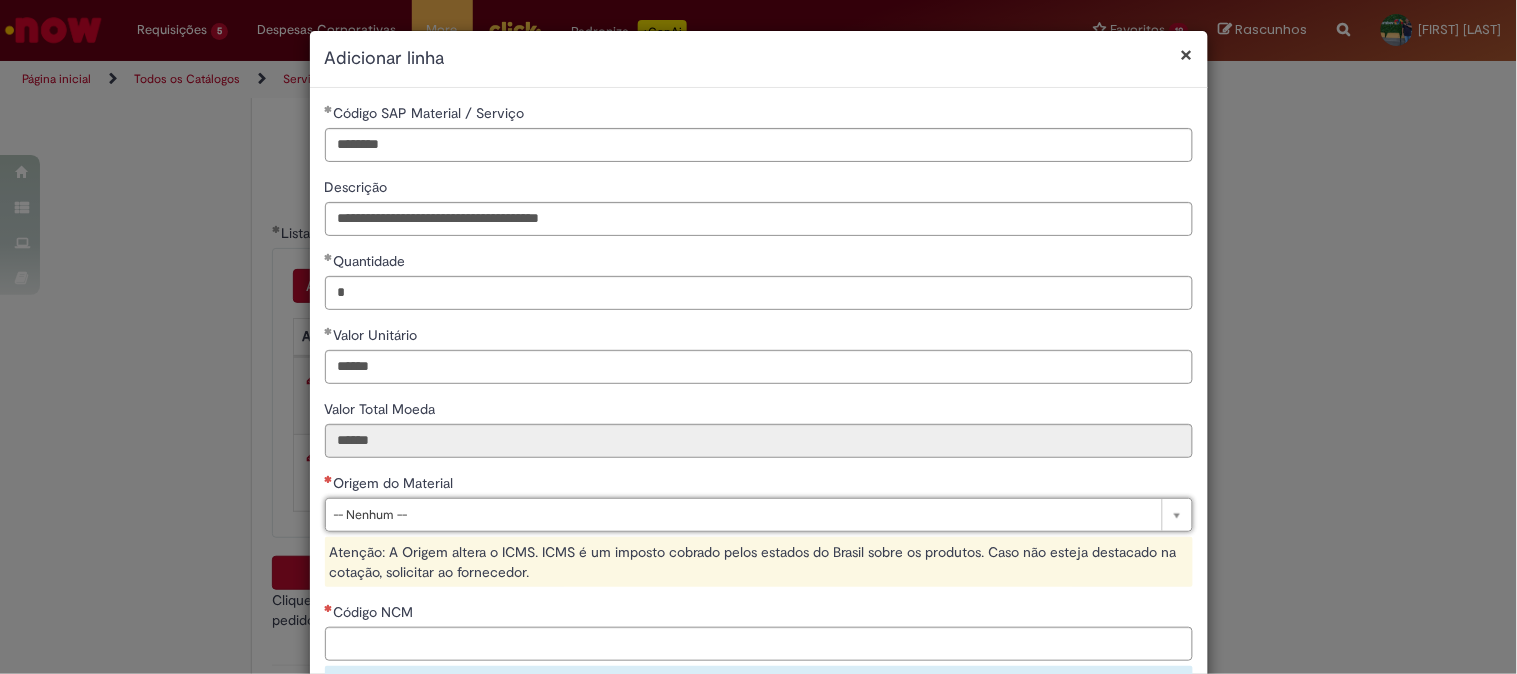 type 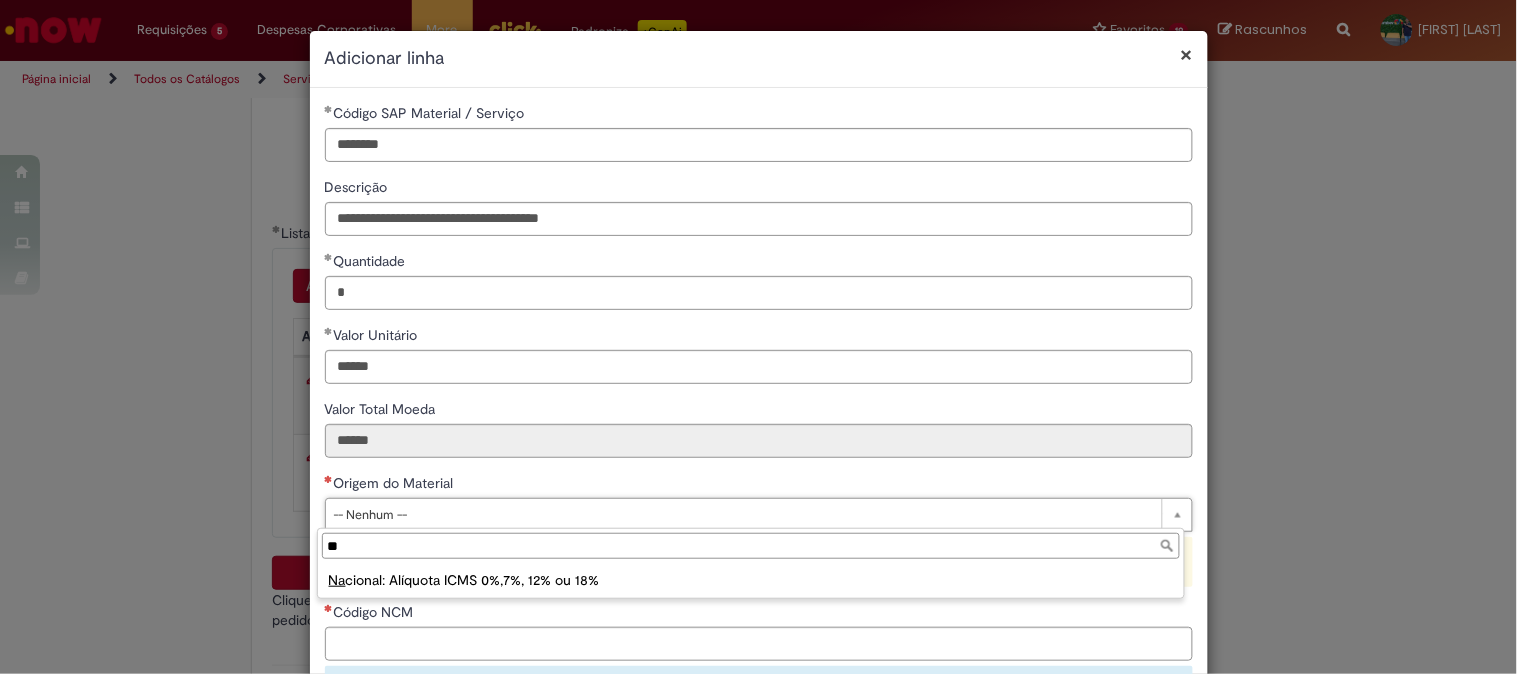 type on "**" 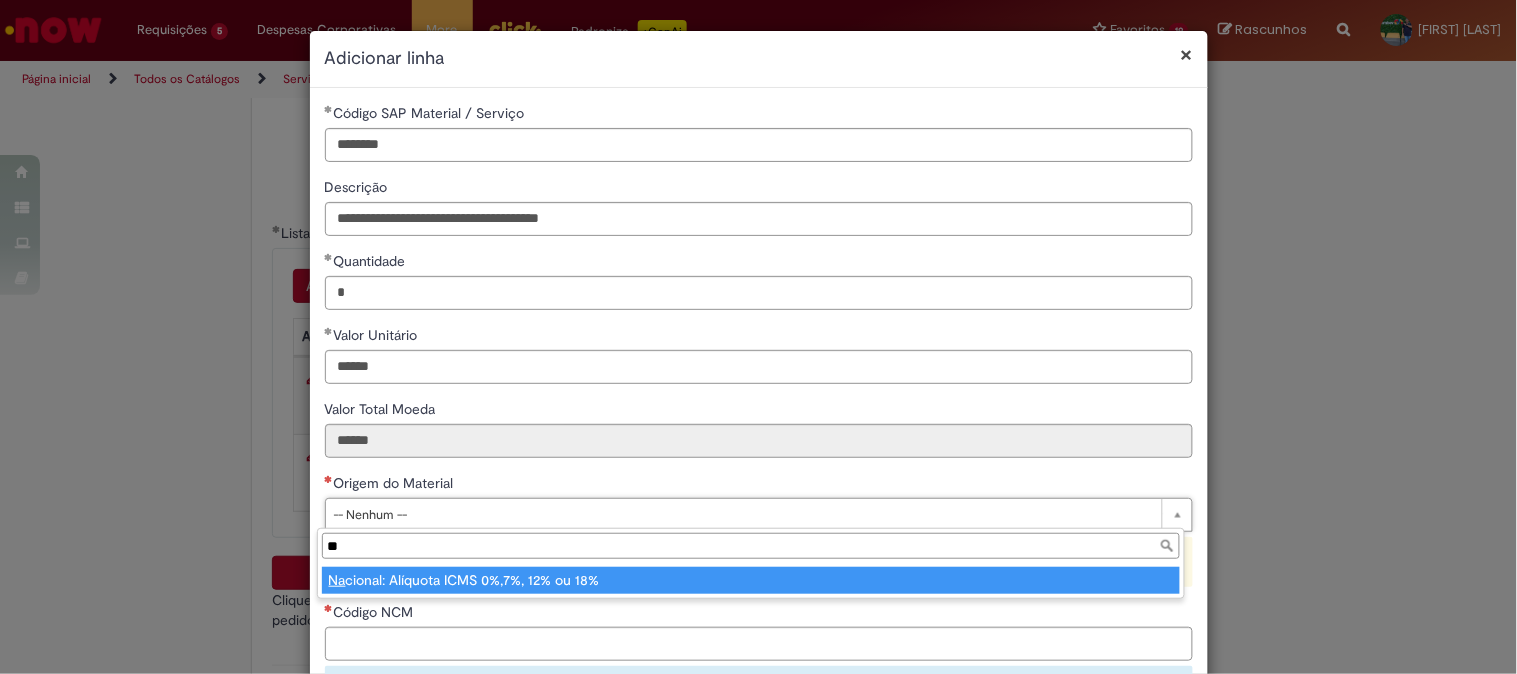 type on "**********" 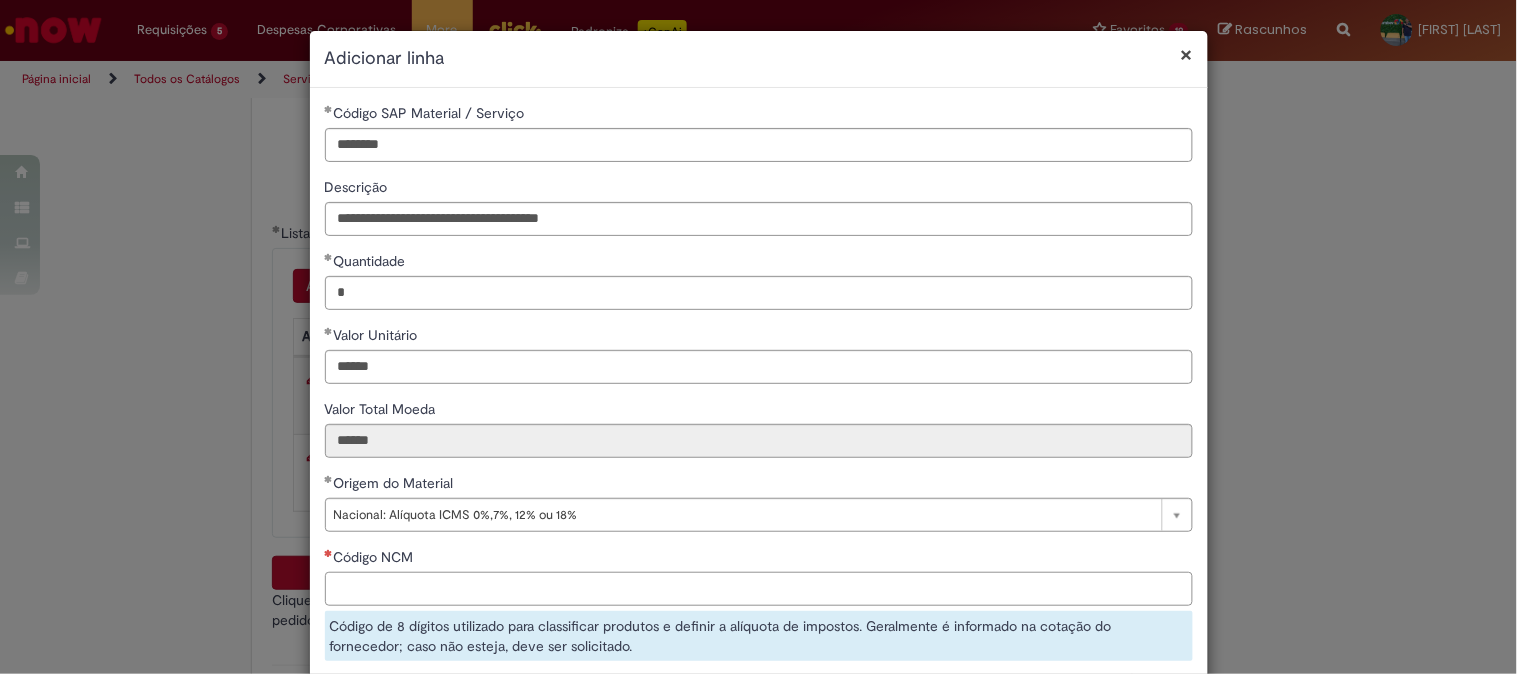 click on "Código NCM" at bounding box center [759, 589] 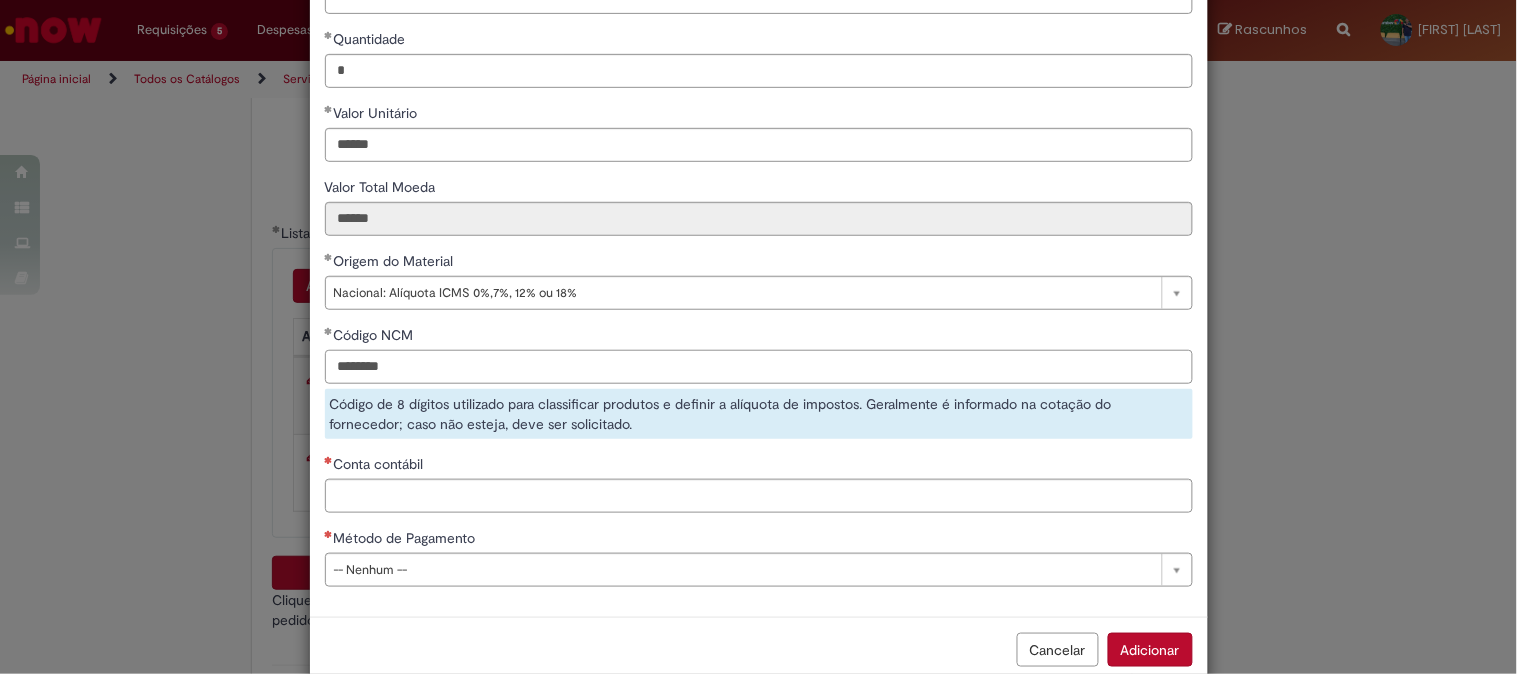 type on "********" 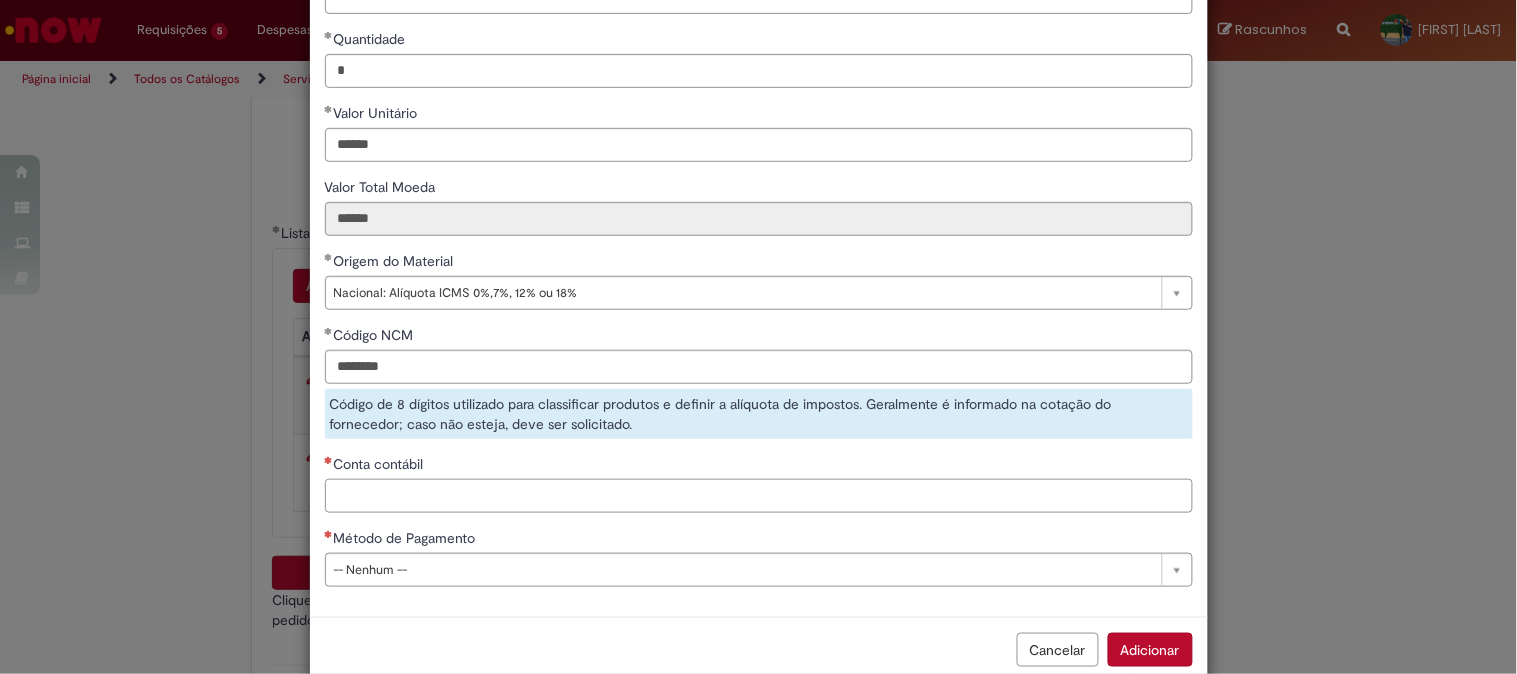 click on "**********" at bounding box center (759, 241) 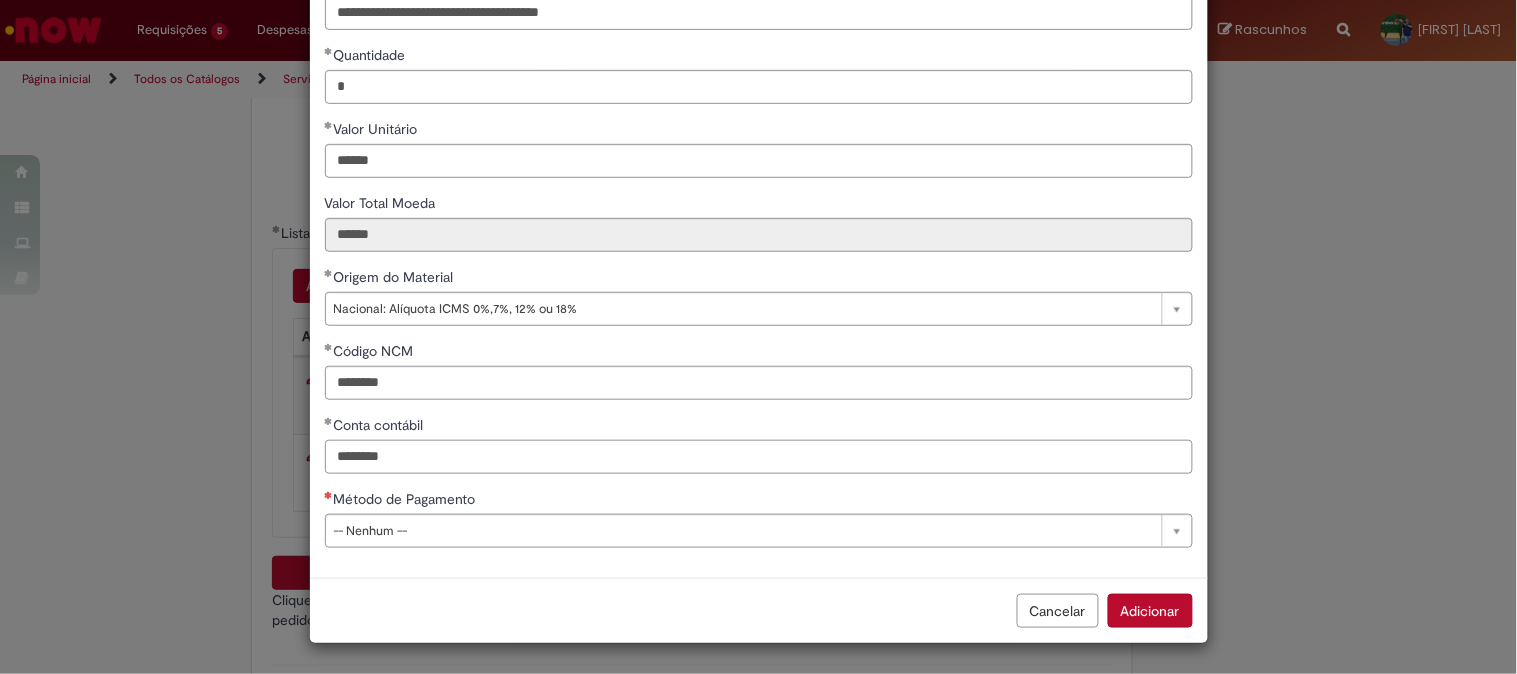 type on "********" 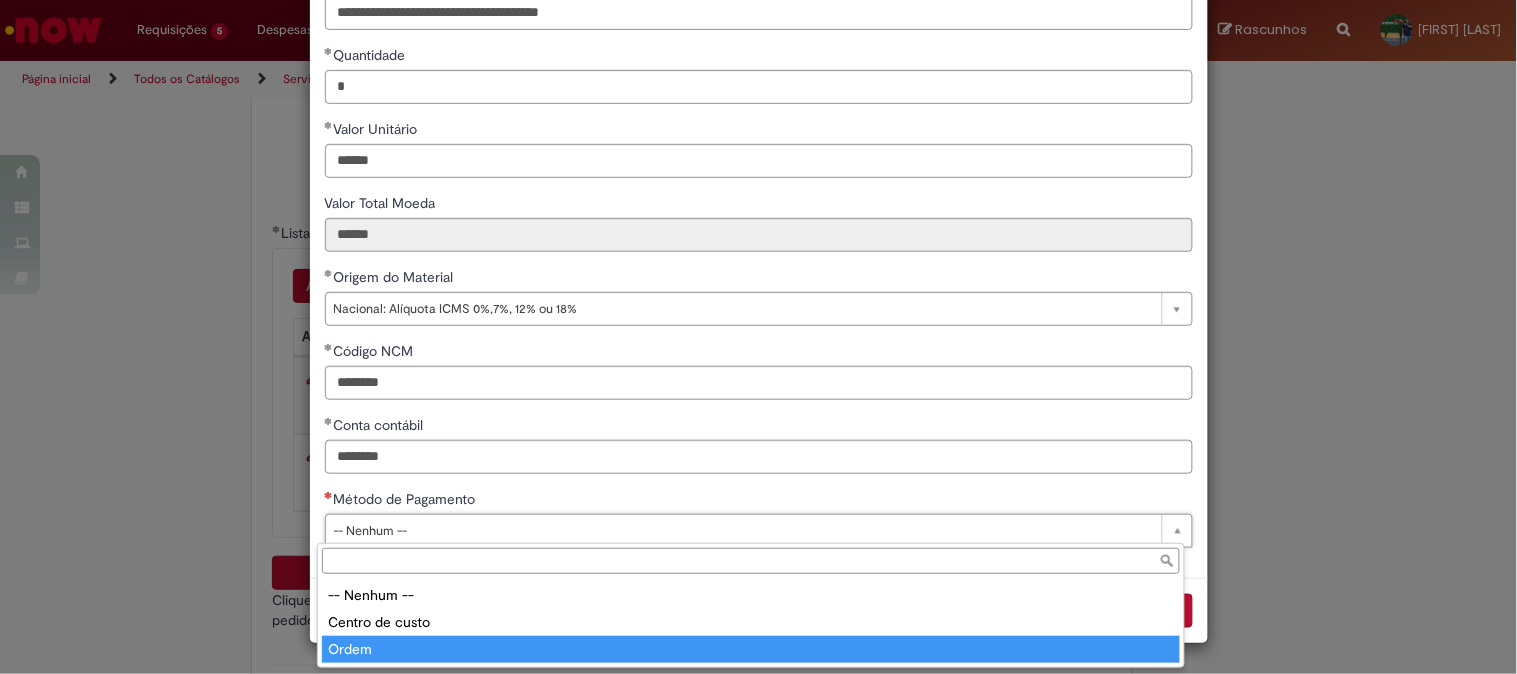 type on "*****" 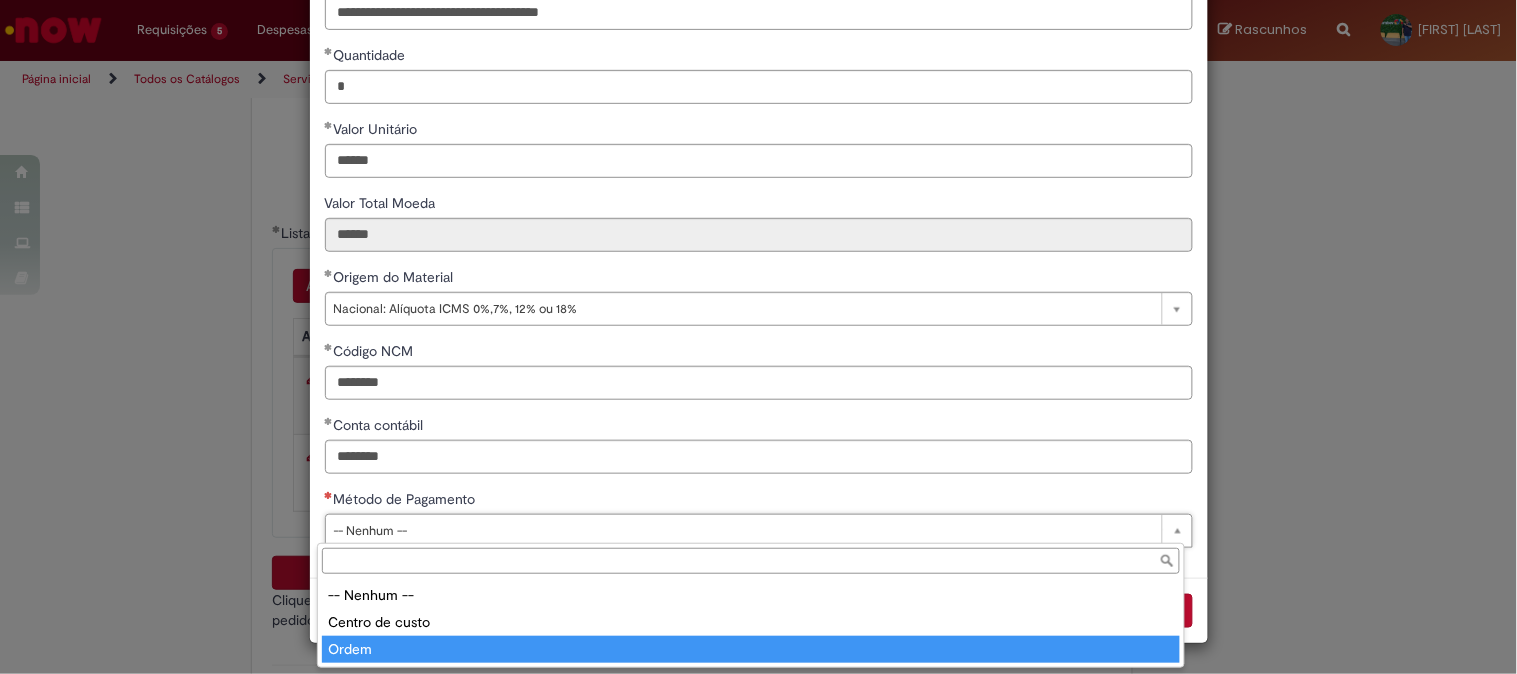 select on "*****" 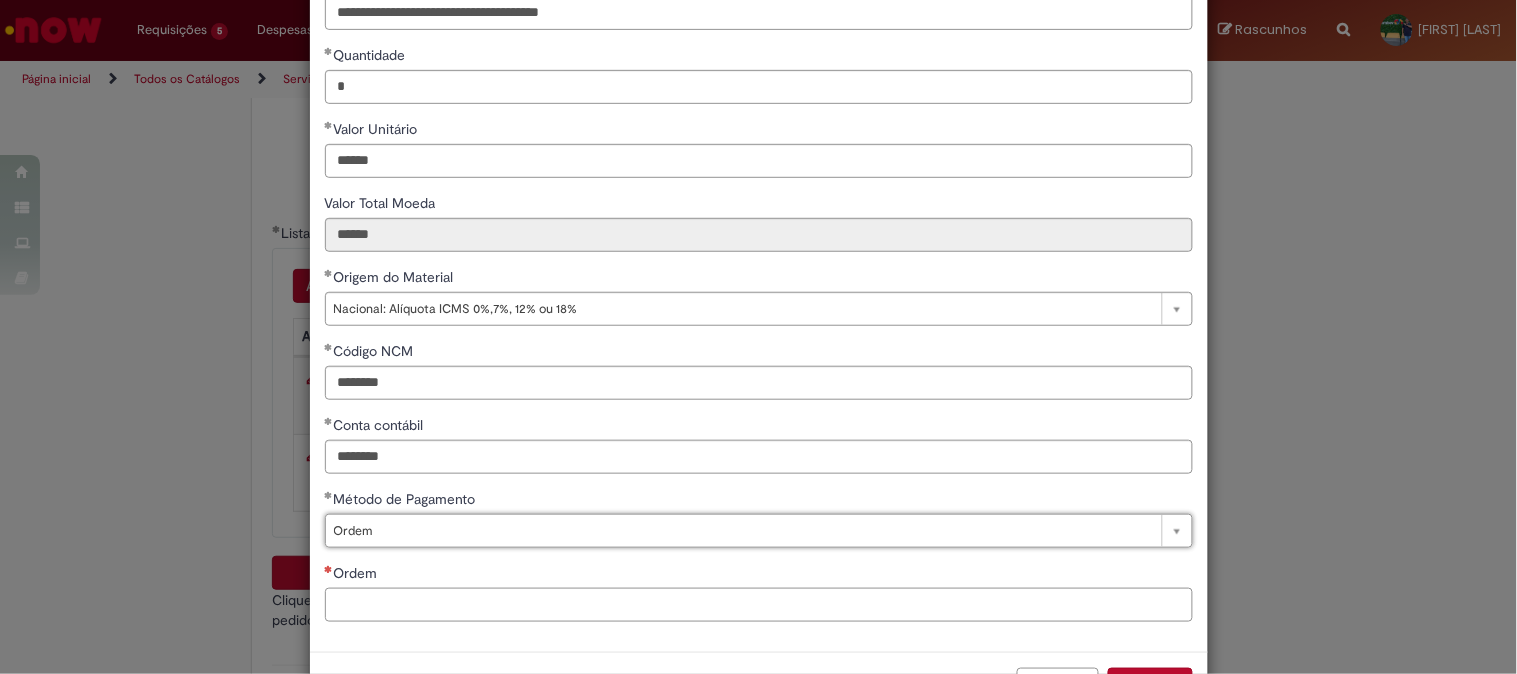 click on "Ordem" at bounding box center [759, 605] 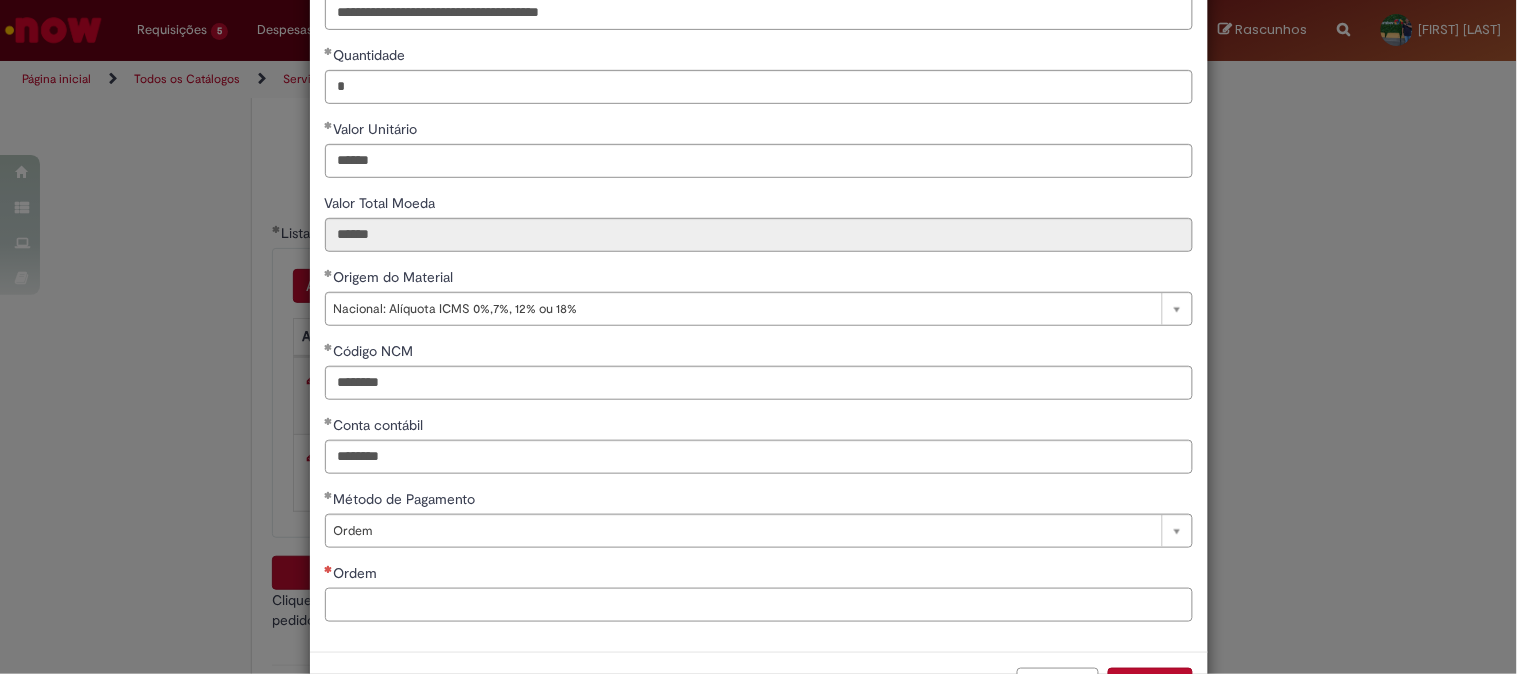 paste on "**********" 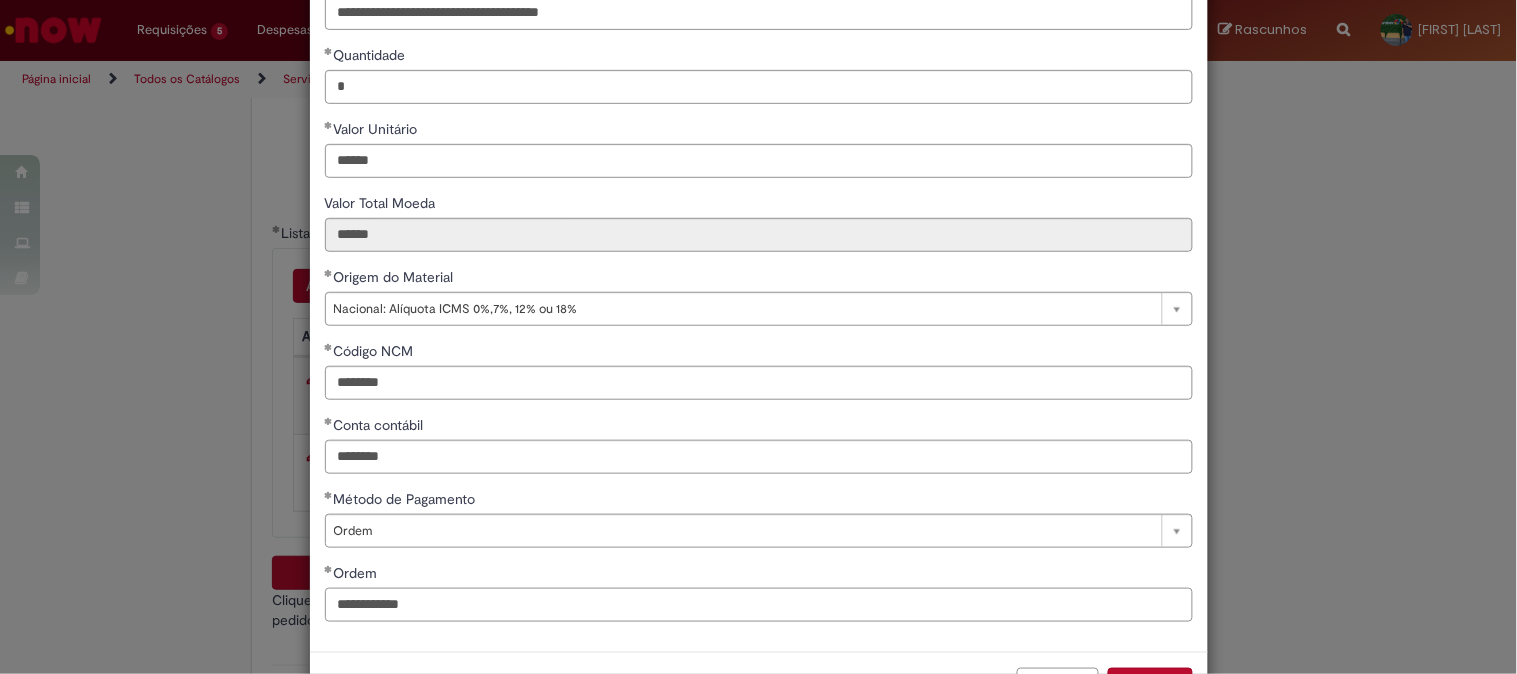 scroll, scrollTop: 280, scrollLeft: 0, axis: vertical 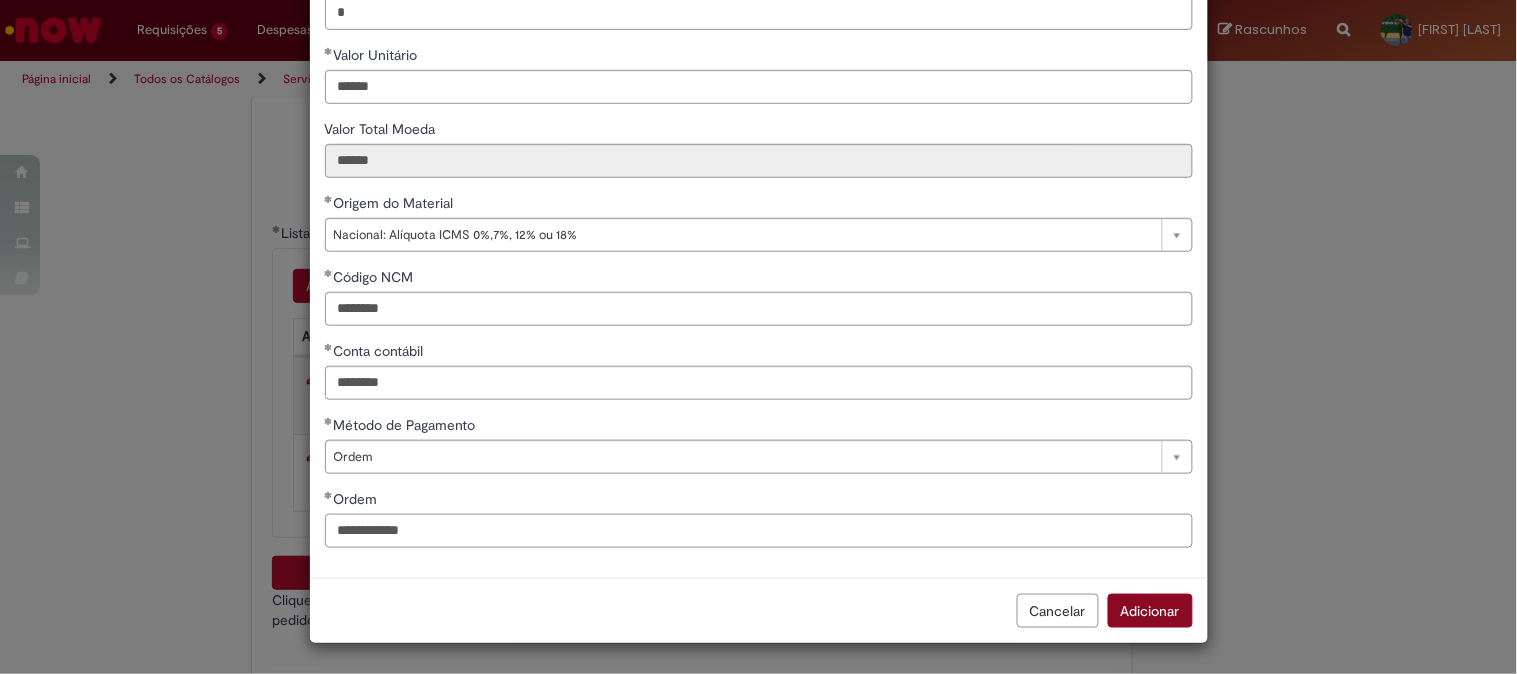 type on "**********" 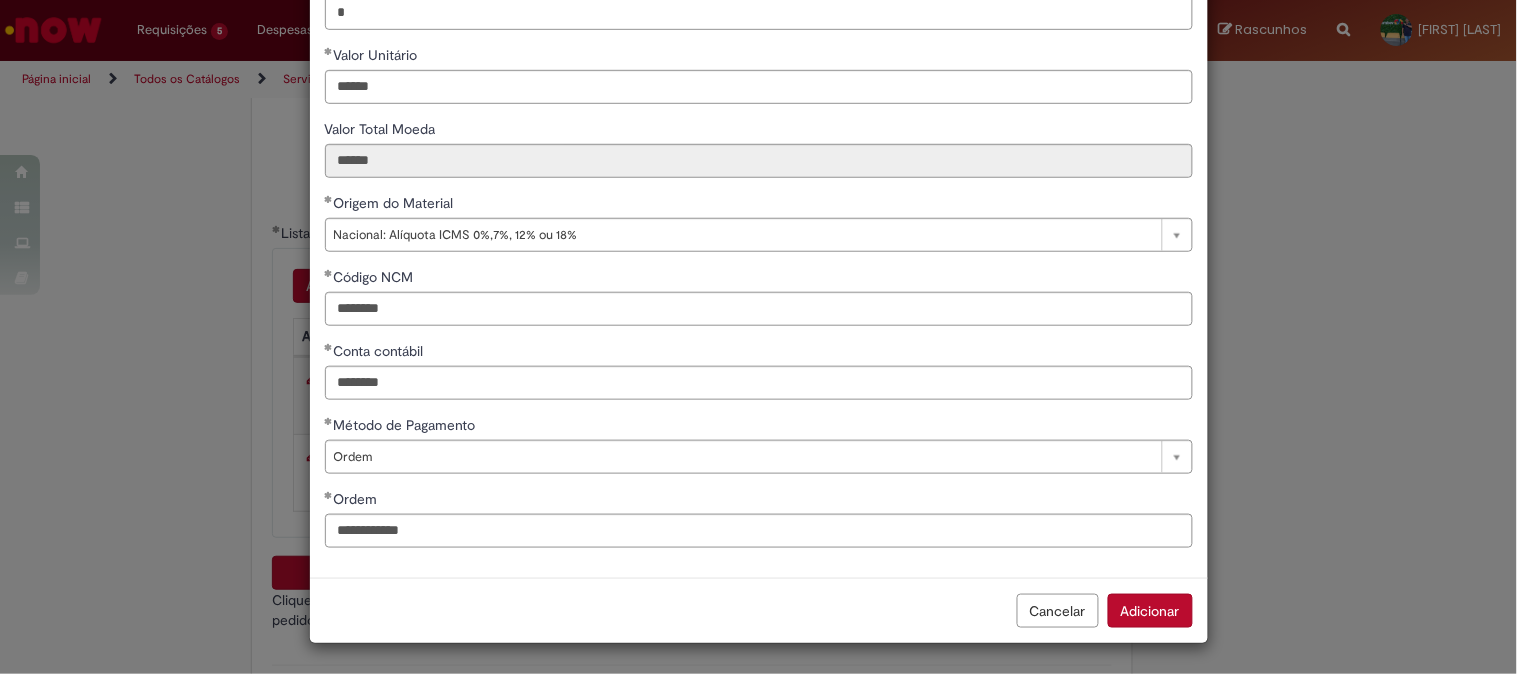 click on "Adicionar" at bounding box center (1150, 611) 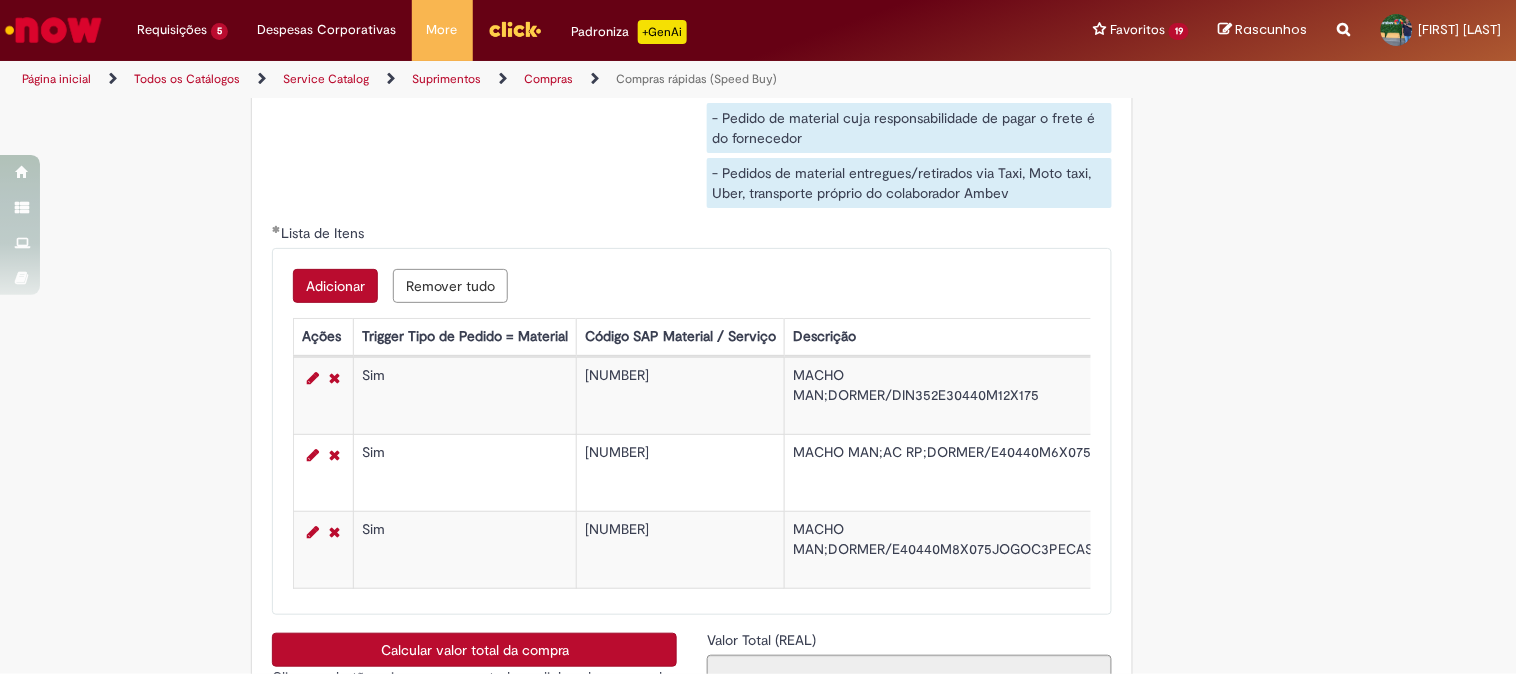 click on "Adicionar" at bounding box center [335, 286] 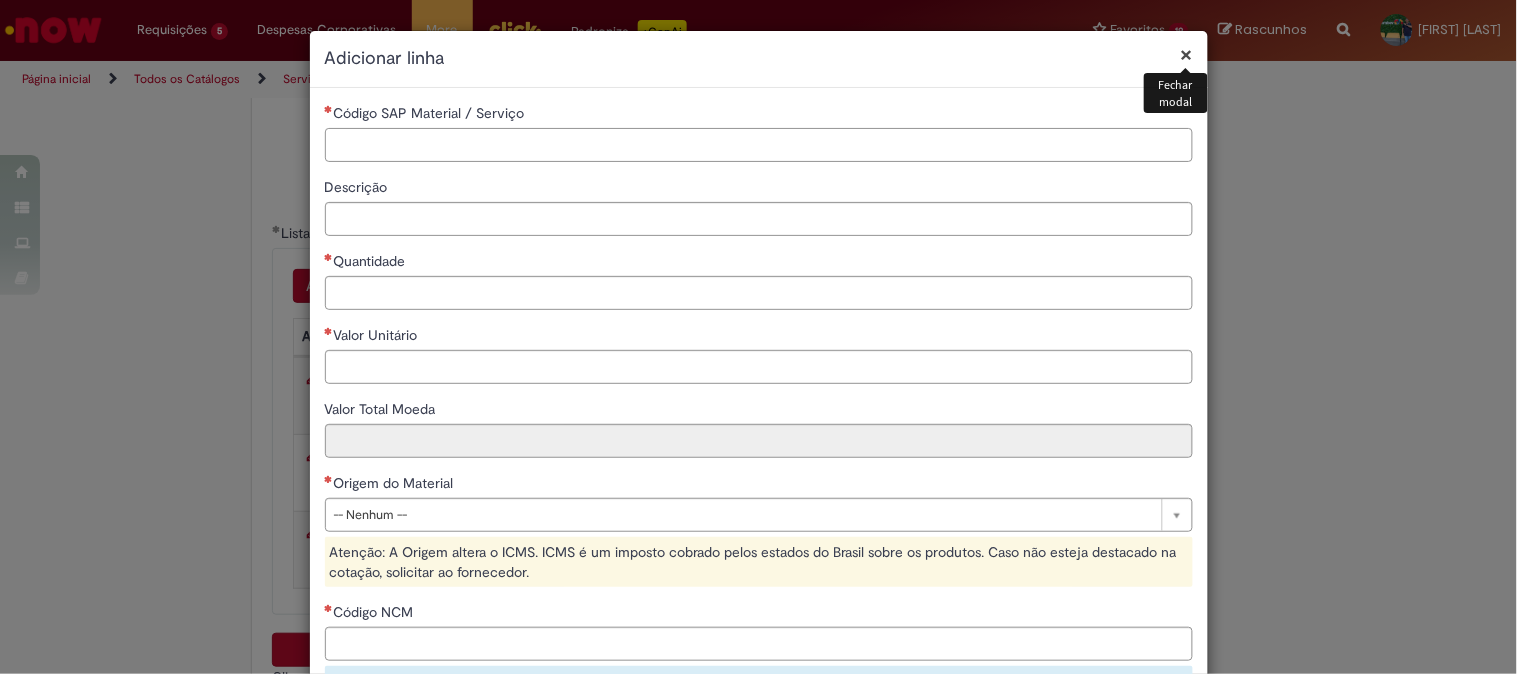 click on "Código SAP Material / Serviço" at bounding box center [759, 145] 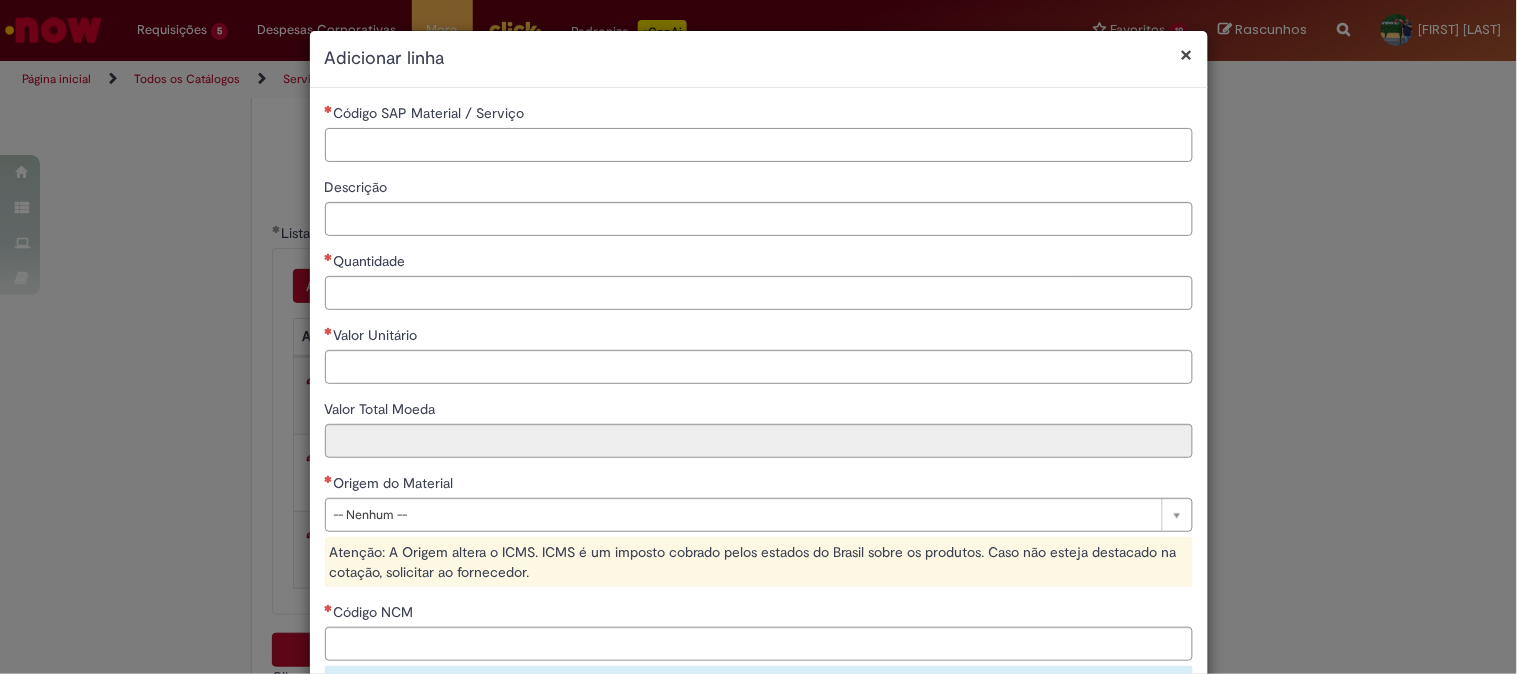 paste on "********" 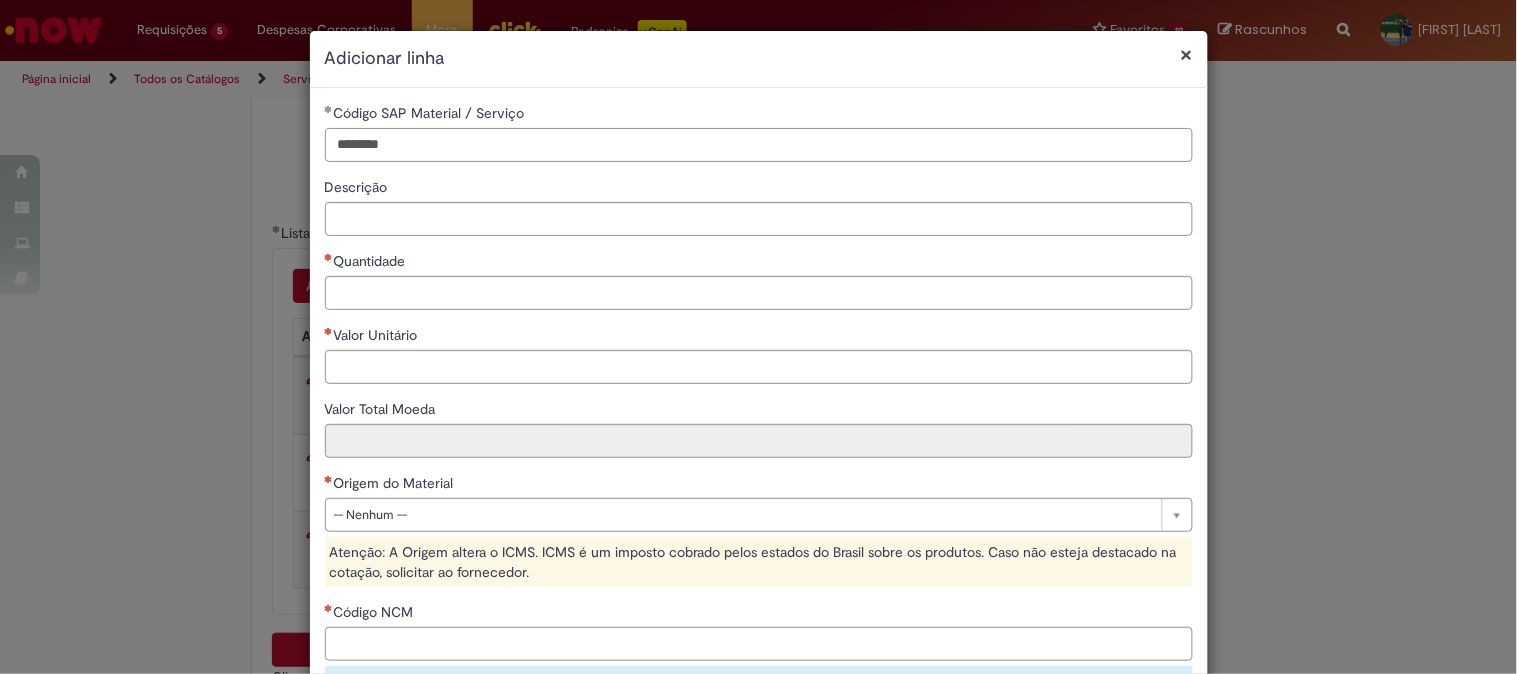 type on "********" 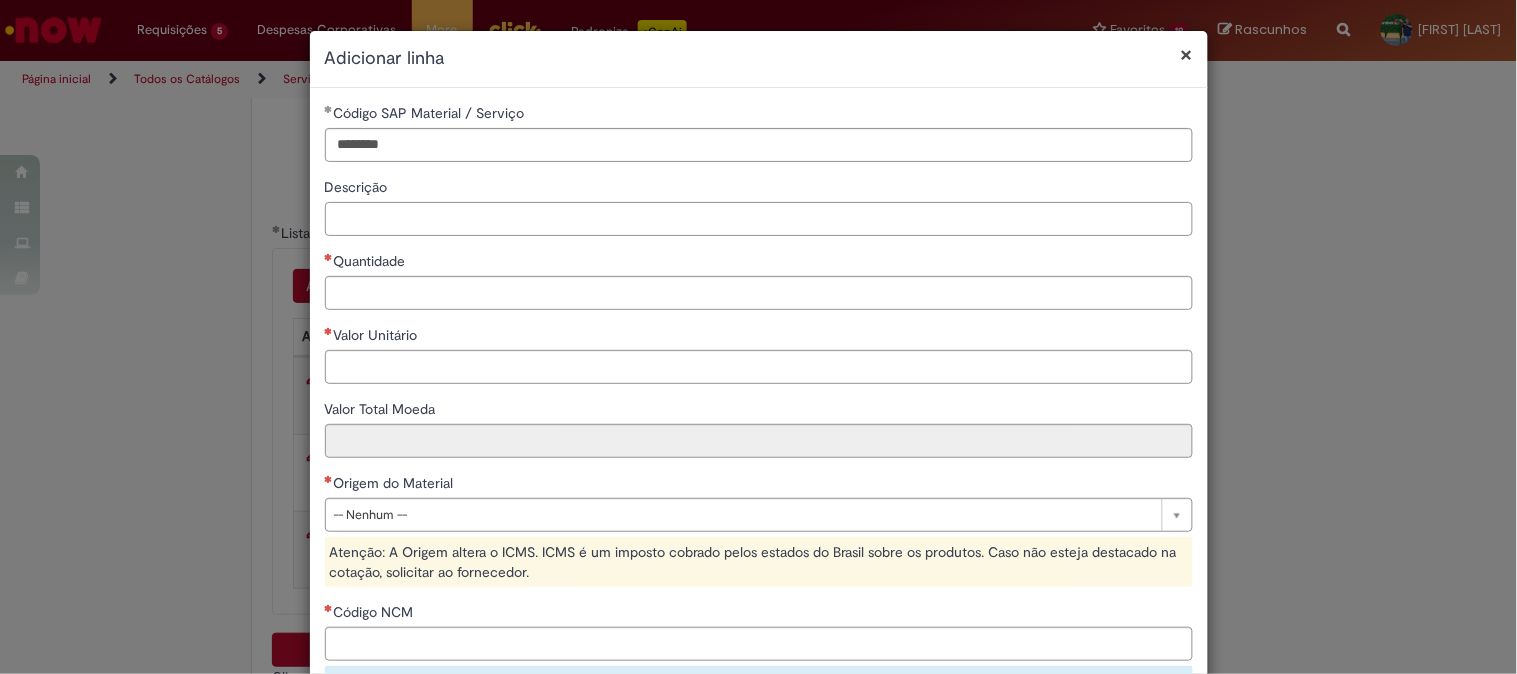 click on "Descrição" at bounding box center [759, 219] 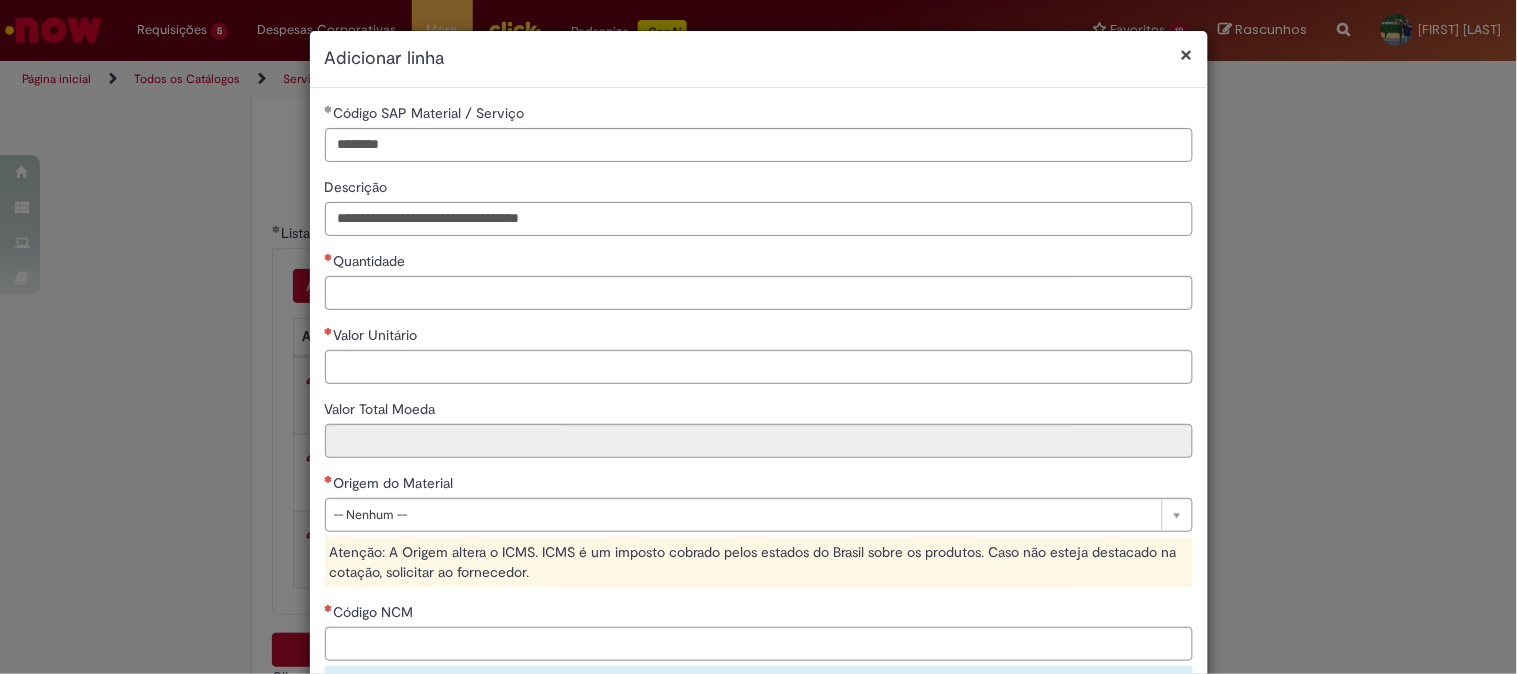 type on "**********" 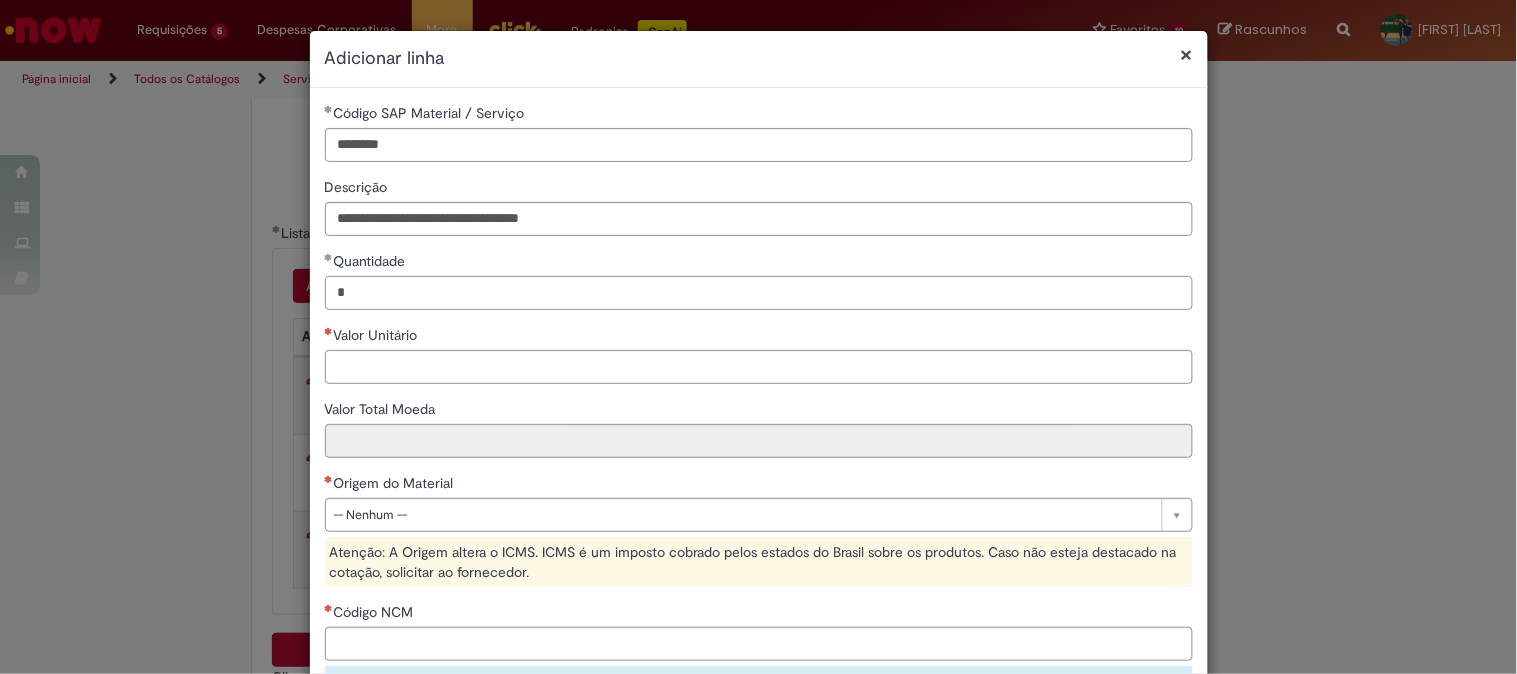 type on "*" 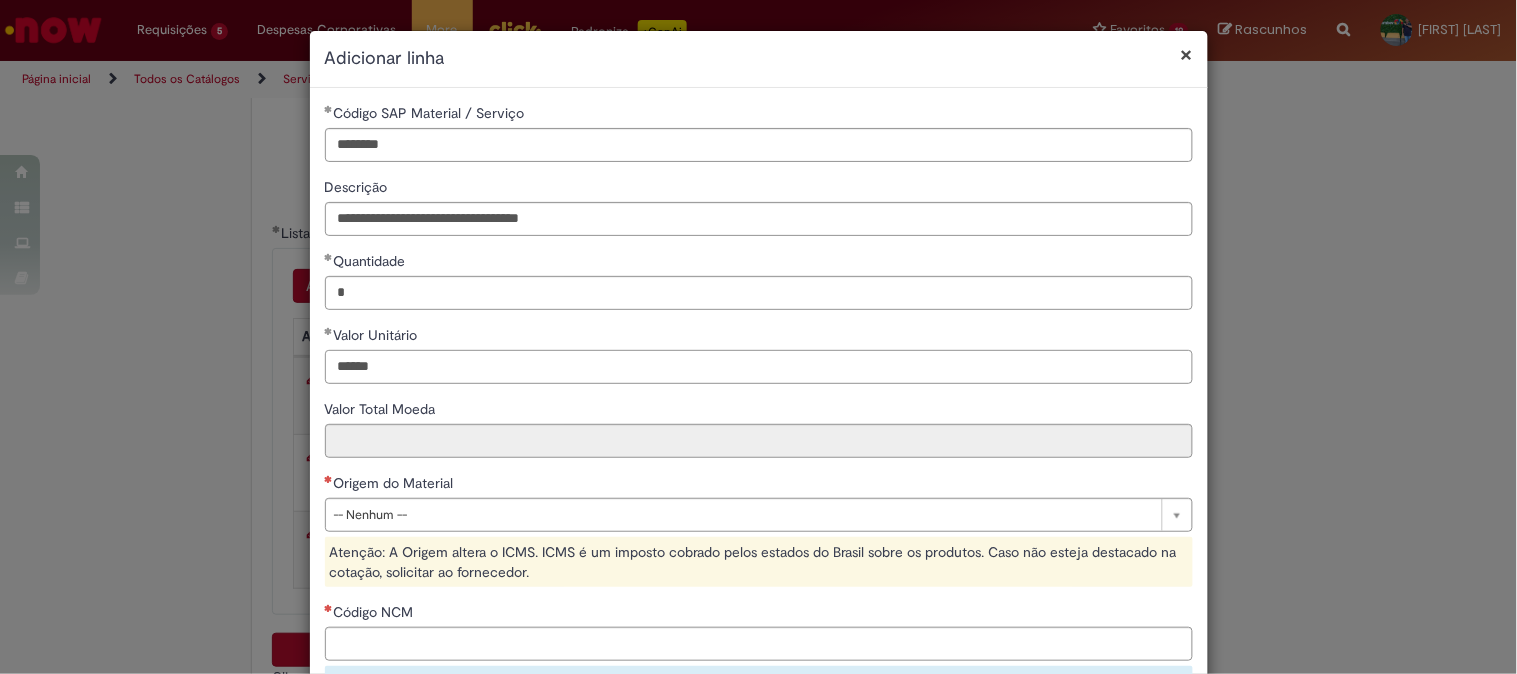 type on "******" 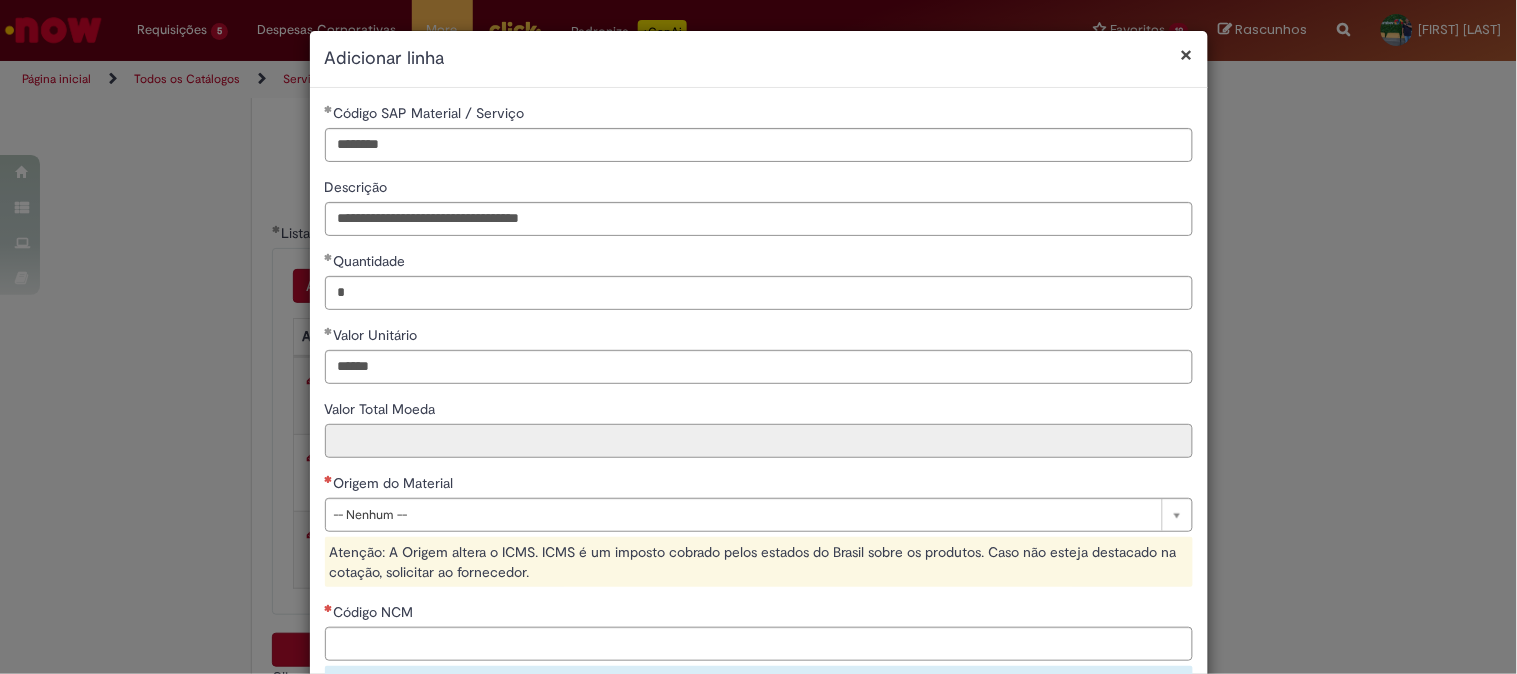 type on "******" 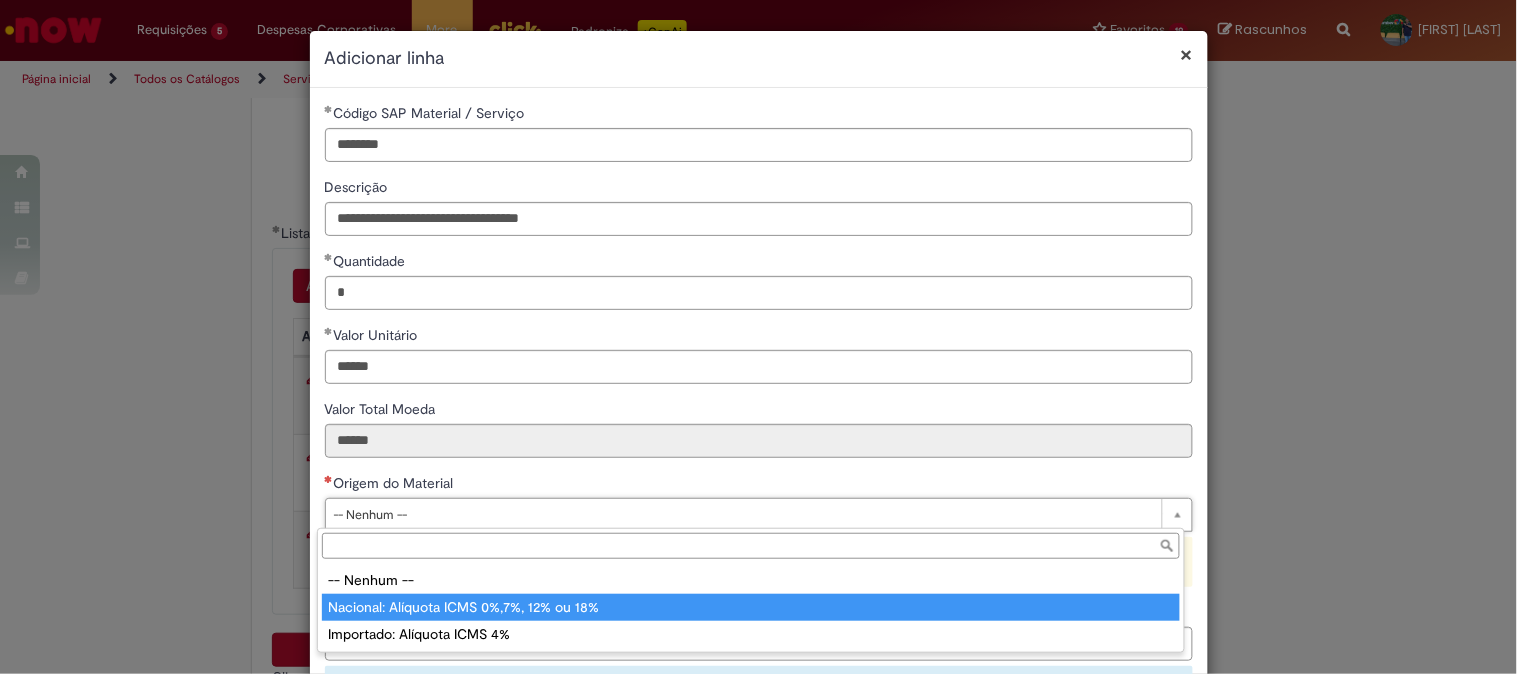 type on "**********" 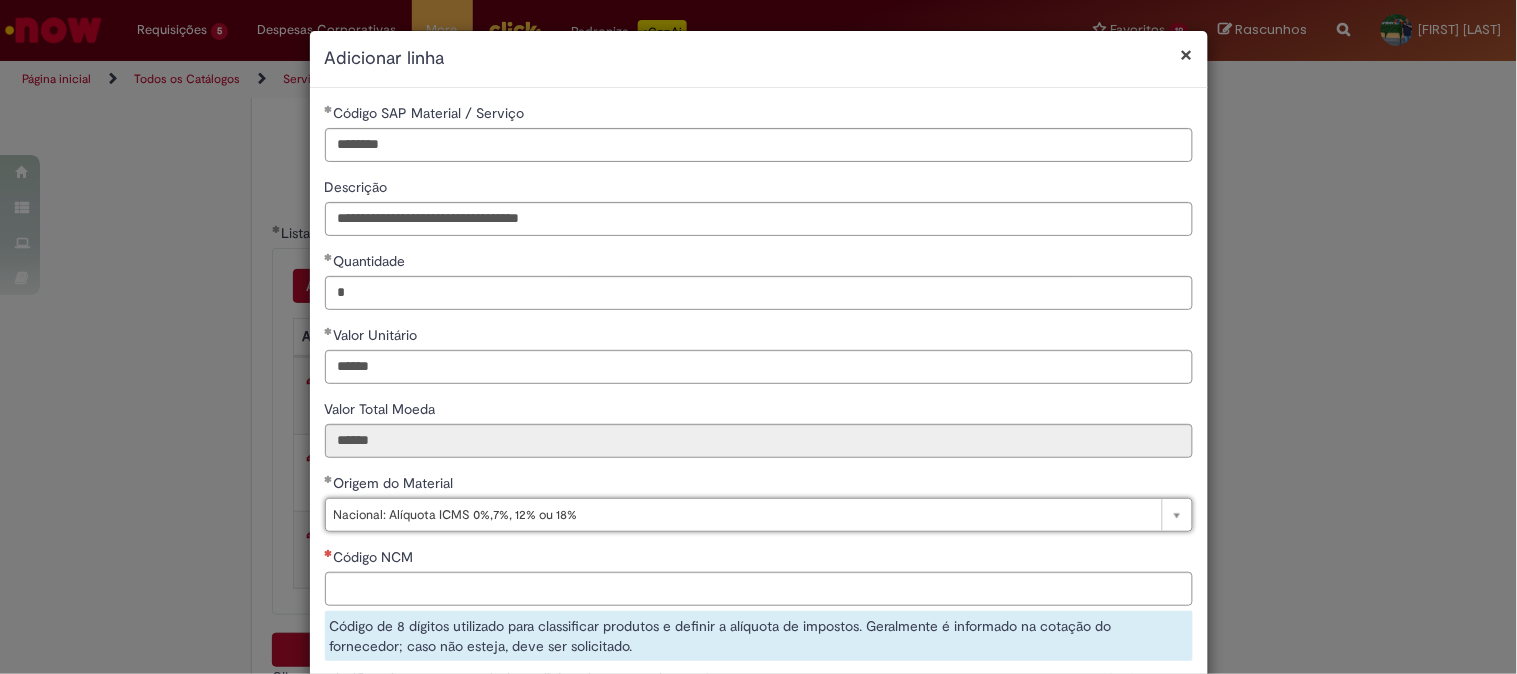 scroll, scrollTop: 111, scrollLeft: 0, axis: vertical 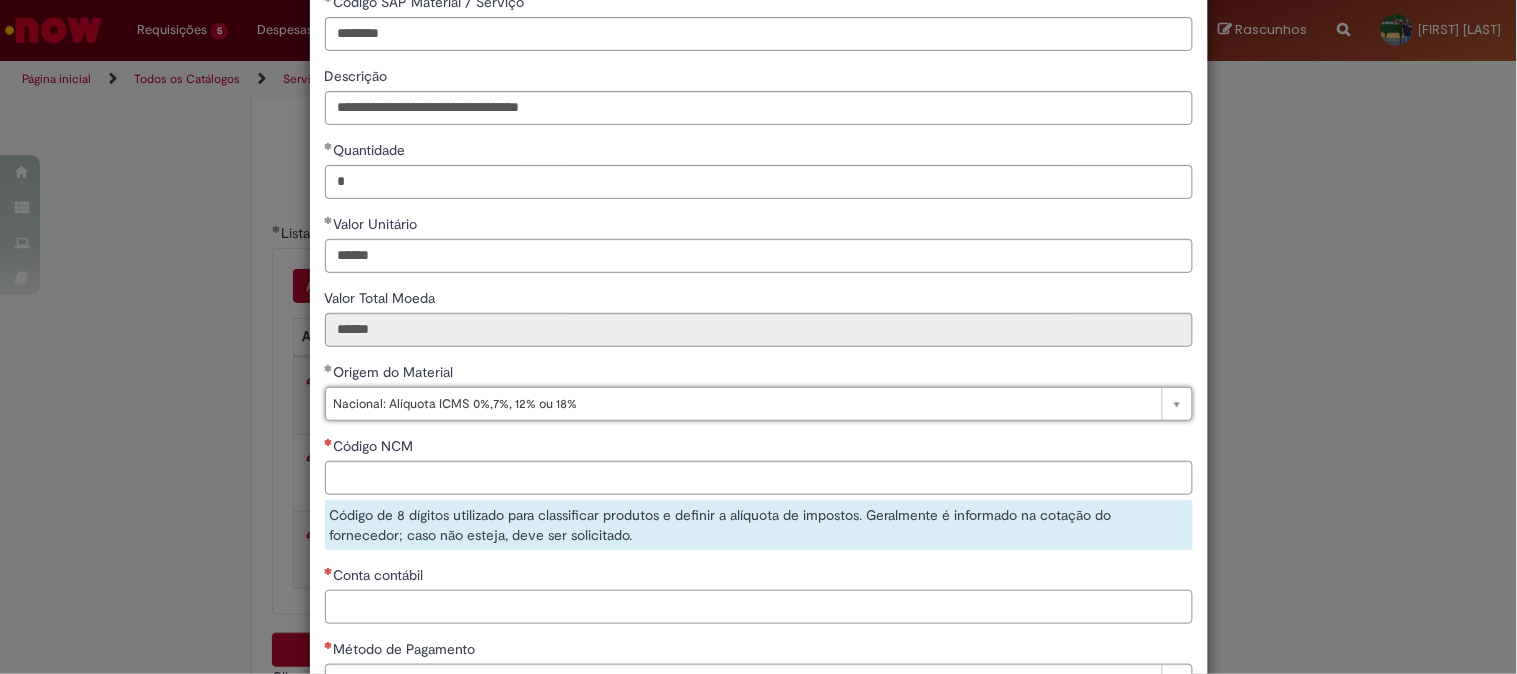 click on "Conta contábil" at bounding box center [759, 607] 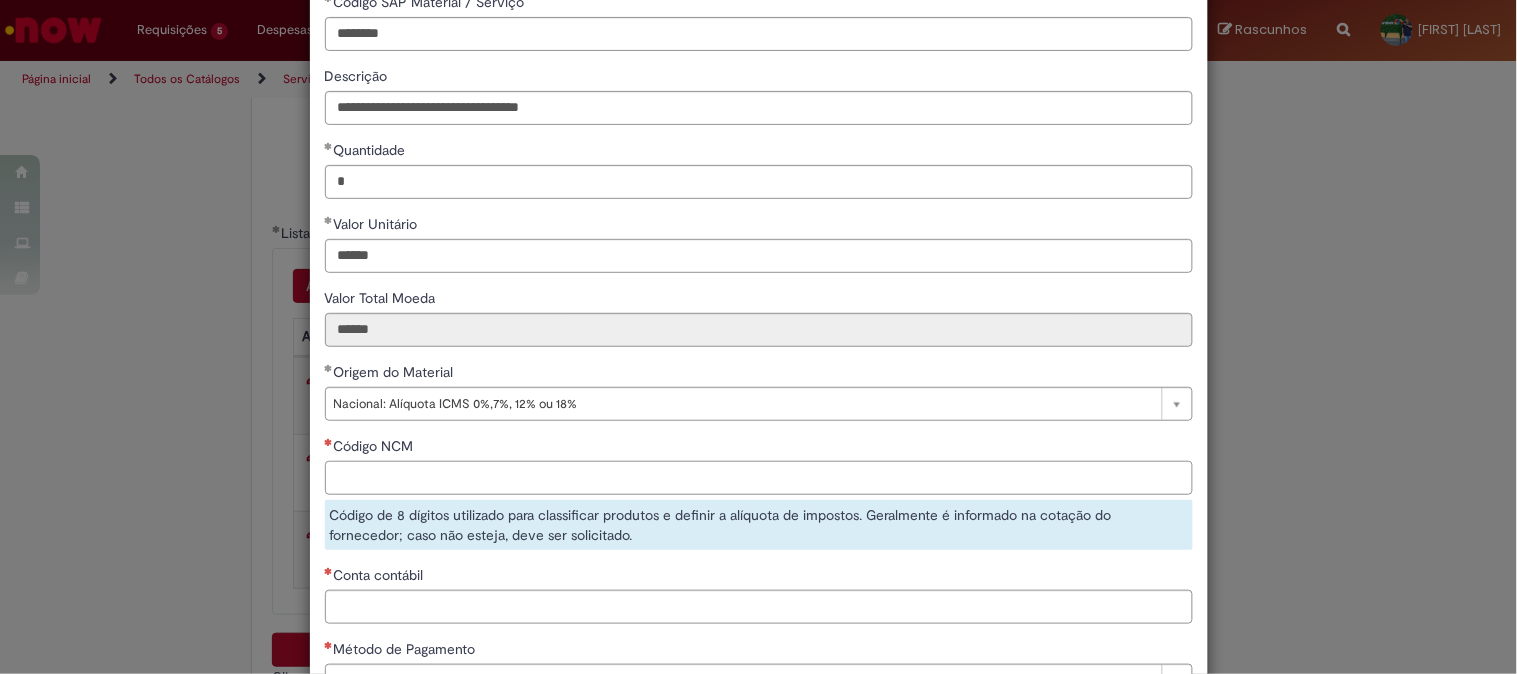 click on "Código NCM" at bounding box center (759, 478) 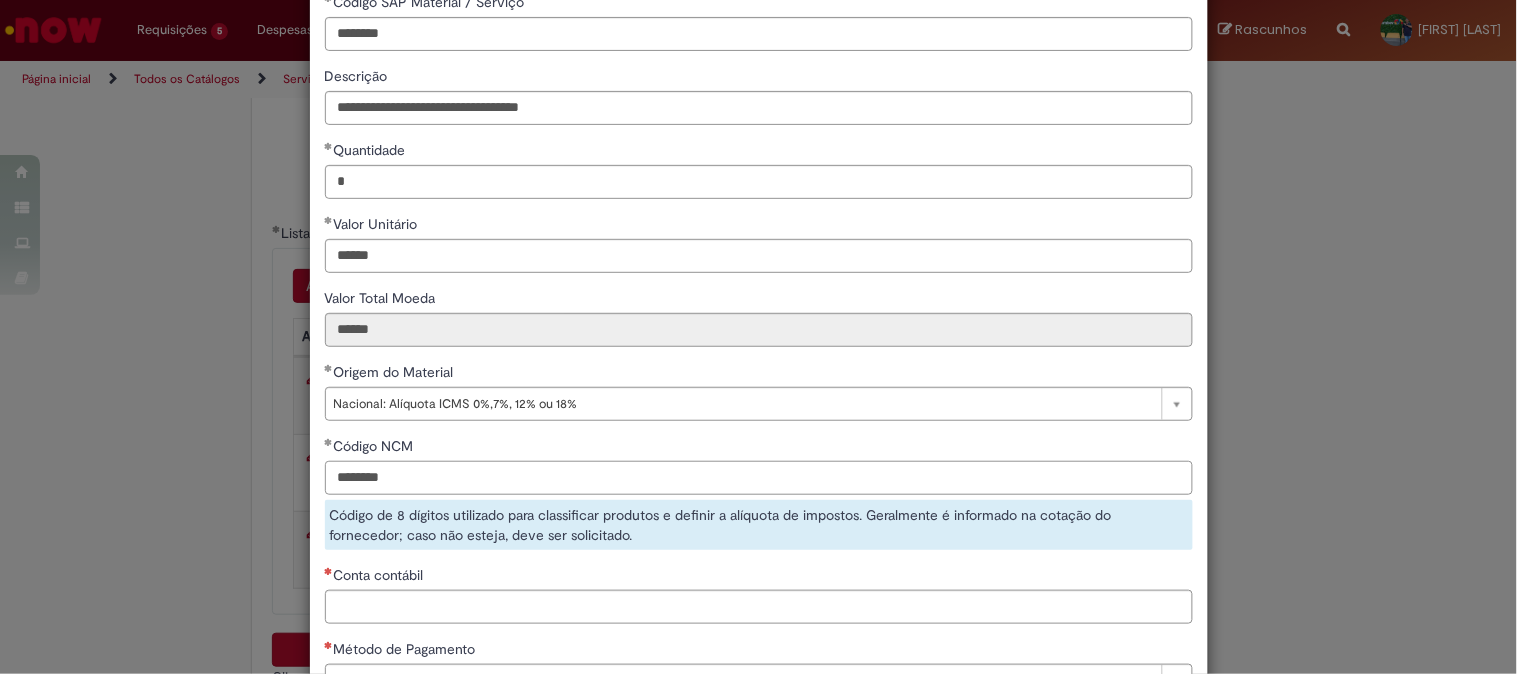 type on "********" 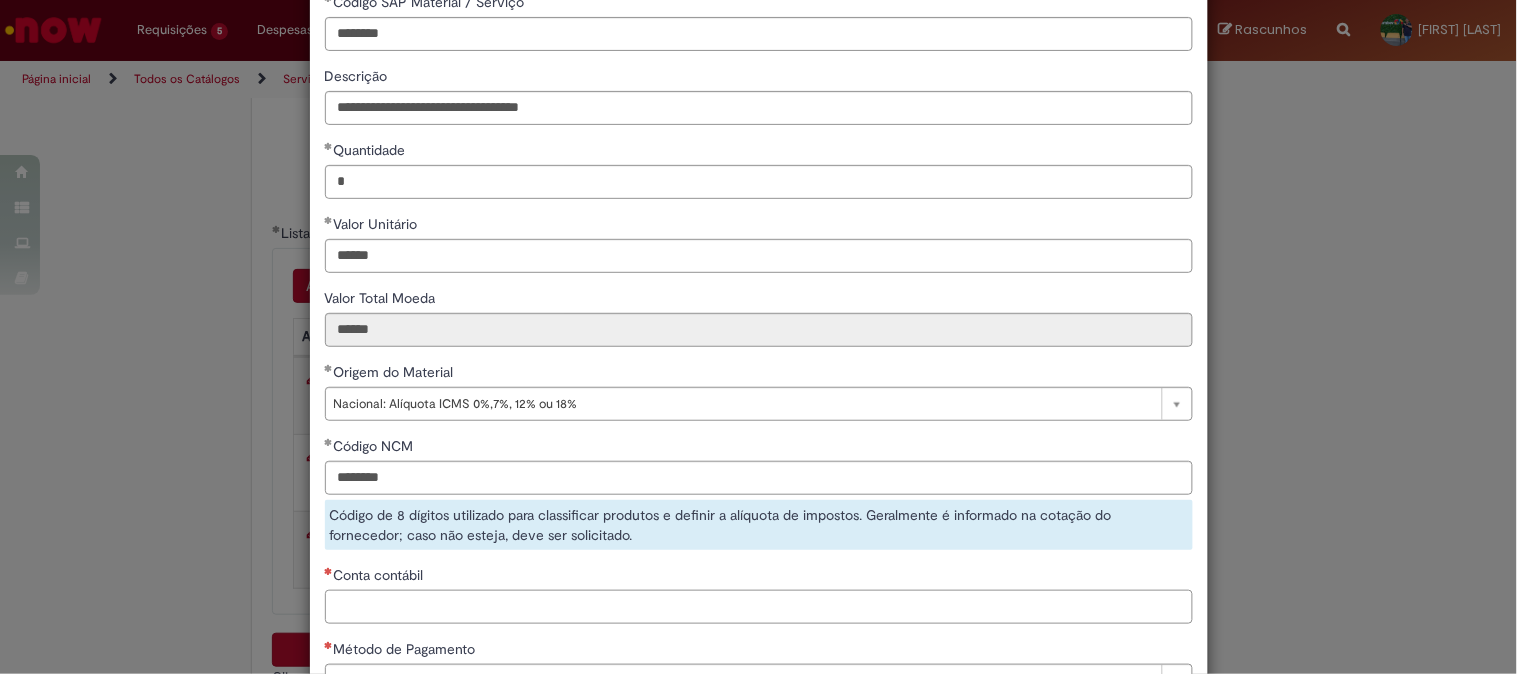 click on "**********" at bounding box center (759, 352) 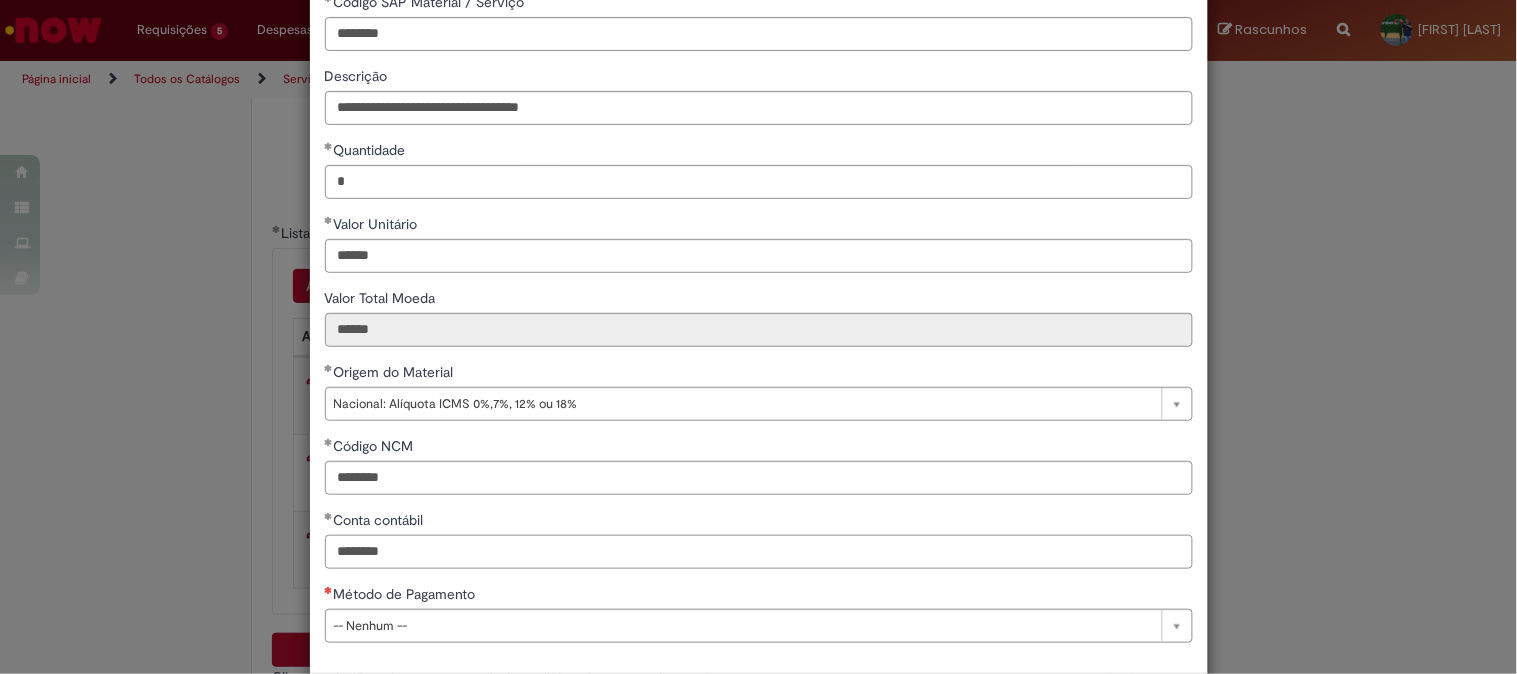 type on "********" 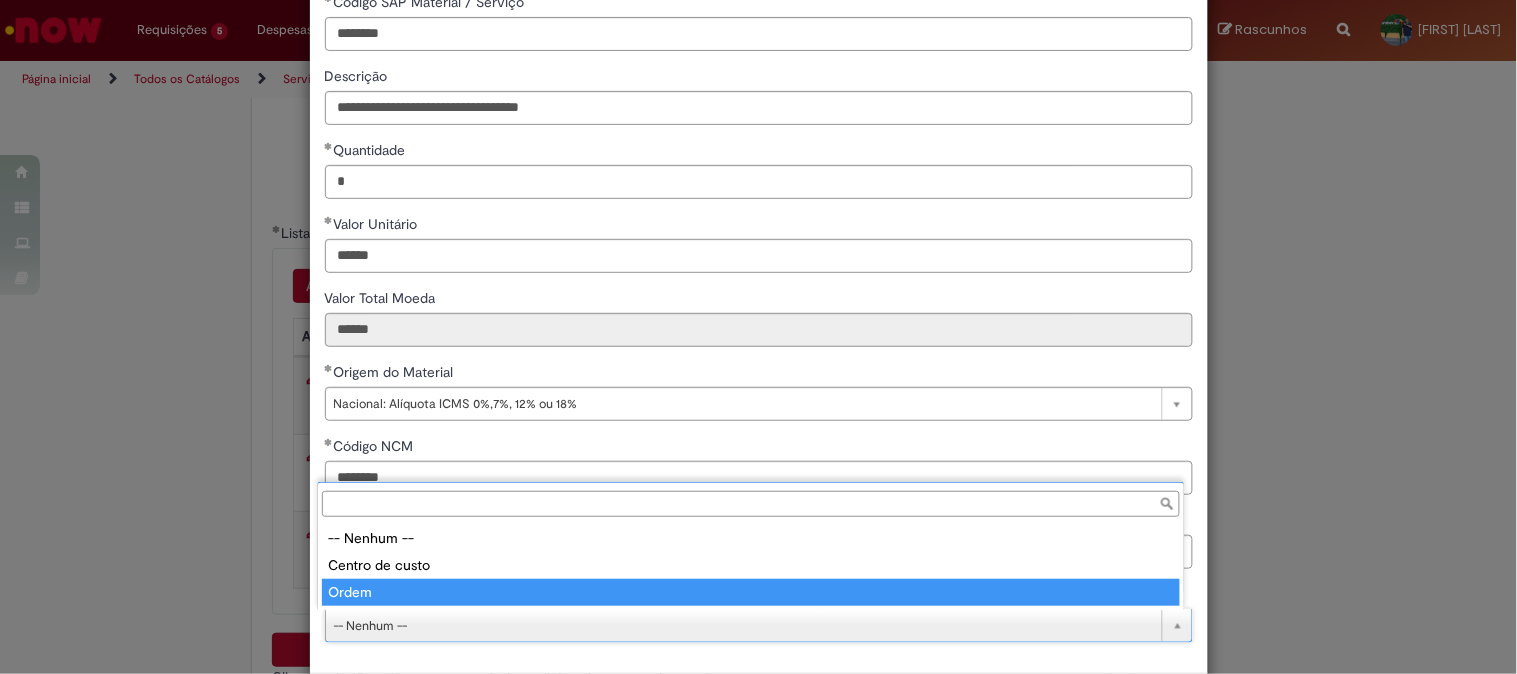 type on "*****" 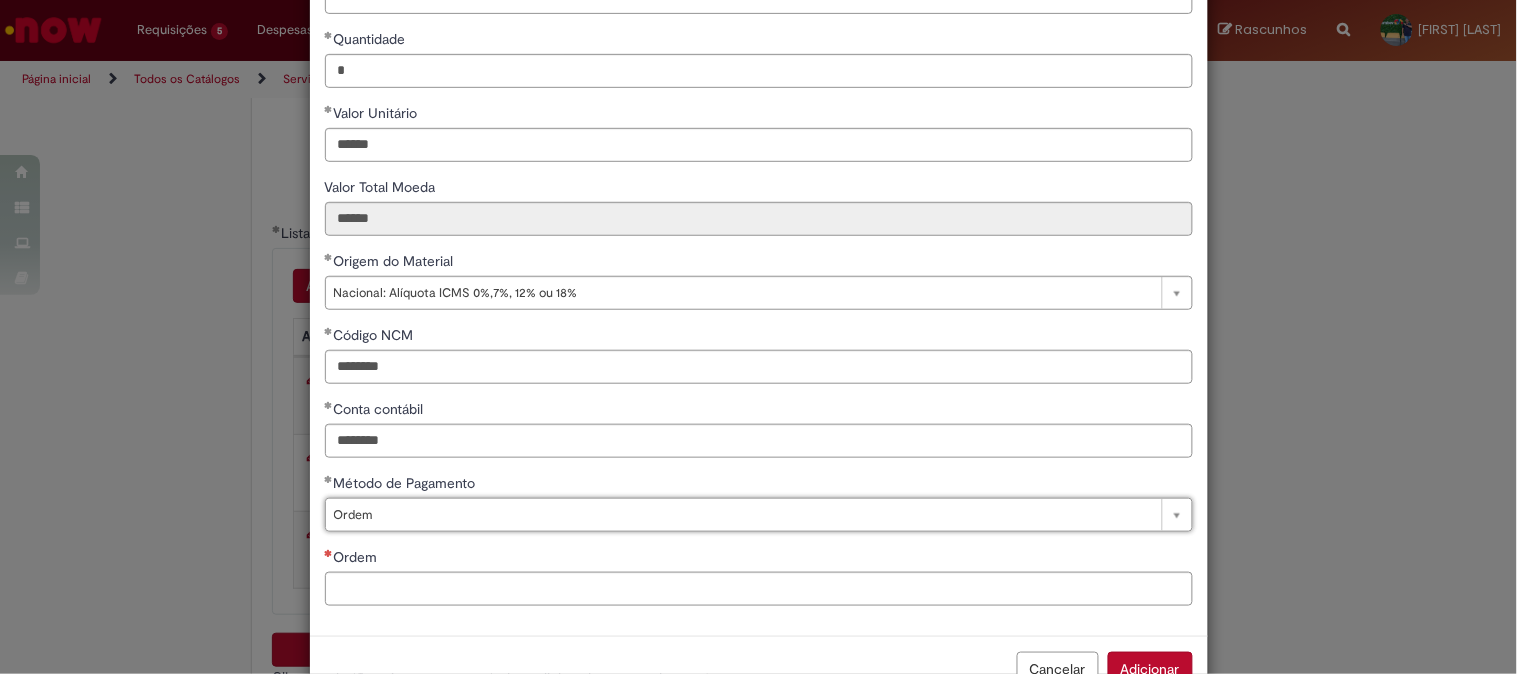 scroll, scrollTop: 280, scrollLeft: 0, axis: vertical 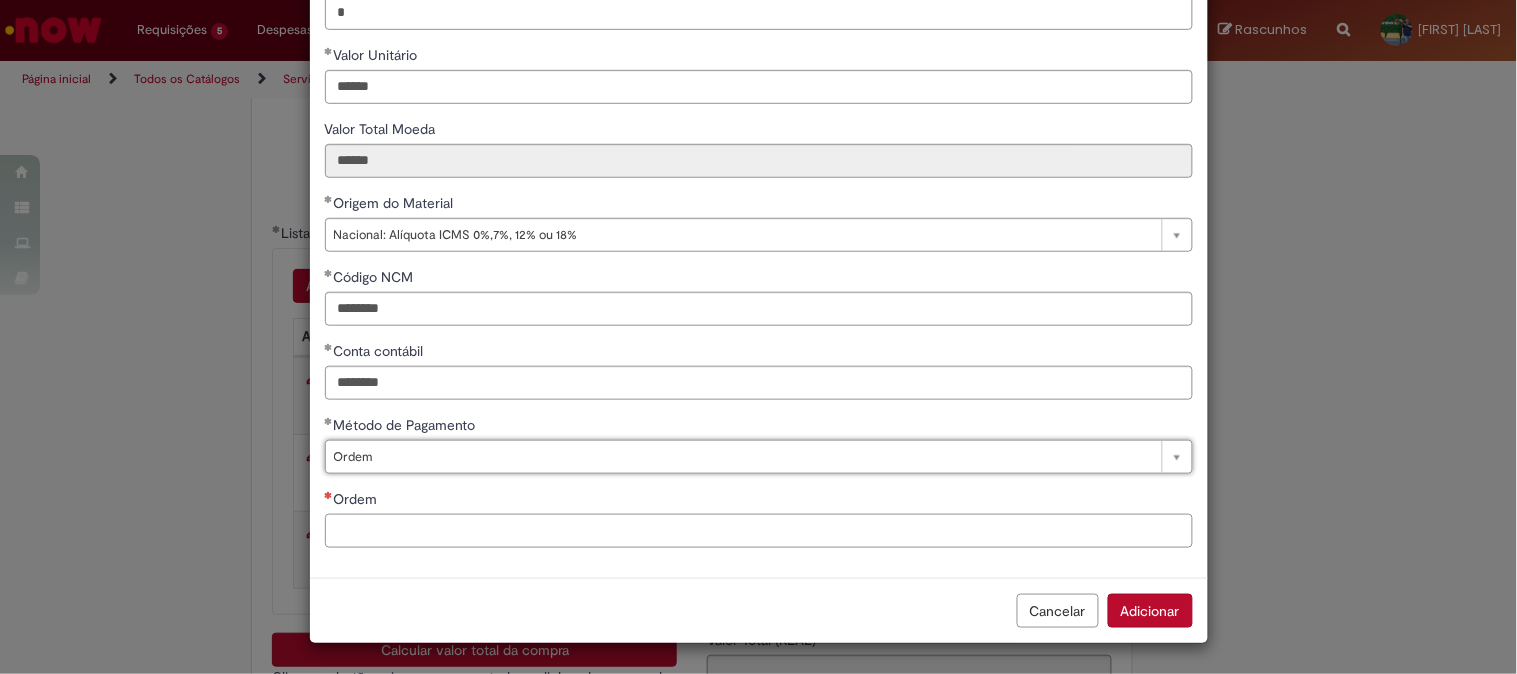 click on "Ordem" at bounding box center (759, 531) 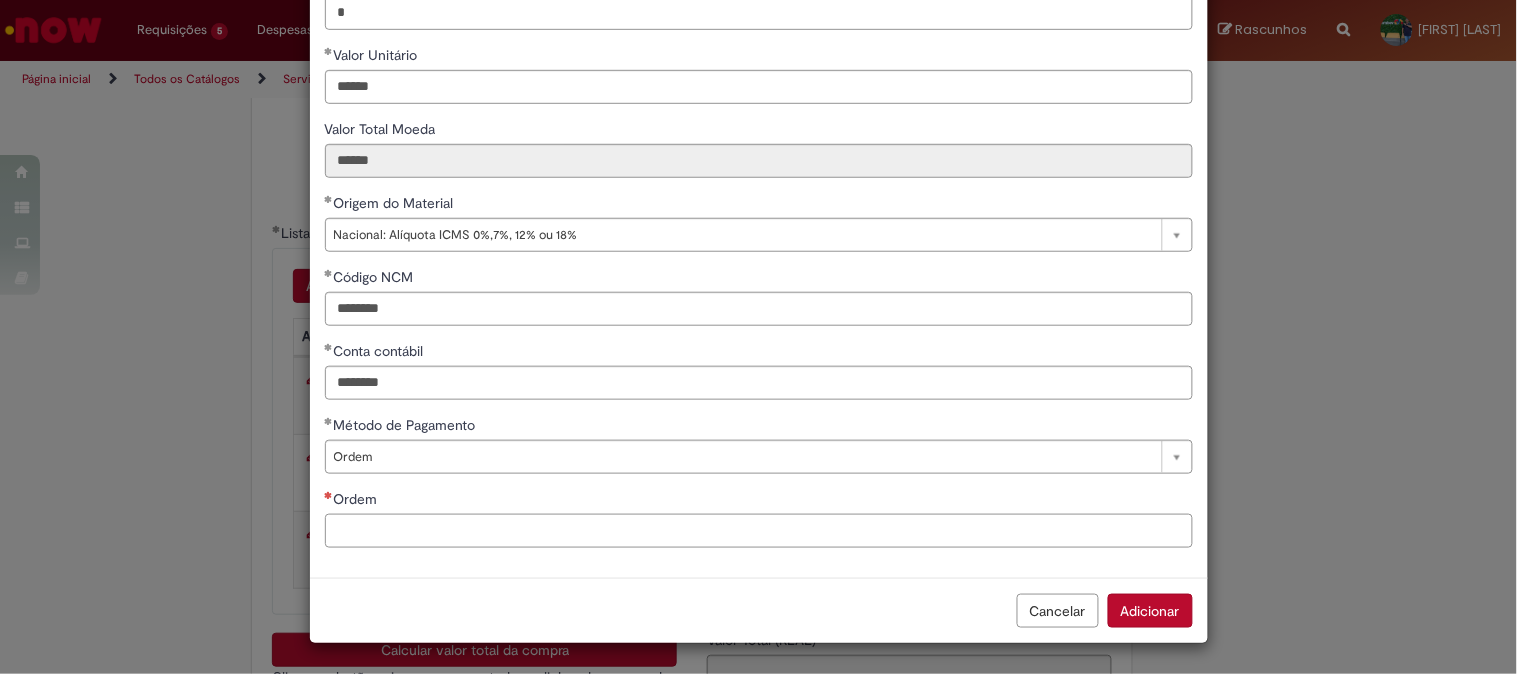 paste on "**********" 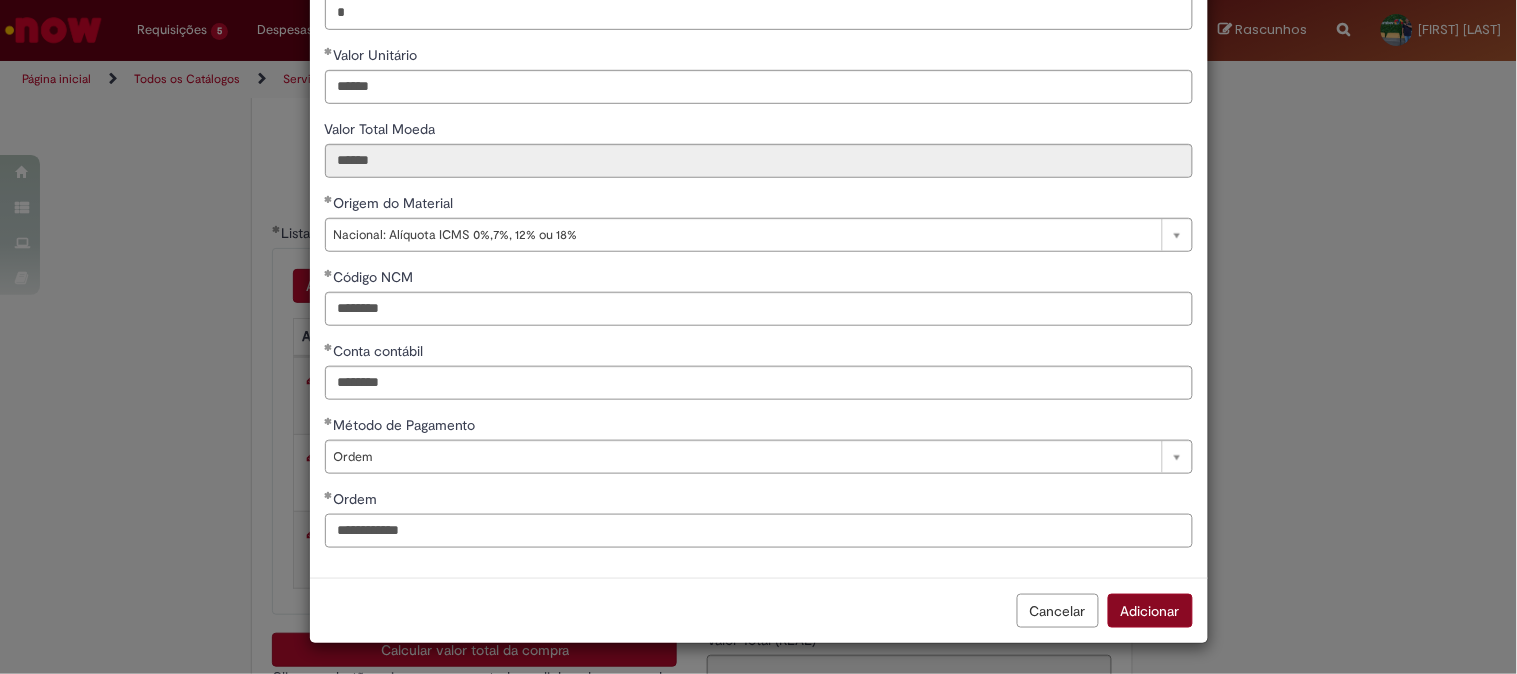 type on "**********" 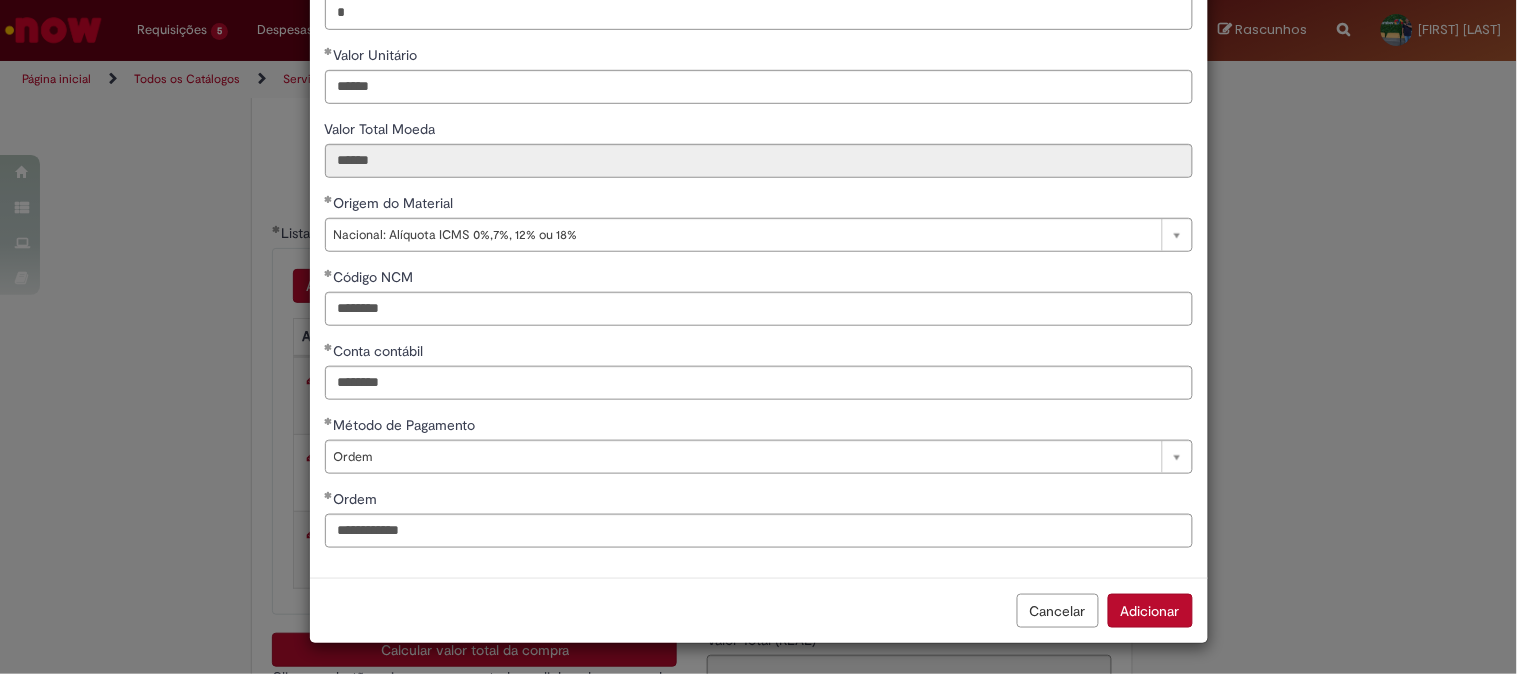 click on "Adicionar" at bounding box center (1150, 611) 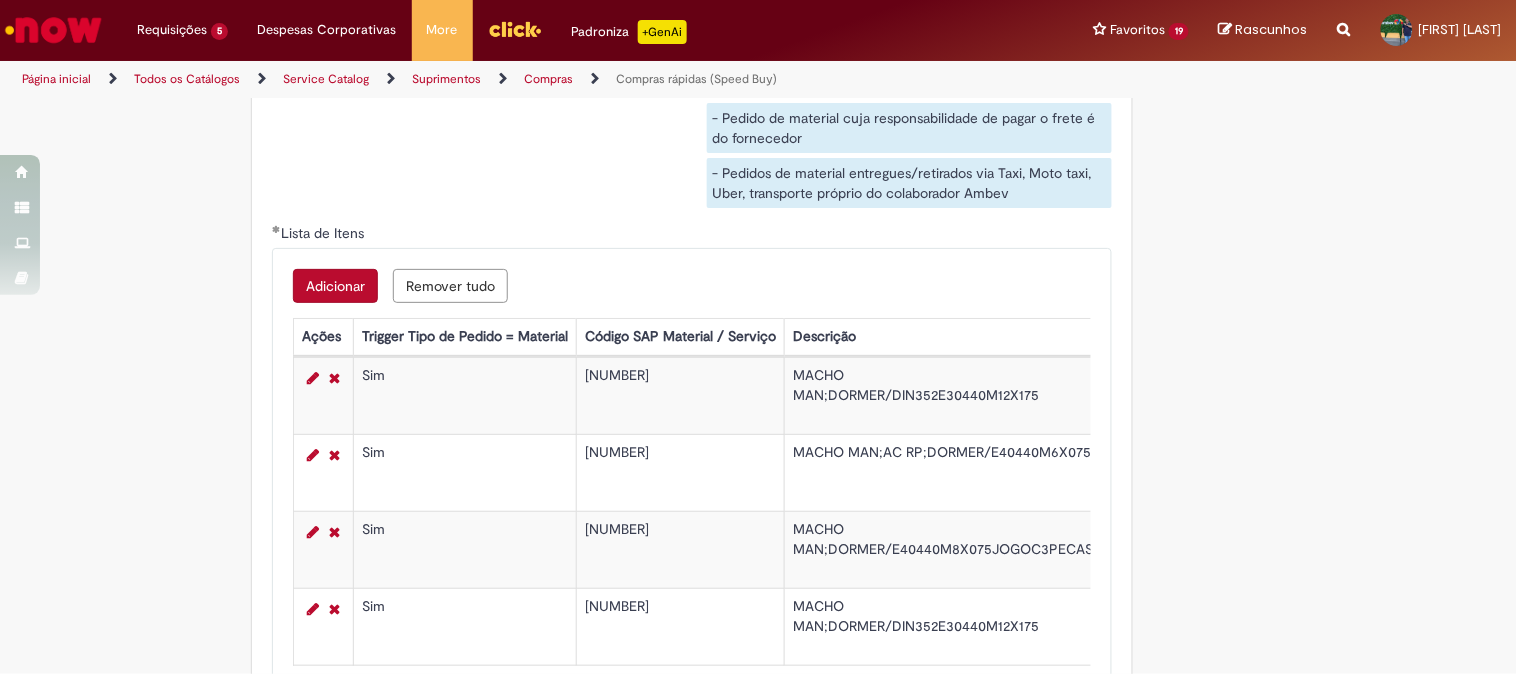 scroll, scrollTop: 3555, scrollLeft: 0, axis: vertical 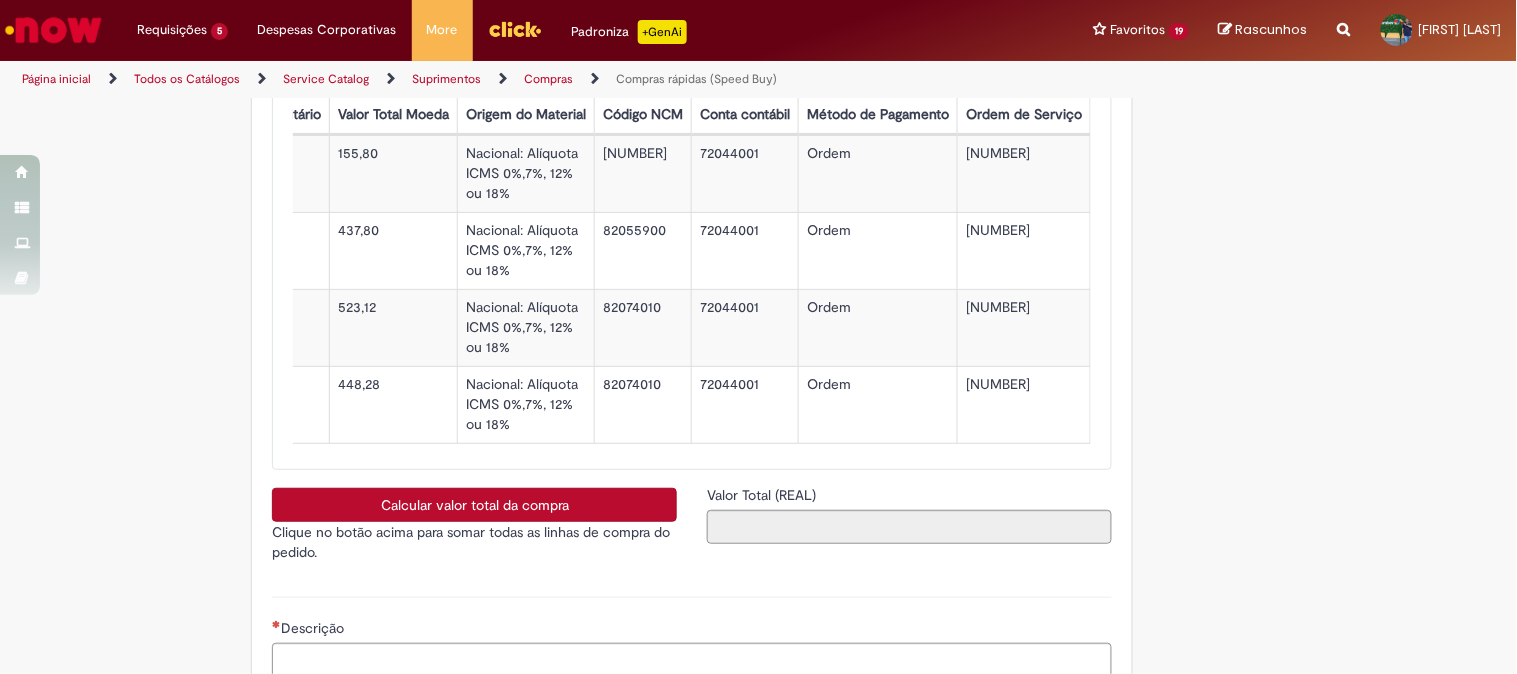 click on "Calcular valor total da compra" at bounding box center (474, 505) 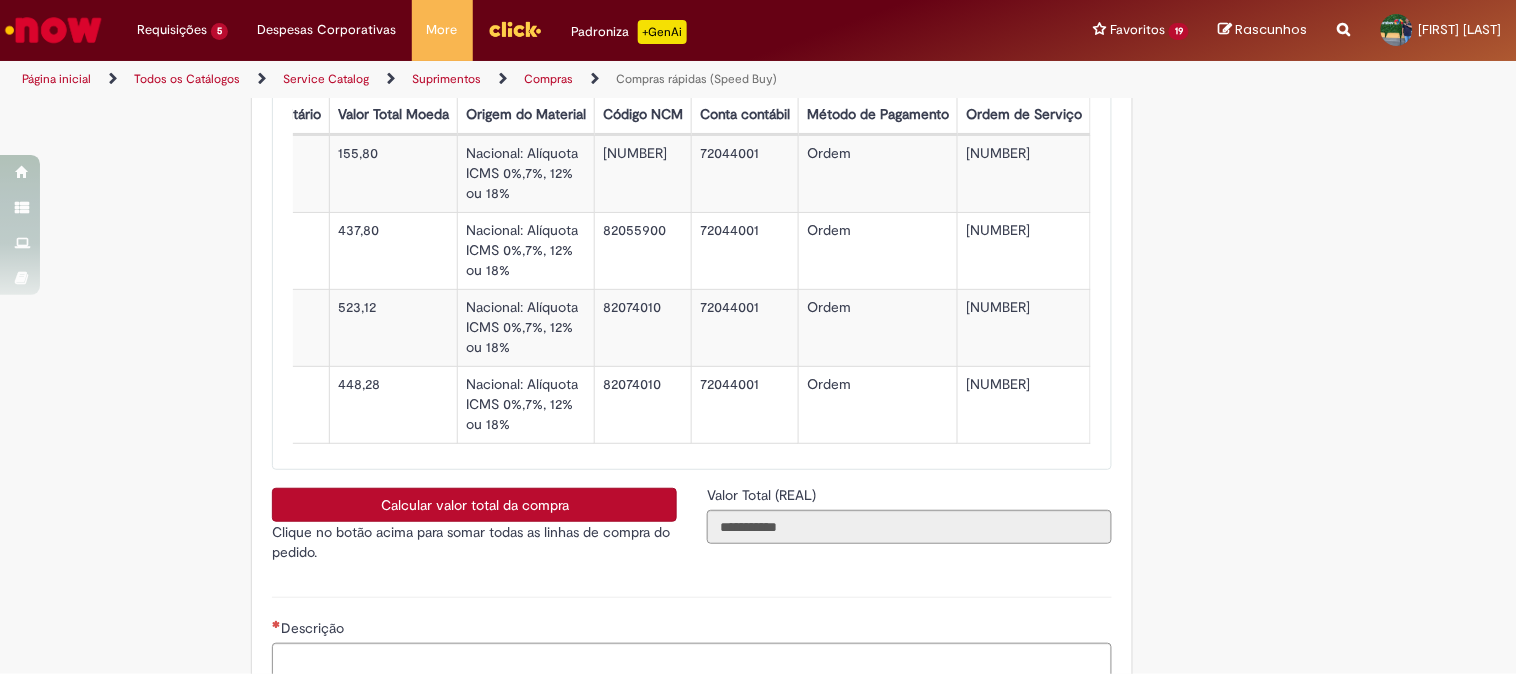 scroll, scrollTop: 3777, scrollLeft: 0, axis: vertical 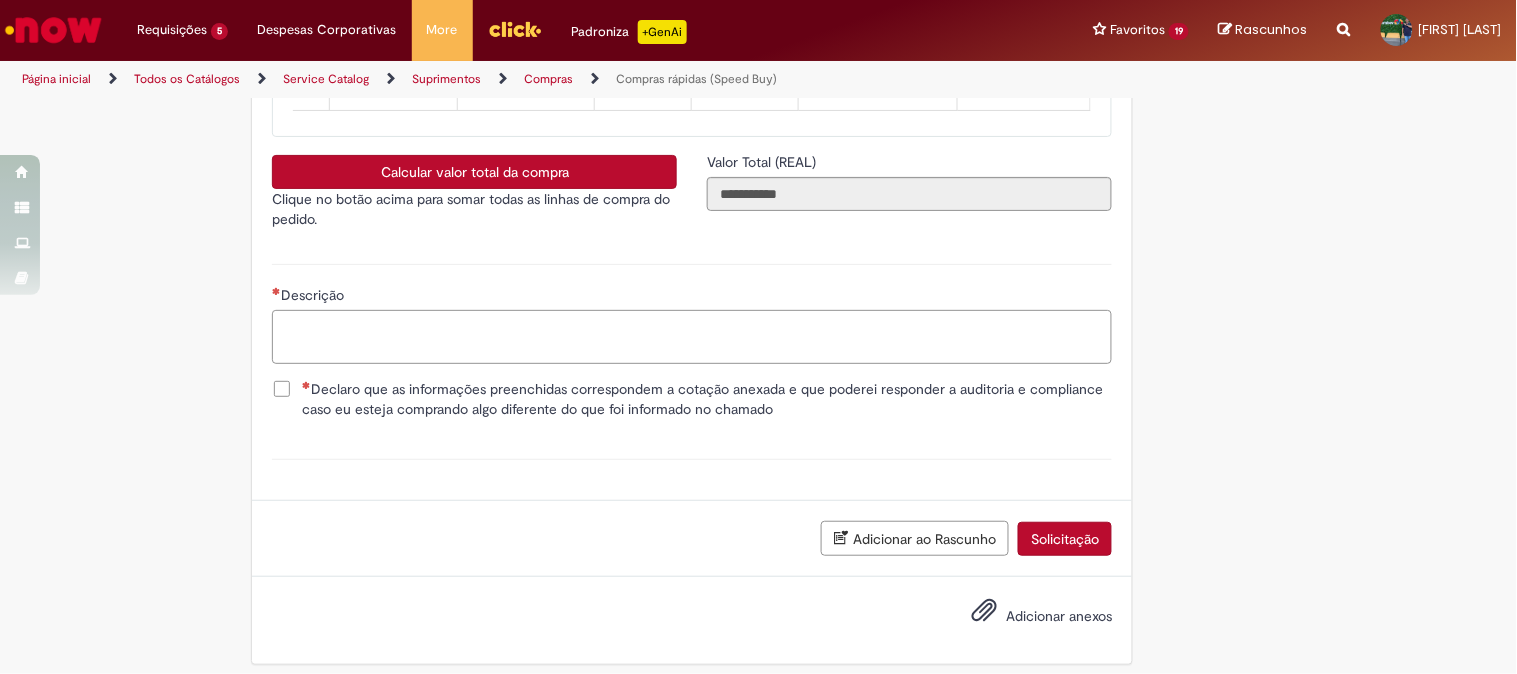 click on "Descrição" at bounding box center [692, 337] 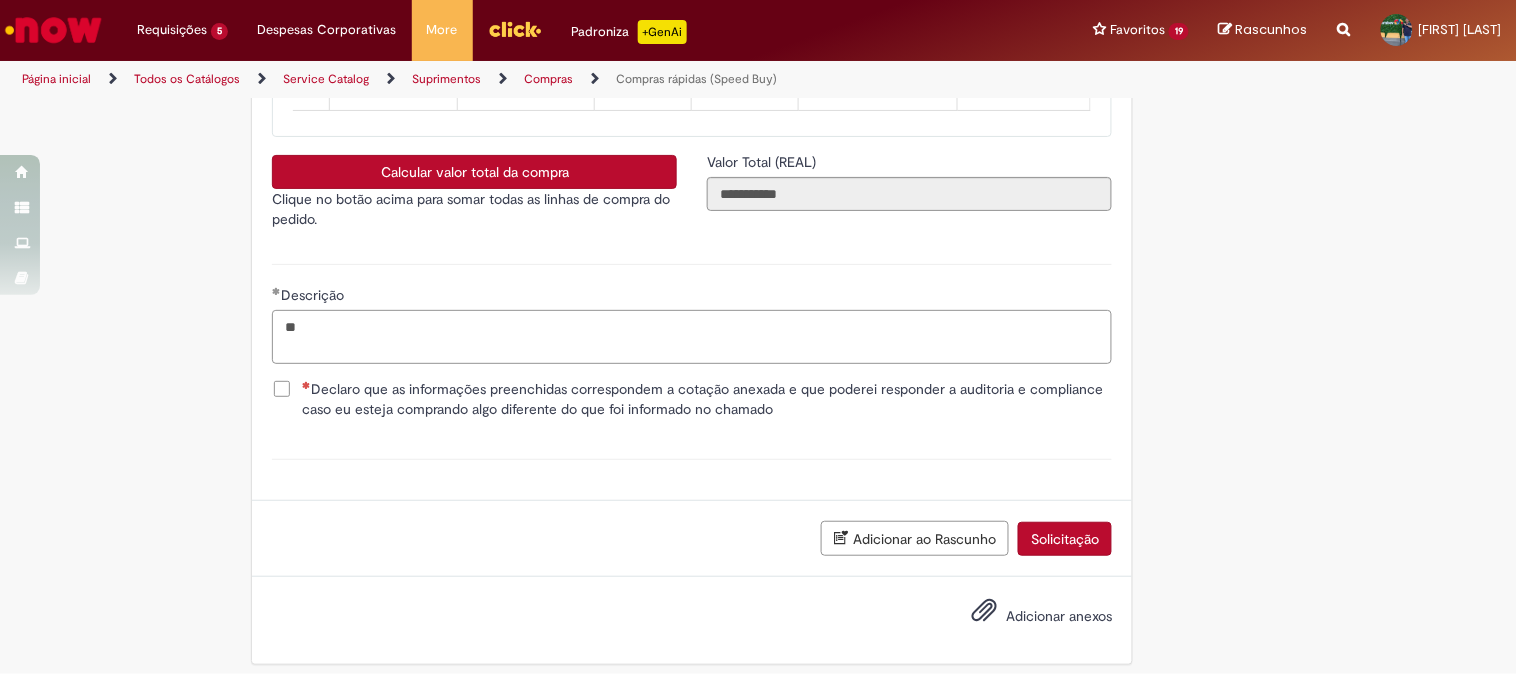 type on "*" 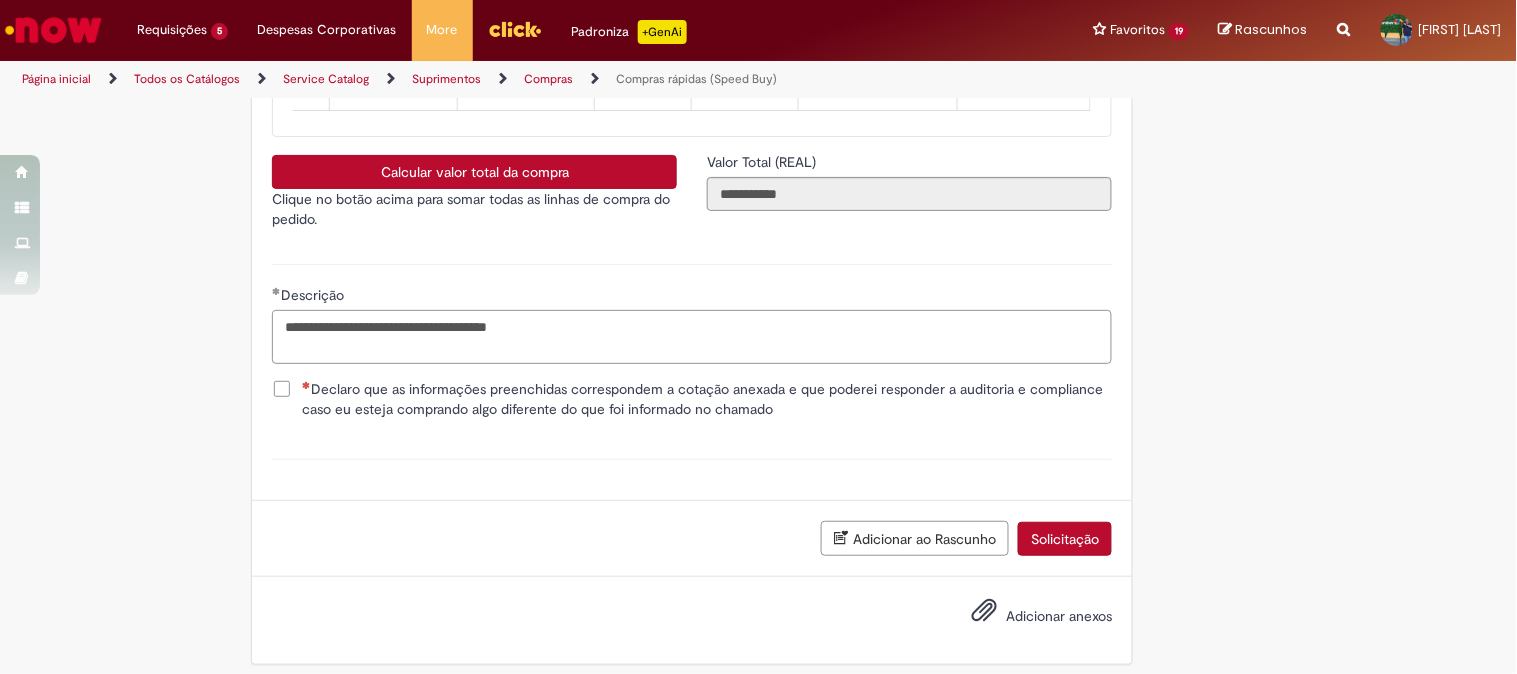 type on "**********" 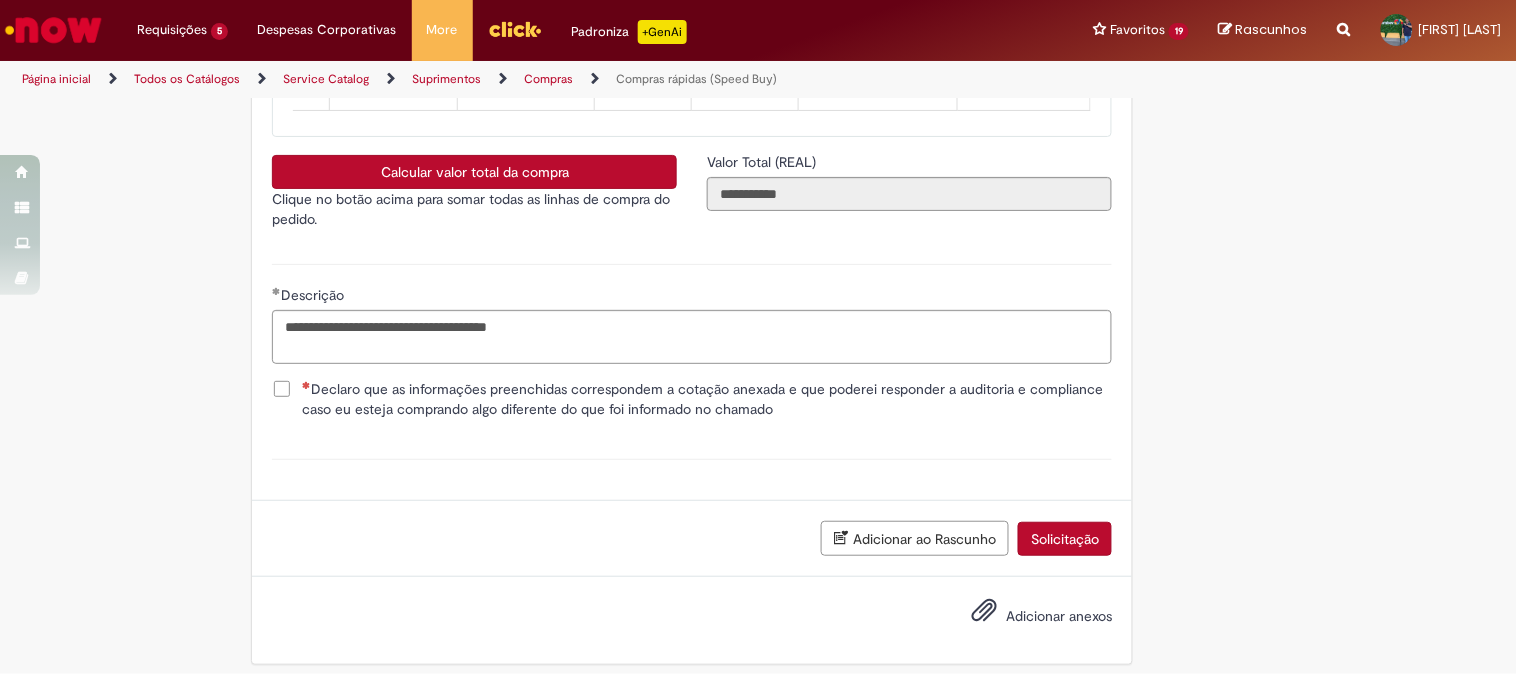 click on "Declaro que as informações preenchidas correspondem a cotação anexada e que poderei responder a auditoria e compliance caso eu esteja comprando algo diferente do que foi informado no chamado" at bounding box center (707, 399) 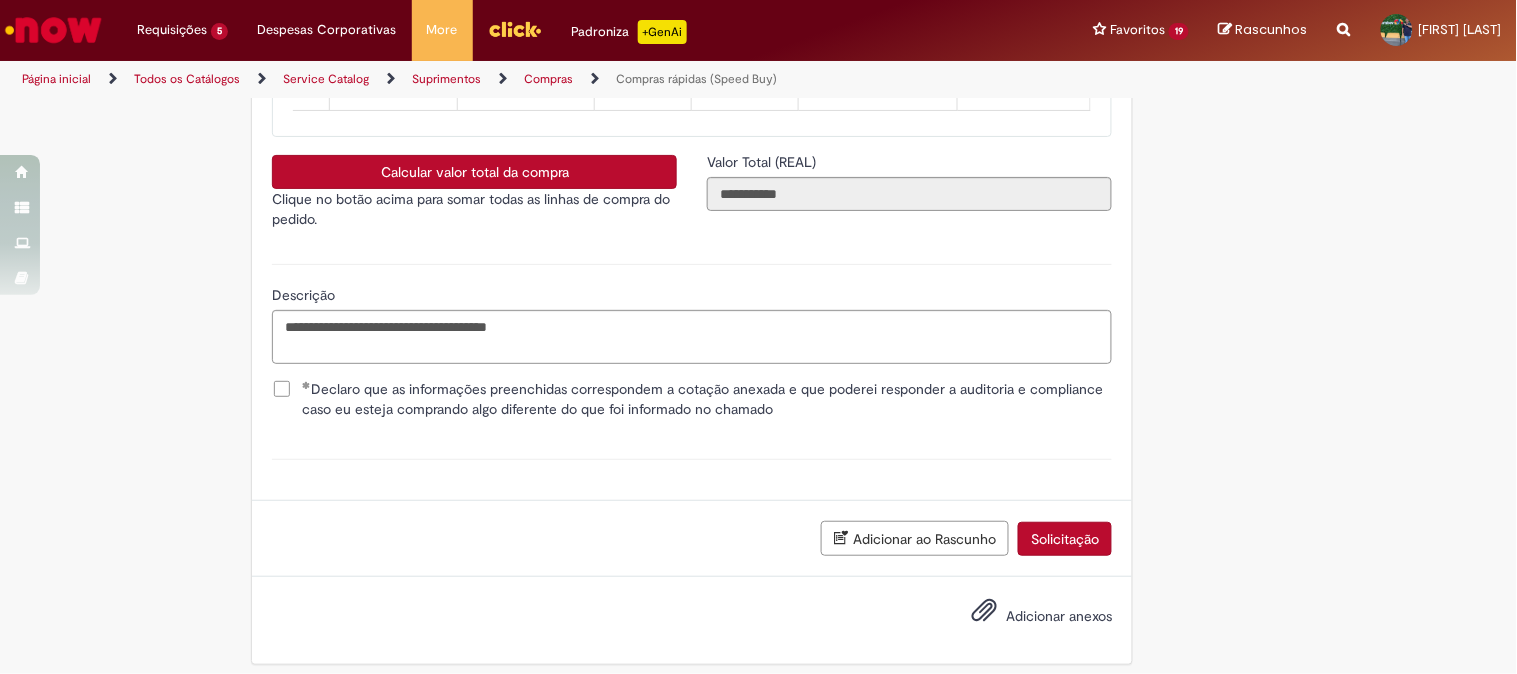 click on "Adicionar anexos" at bounding box center (1059, 617) 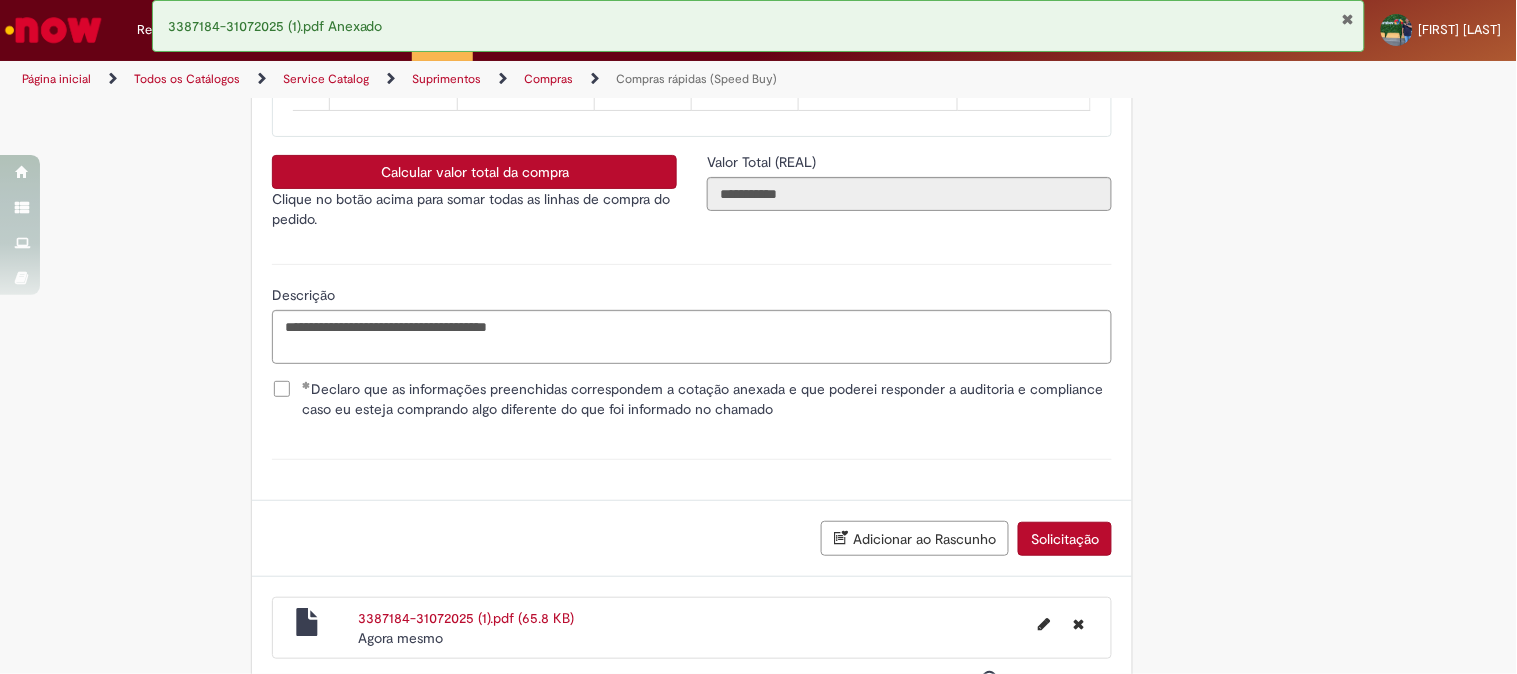 scroll, scrollTop: 3910, scrollLeft: 0, axis: vertical 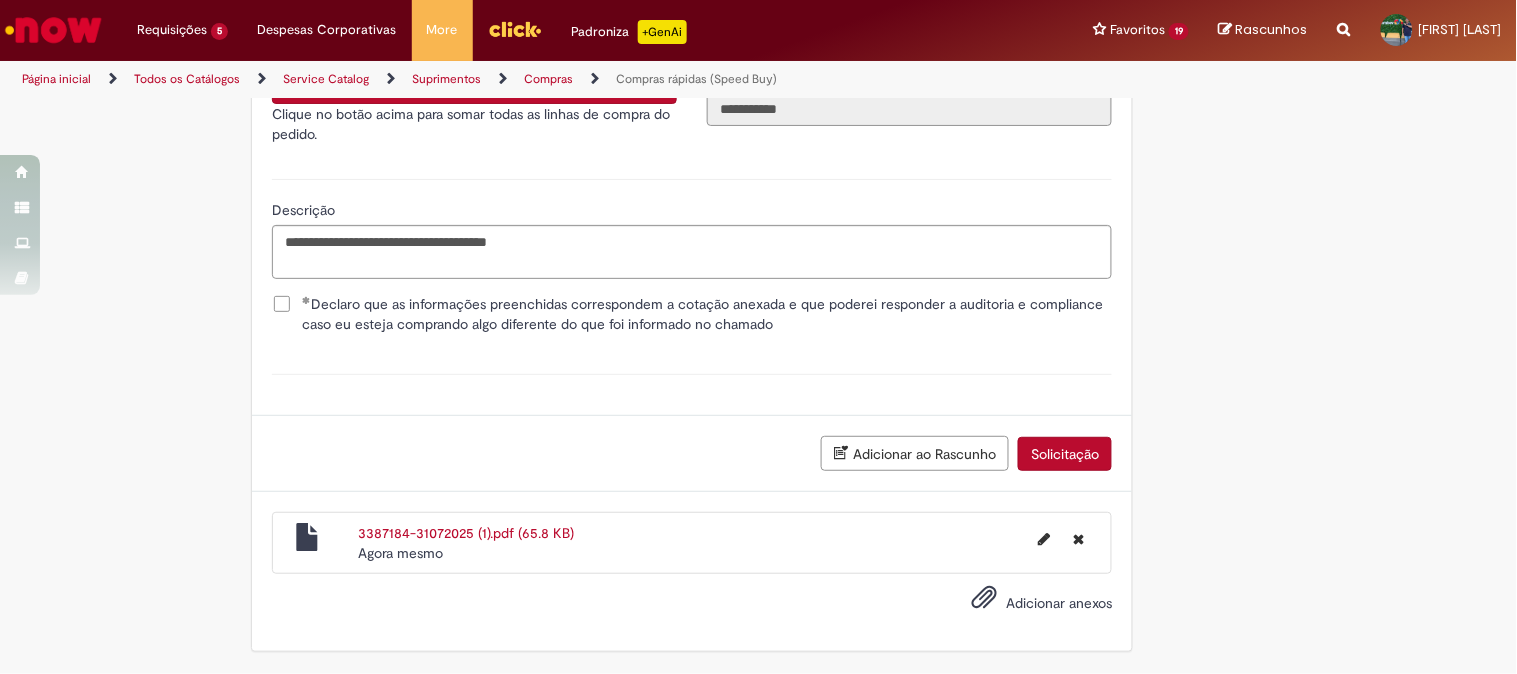 click on "Solicitação" at bounding box center [1065, 454] 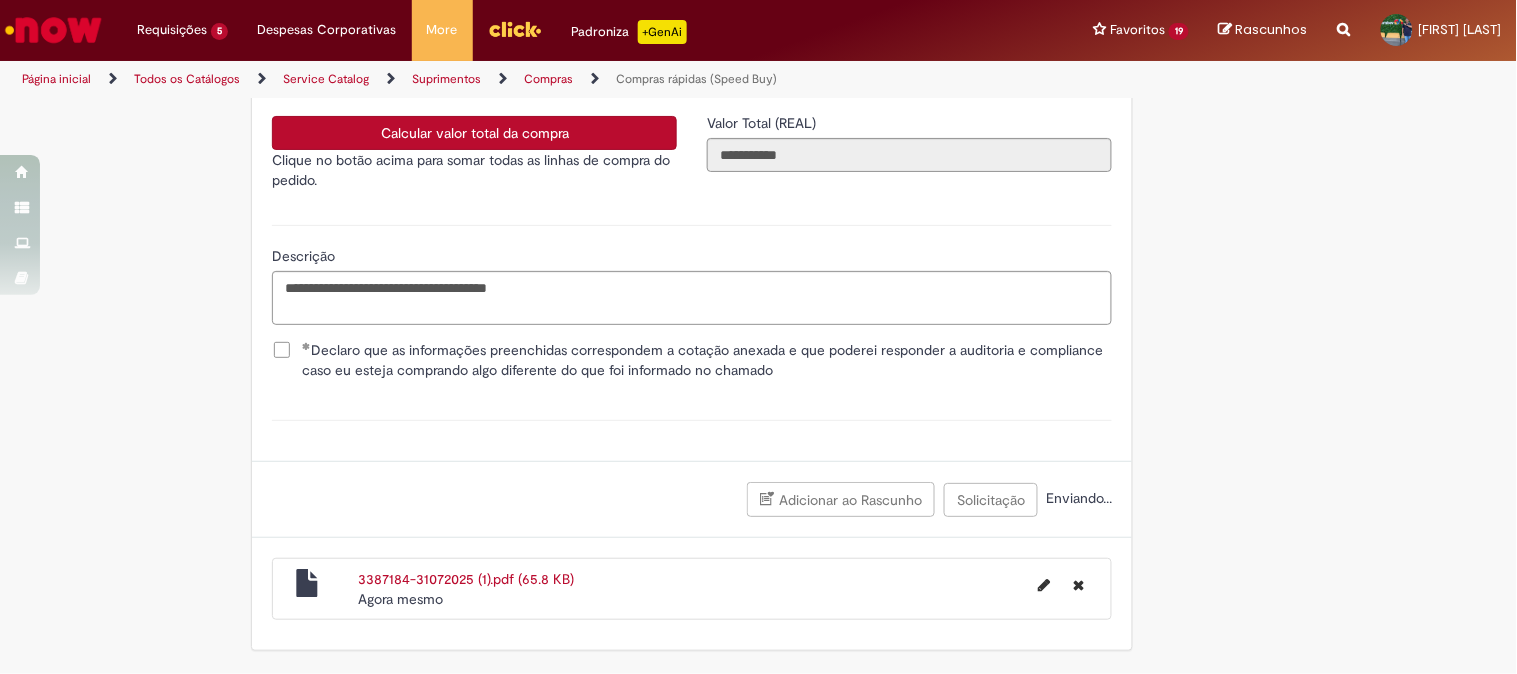 scroll, scrollTop: 3863, scrollLeft: 0, axis: vertical 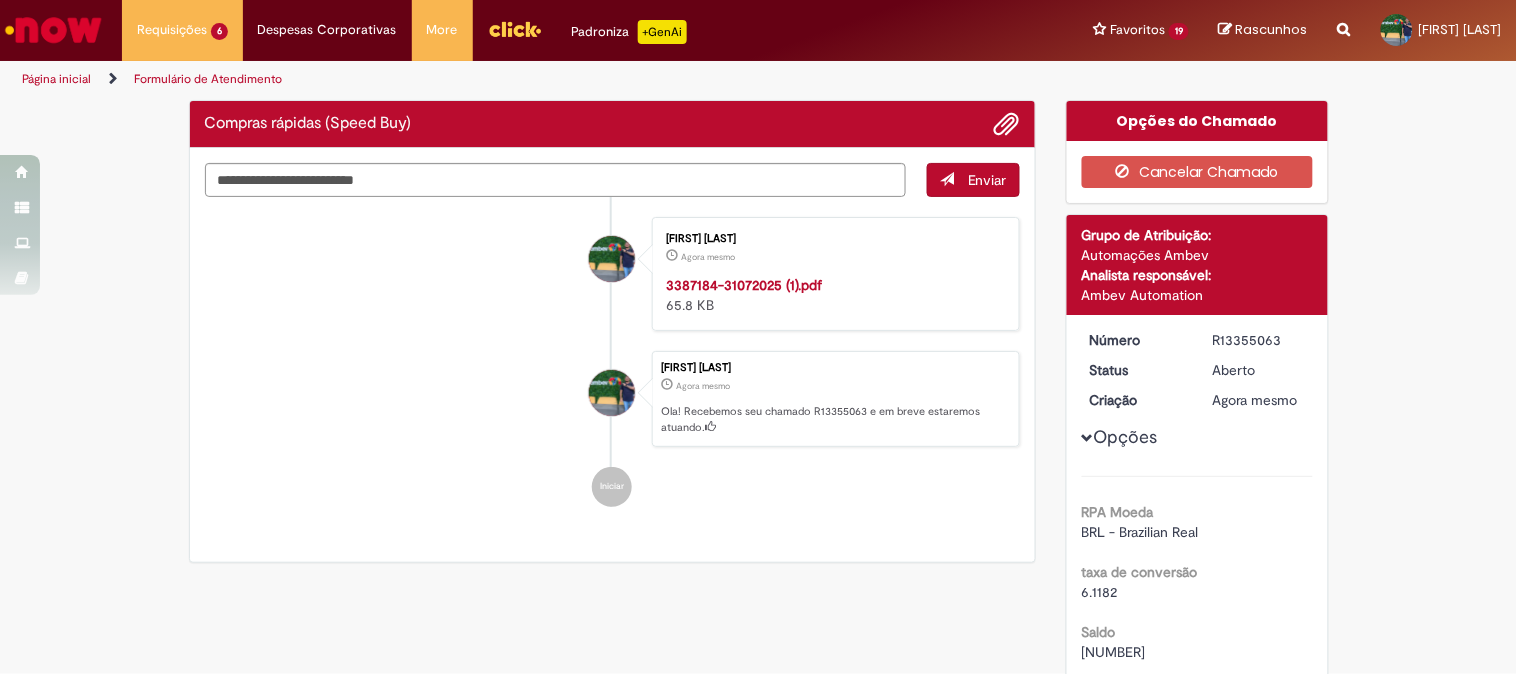 click on "R13355063" at bounding box center (1259, 340) 